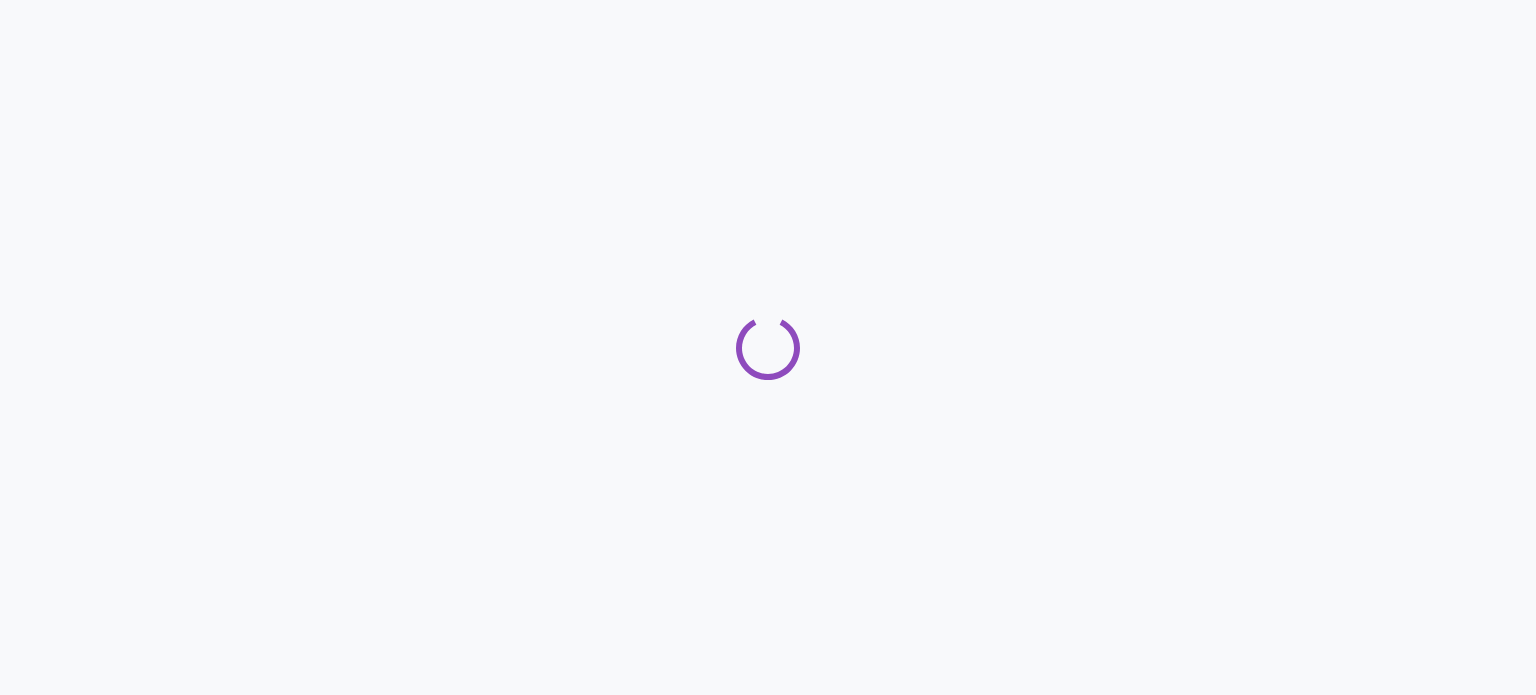scroll, scrollTop: 0, scrollLeft: 0, axis: both 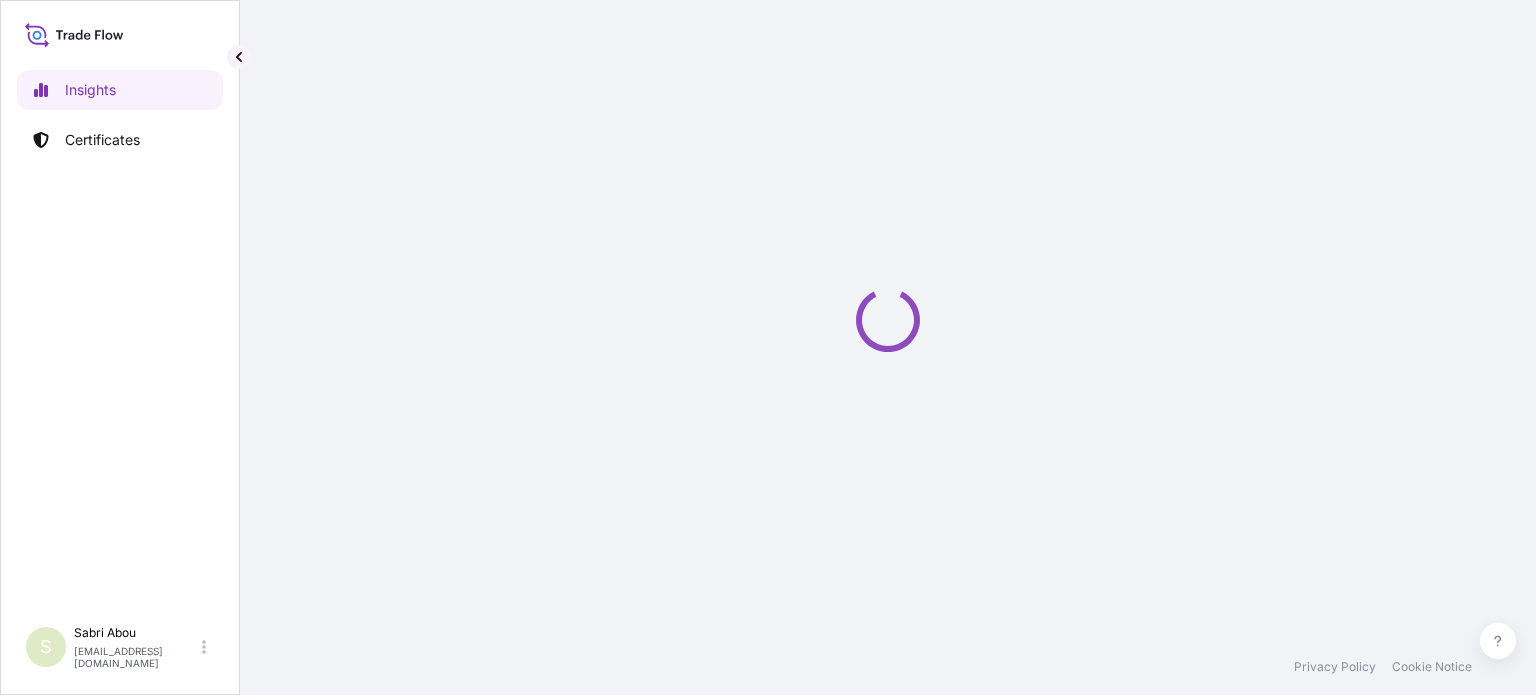 select on "2025" 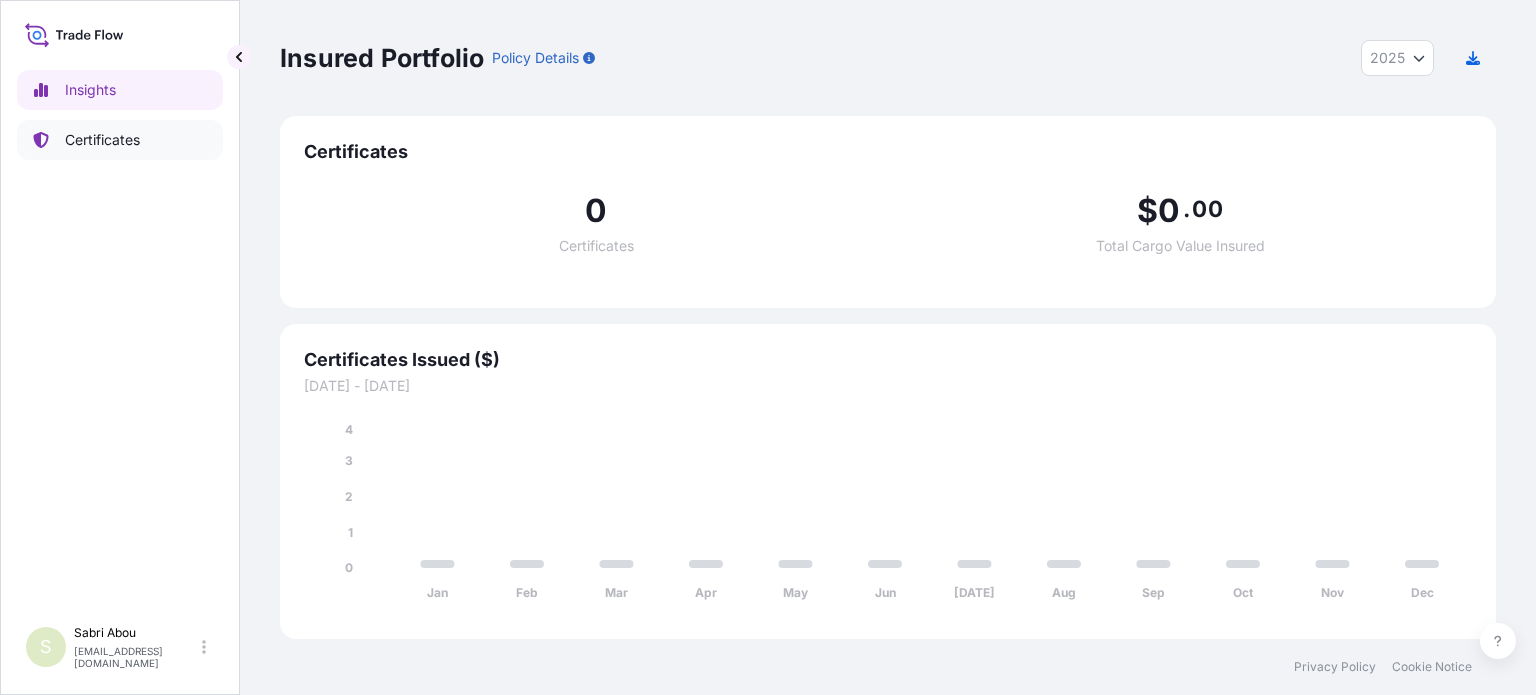 click on "Certificates" at bounding box center [120, 140] 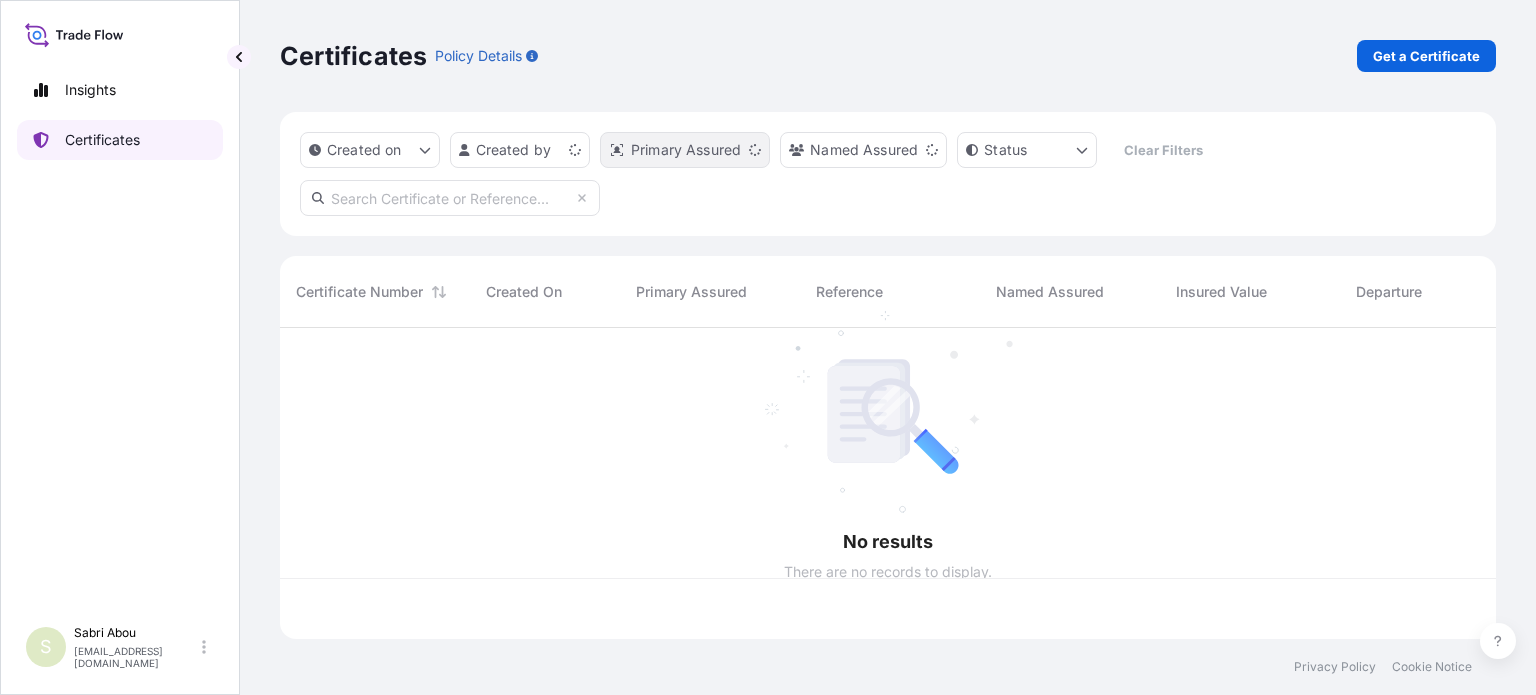 scroll, scrollTop: 16, scrollLeft: 16, axis: both 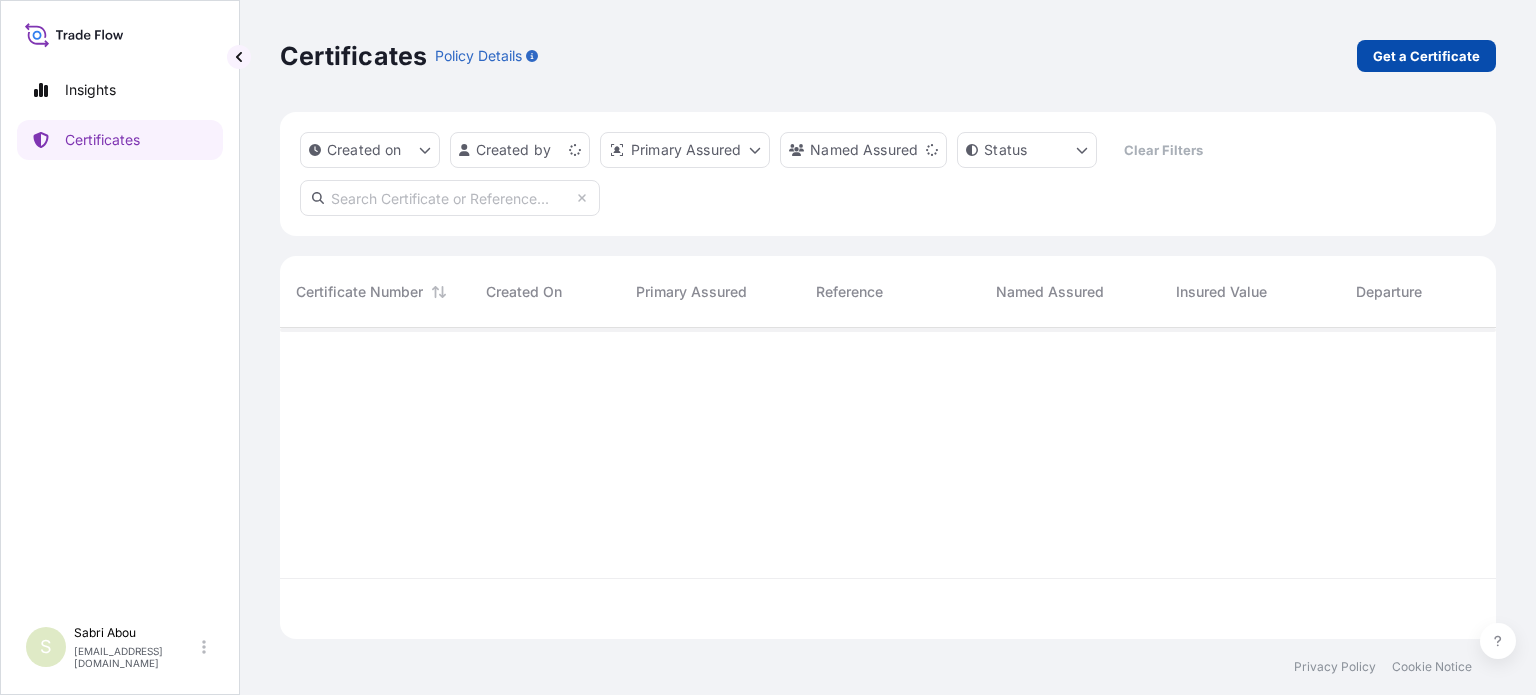 click on "Get a Certificate" at bounding box center (1426, 56) 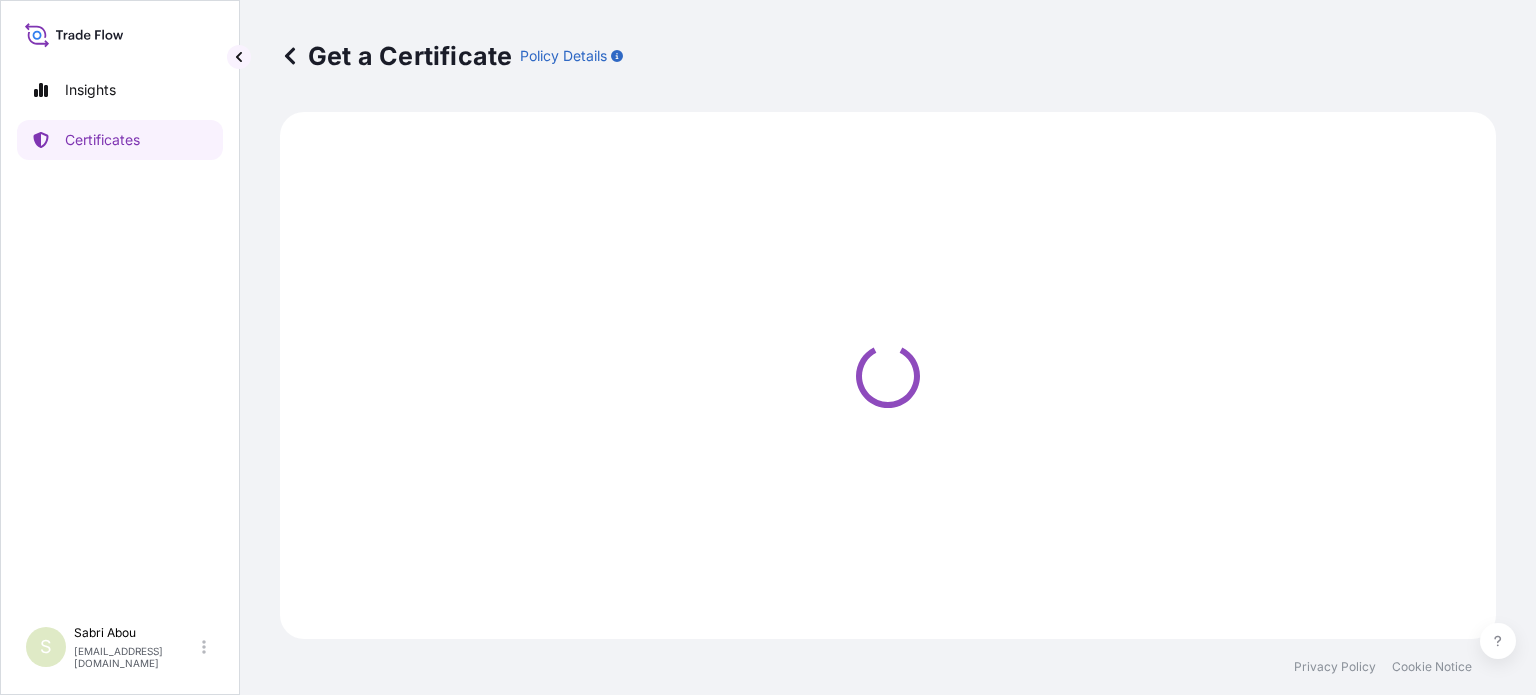 select on "Sea" 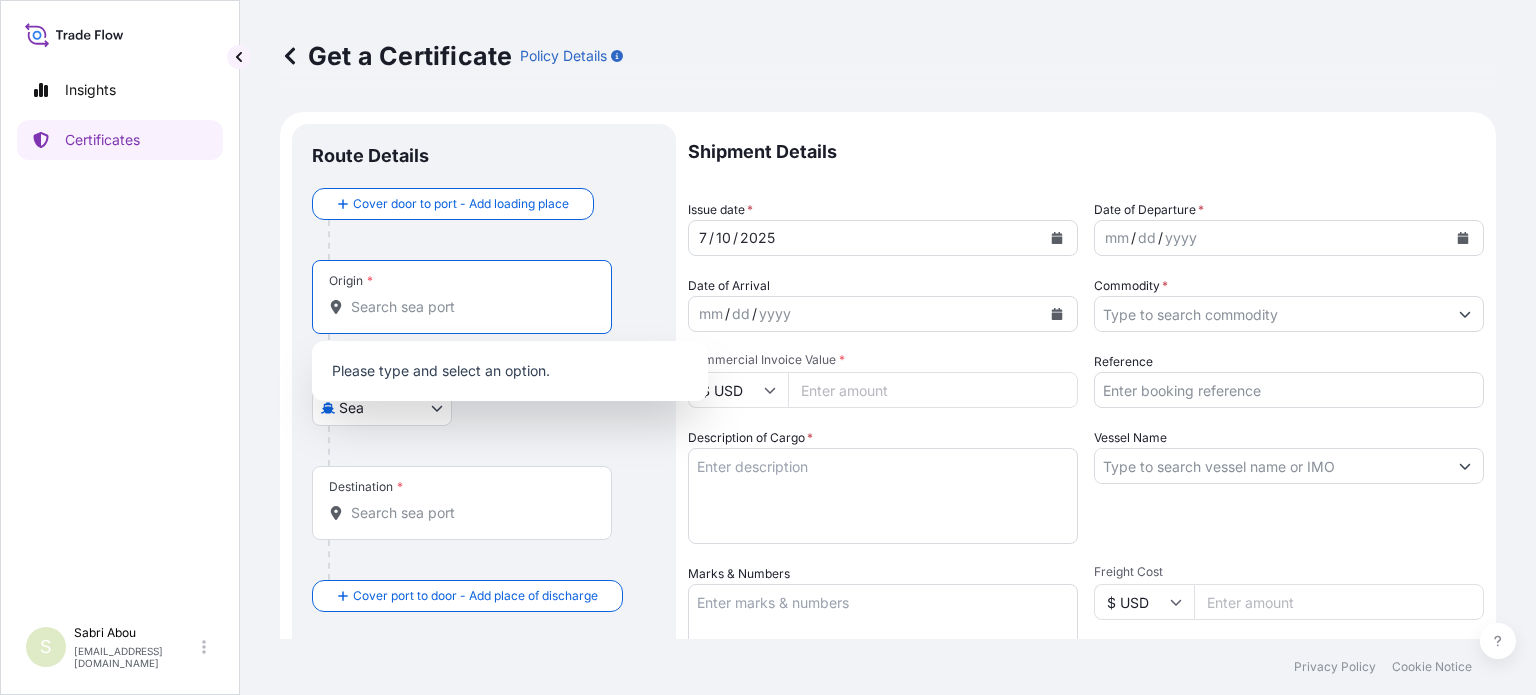 click on "Origin *" at bounding box center [469, 307] 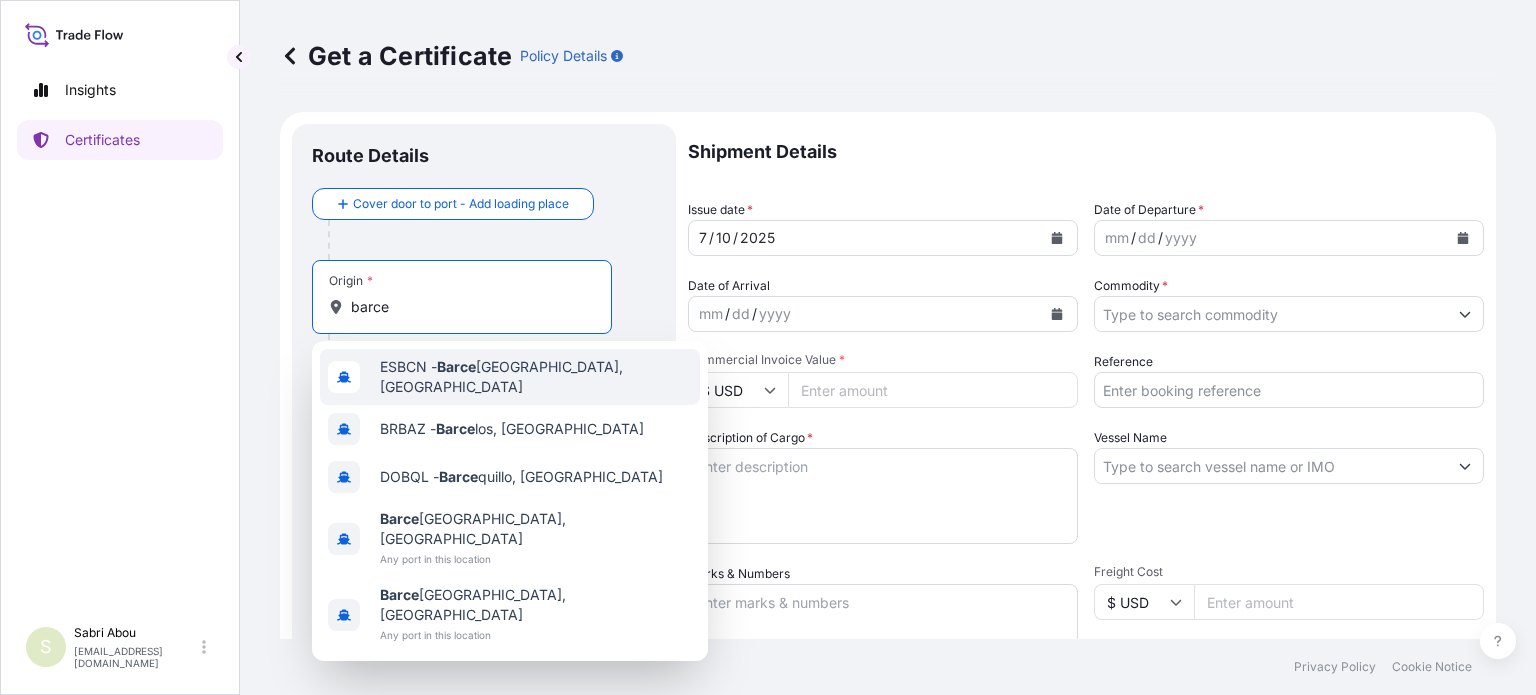 click on "ESBCN -  [PERSON_NAME], [GEOGRAPHIC_DATA]" at bounding box center [536, 377] 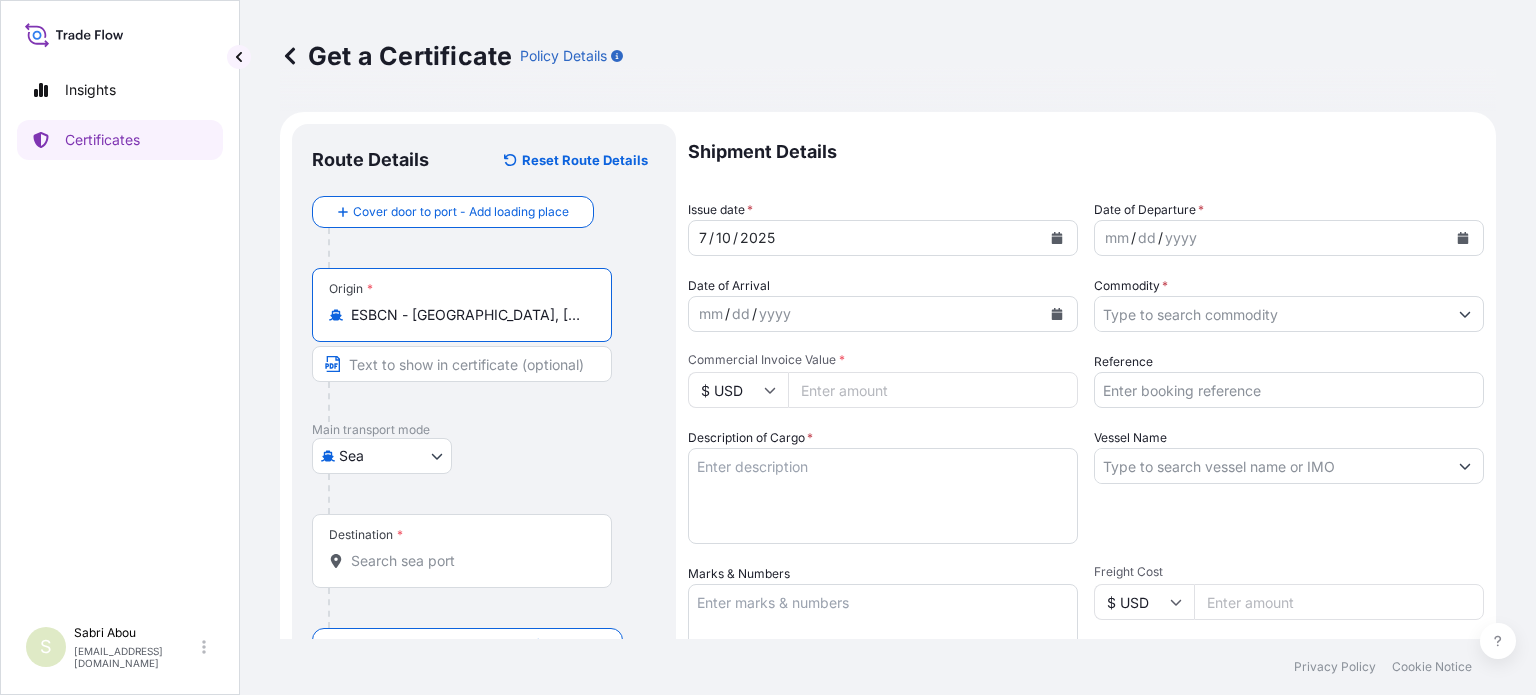 type on "ESBCN - [GEOGRAPHIC_DATA], [GEOGRAPHIC_DATA]" 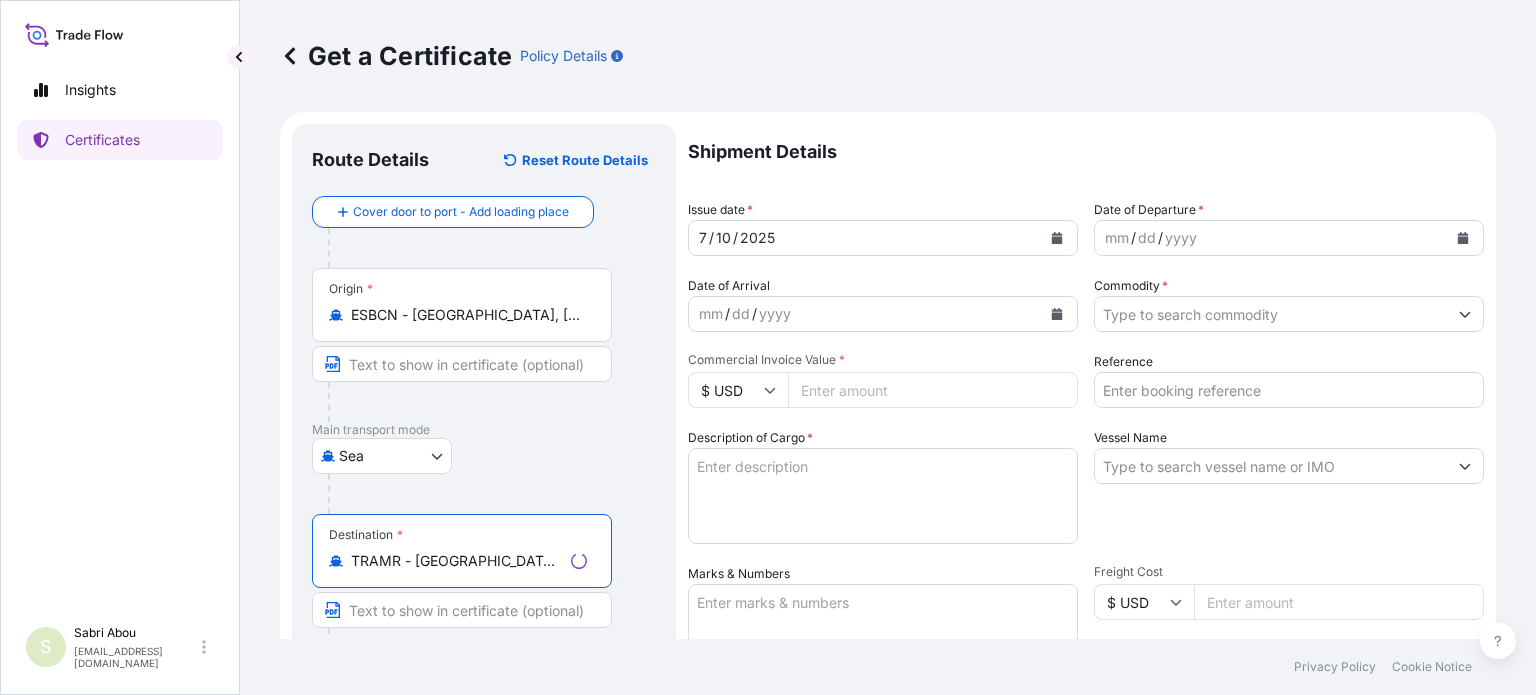 type on "TRAMR - [GEOGRAPHIC_DATA], [GEOGRAPHIC_DATA]" 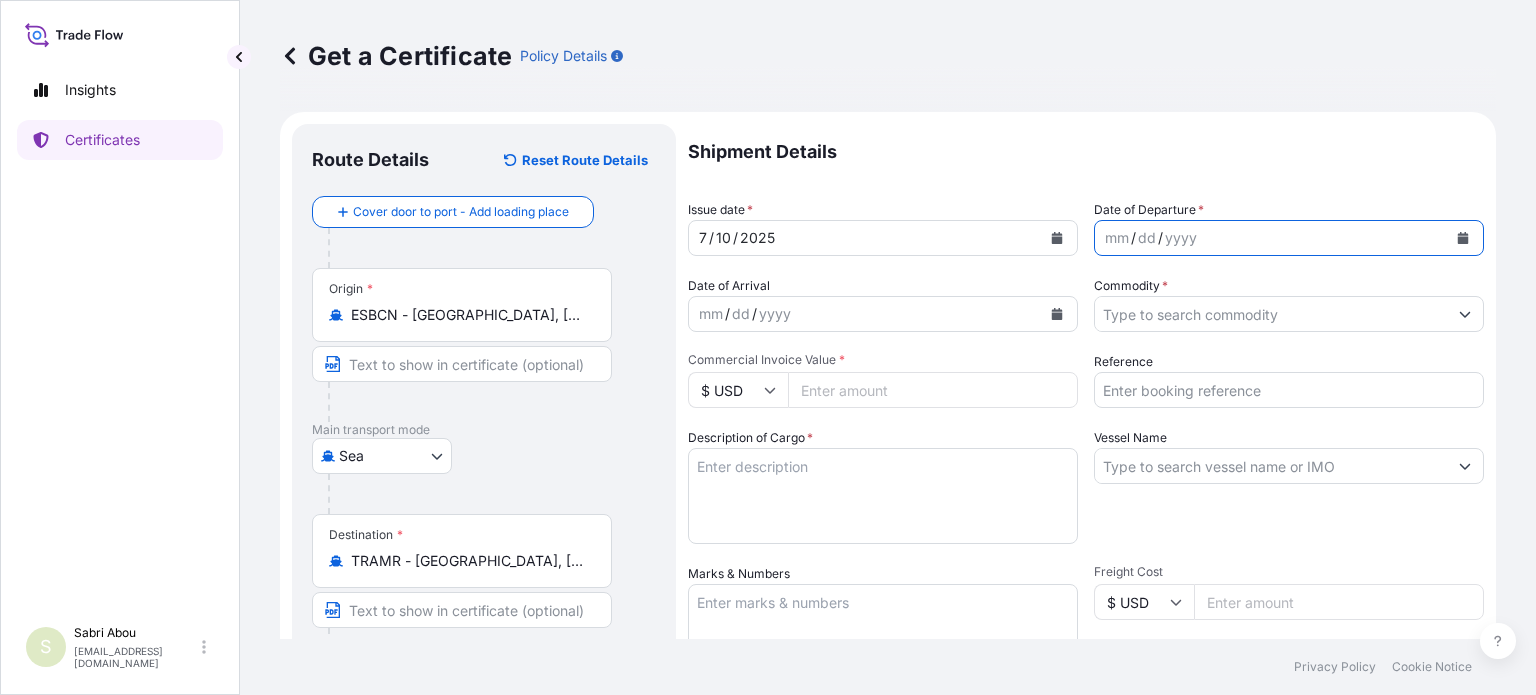 click 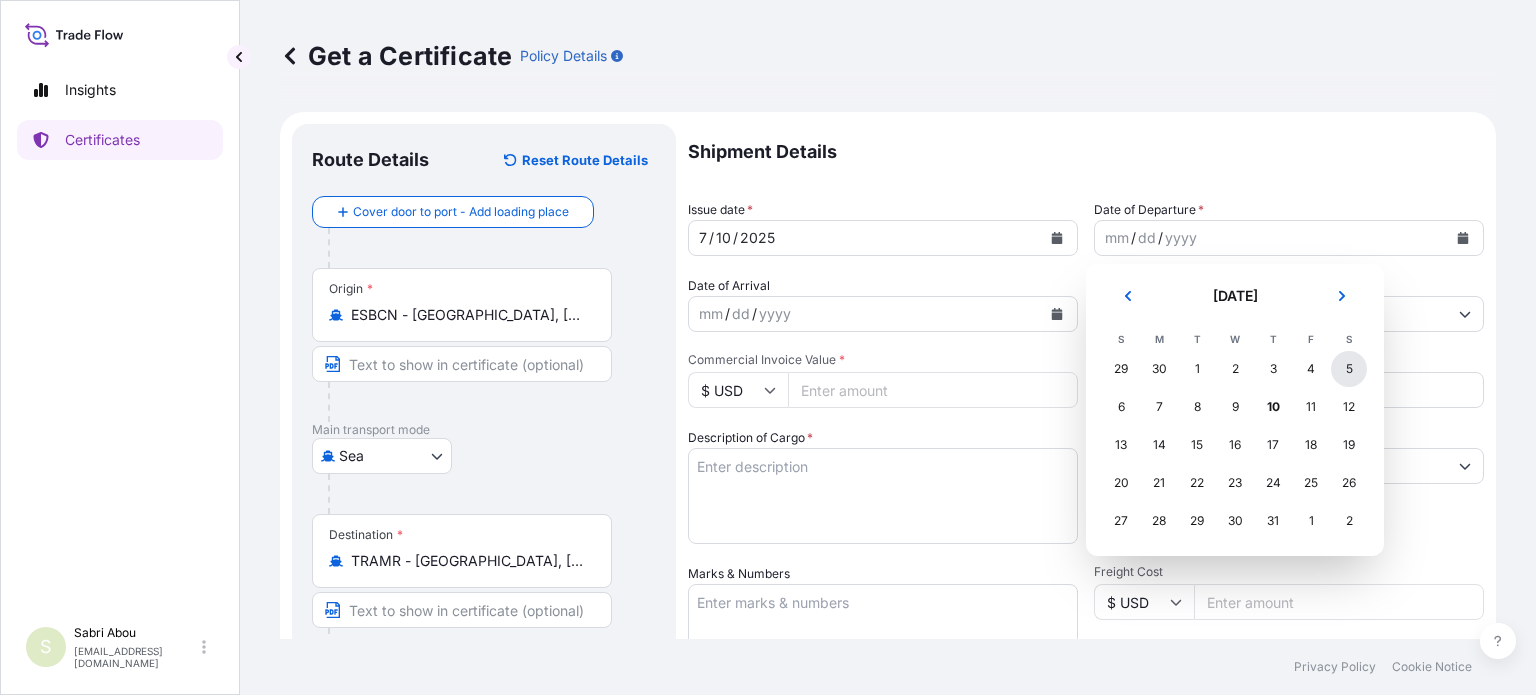 click on "5" at bounding box center [1349, 369] 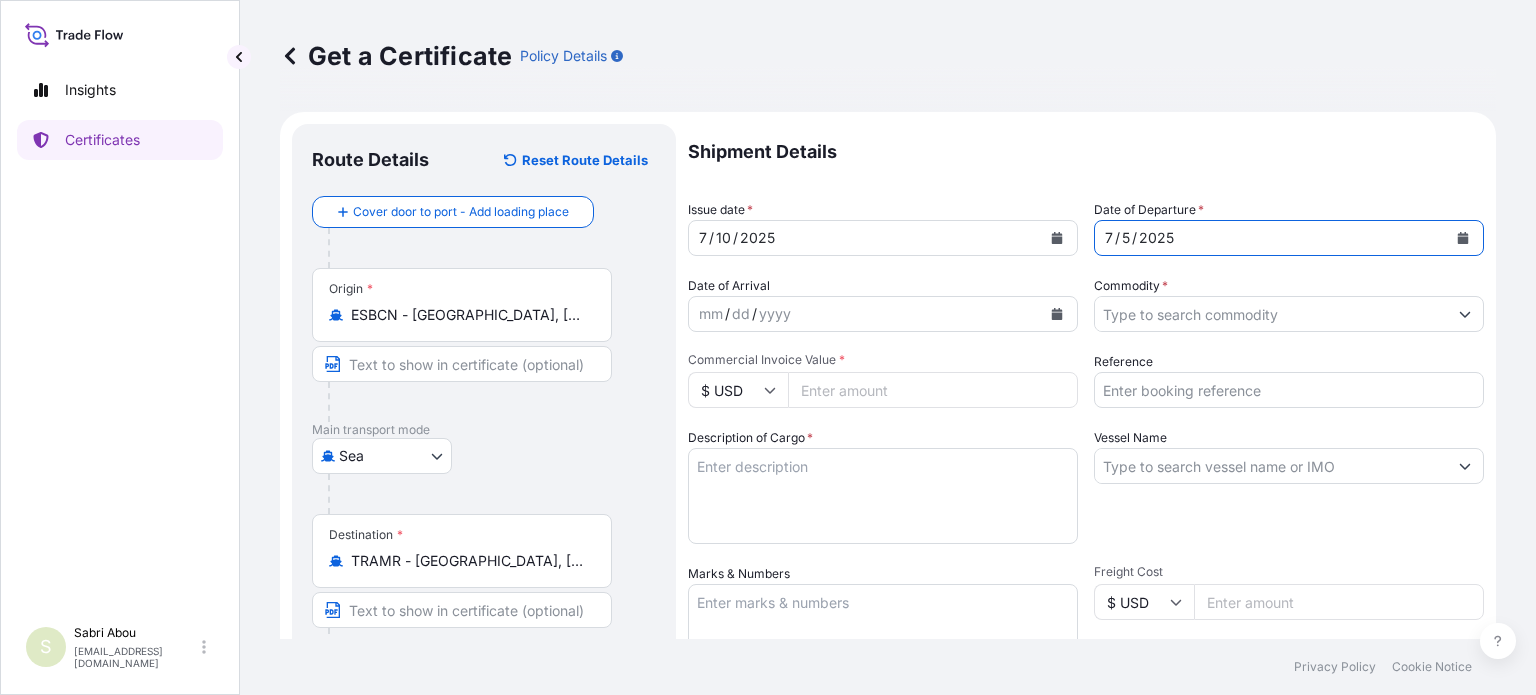 click on "Commodity *" at bounding box center (1271, 314) 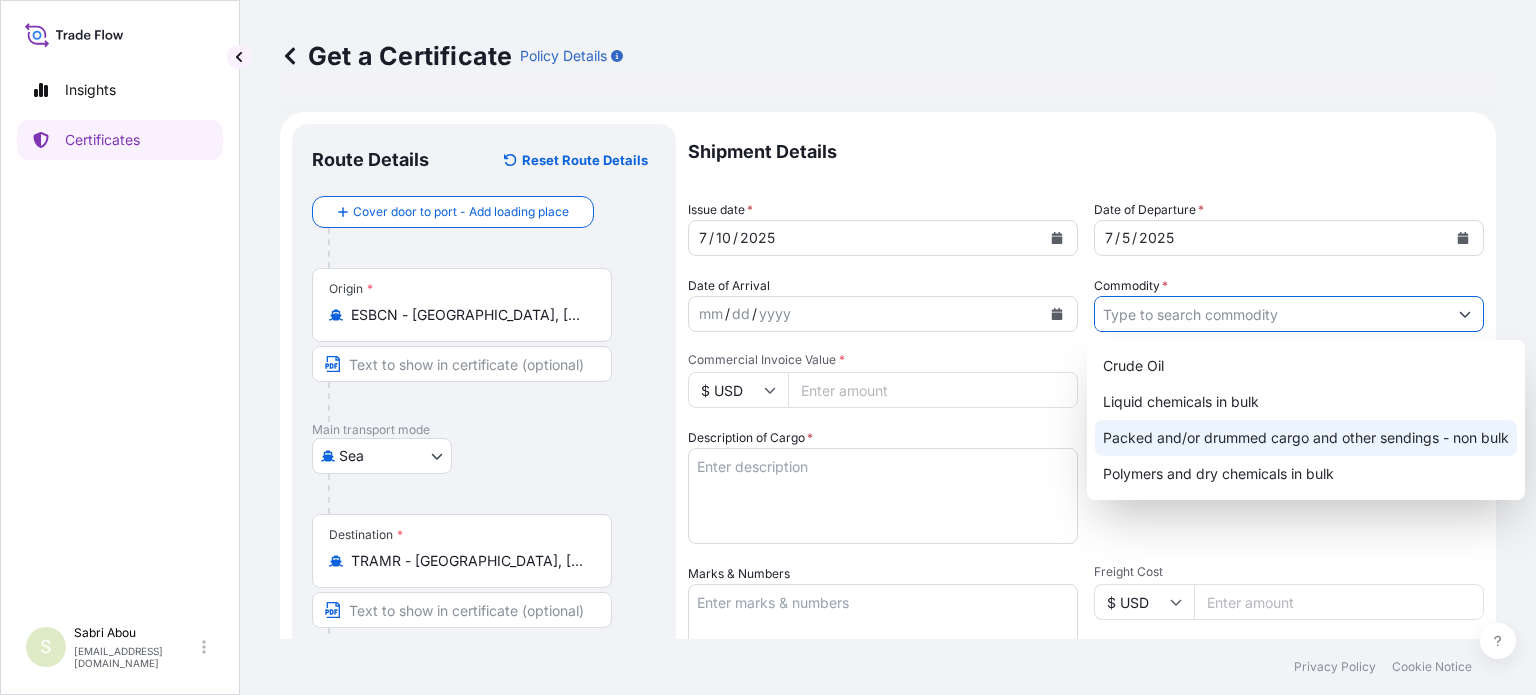click on "Packed and/or drummed cargo and other sendings - non bulk" at bounding box center [1306, 438] 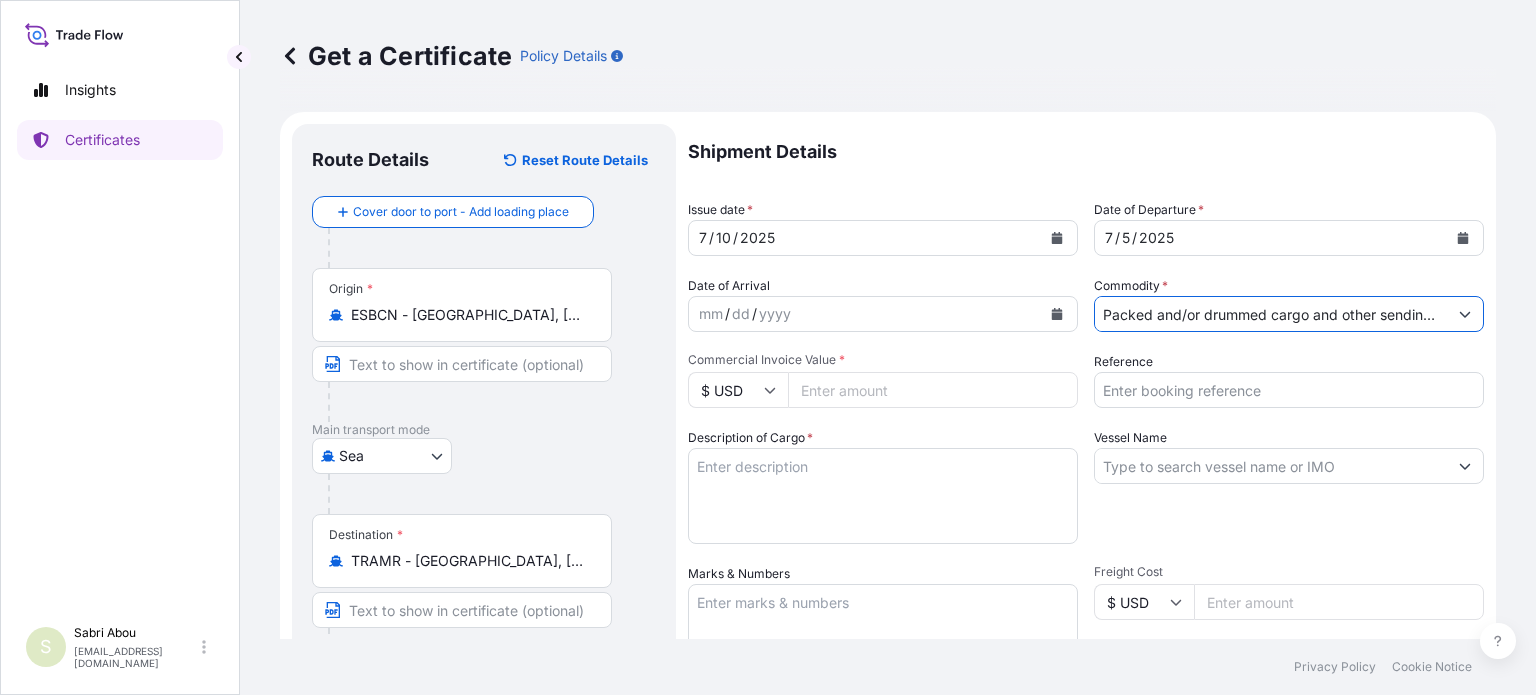 click on "Description of Cargo *" at bounding box center [883, 496] 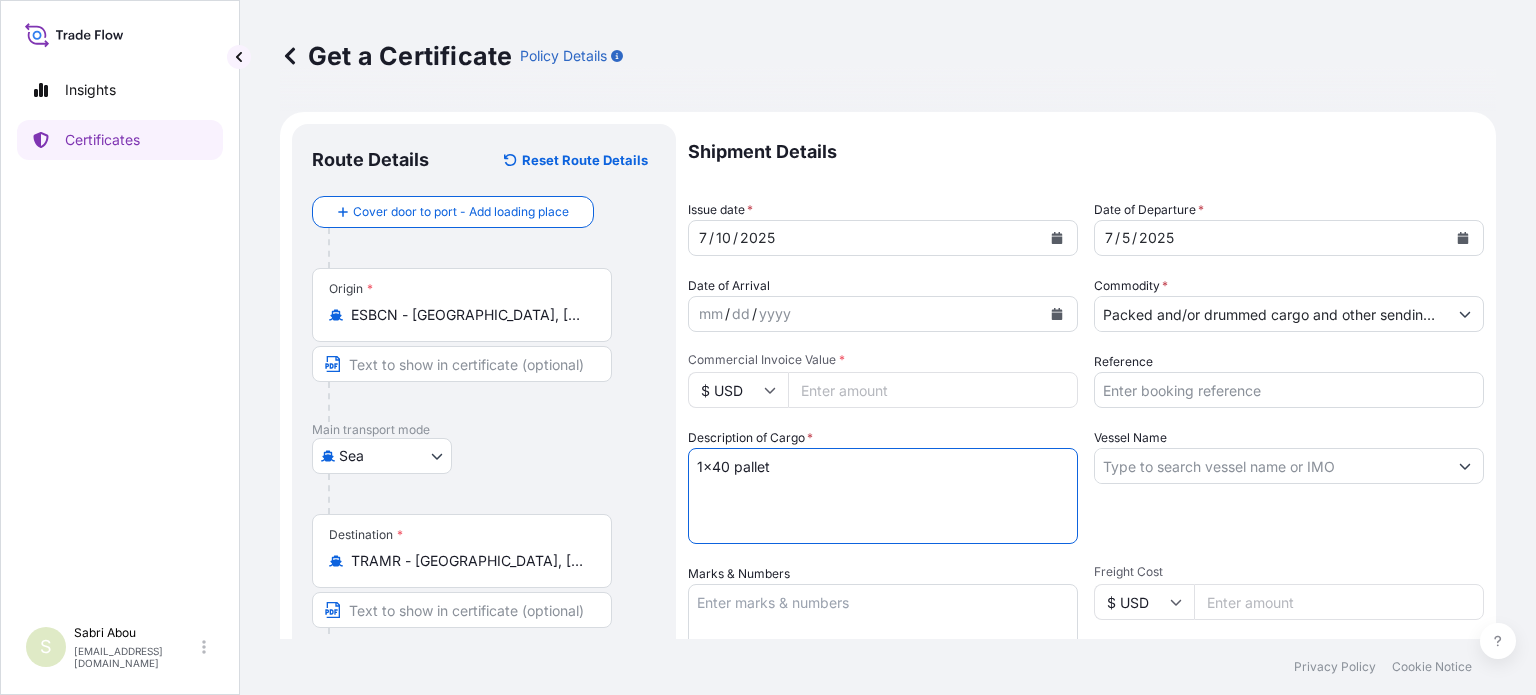 type on "1x40 pallet" 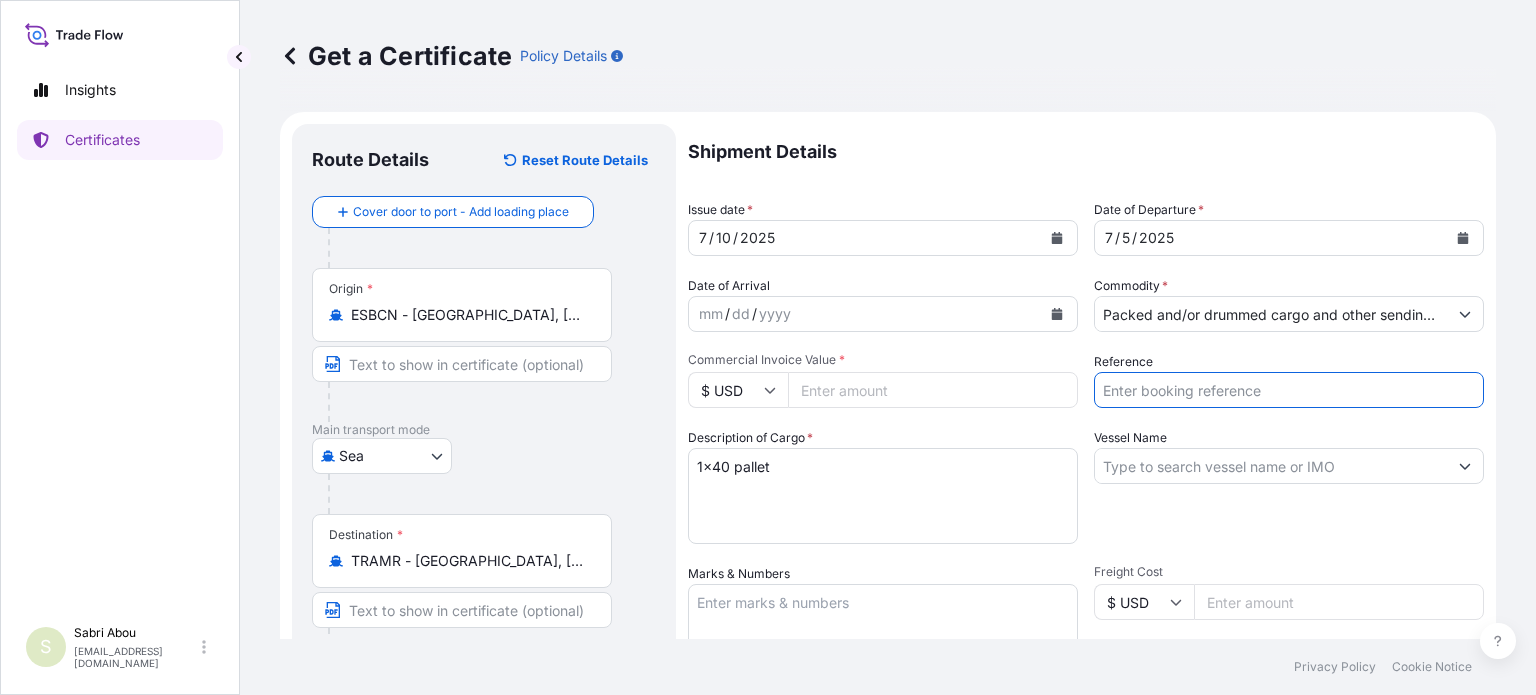 click on "Reference" at bounding box center [1289, 390] 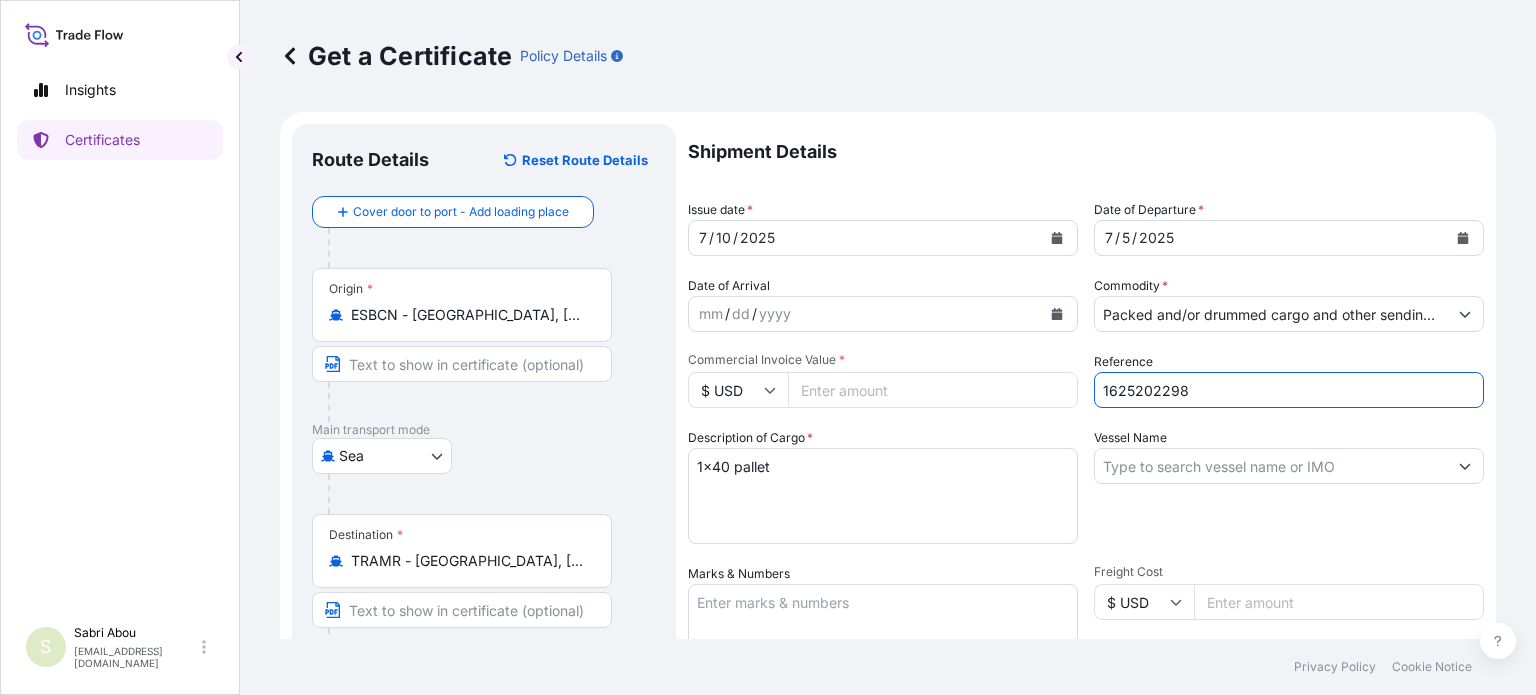 type on "1625202298" 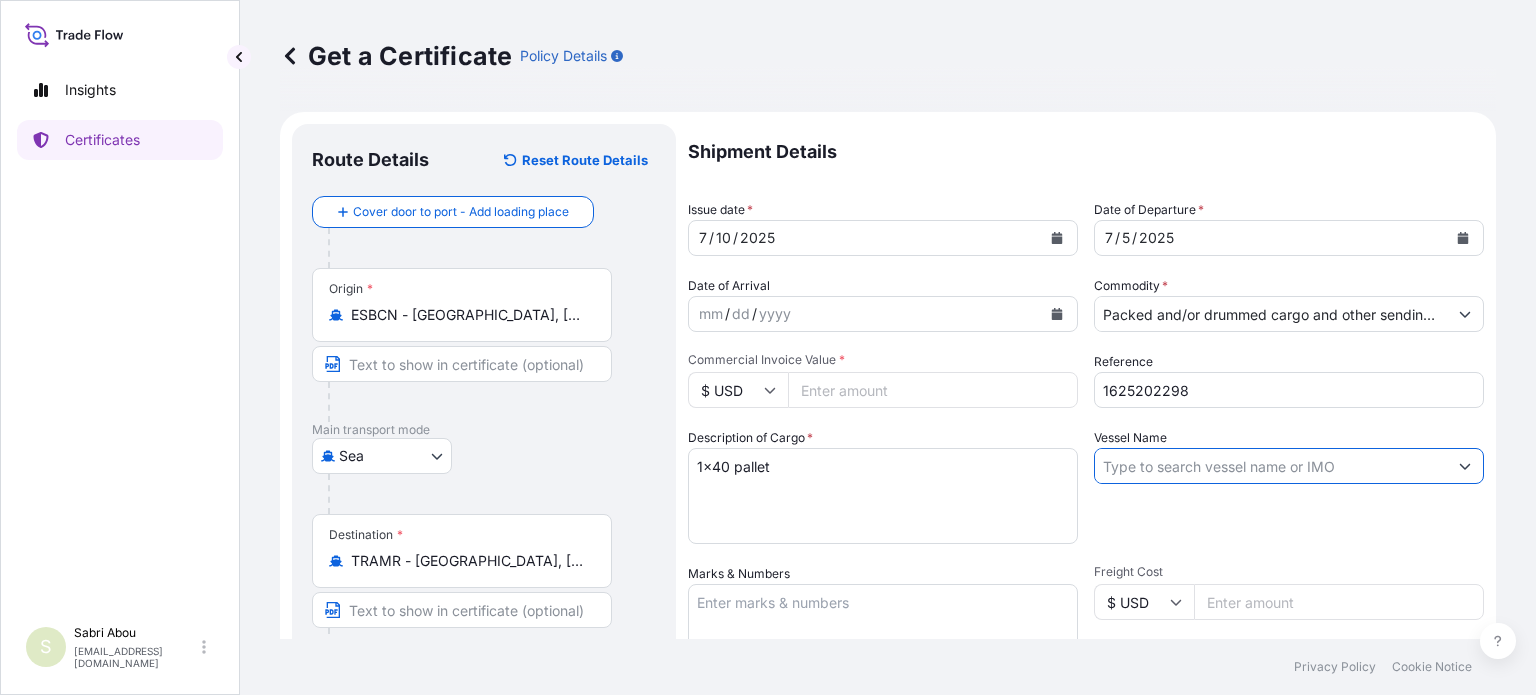 click on "Vessel Name" at bounding box center [1271, 466] 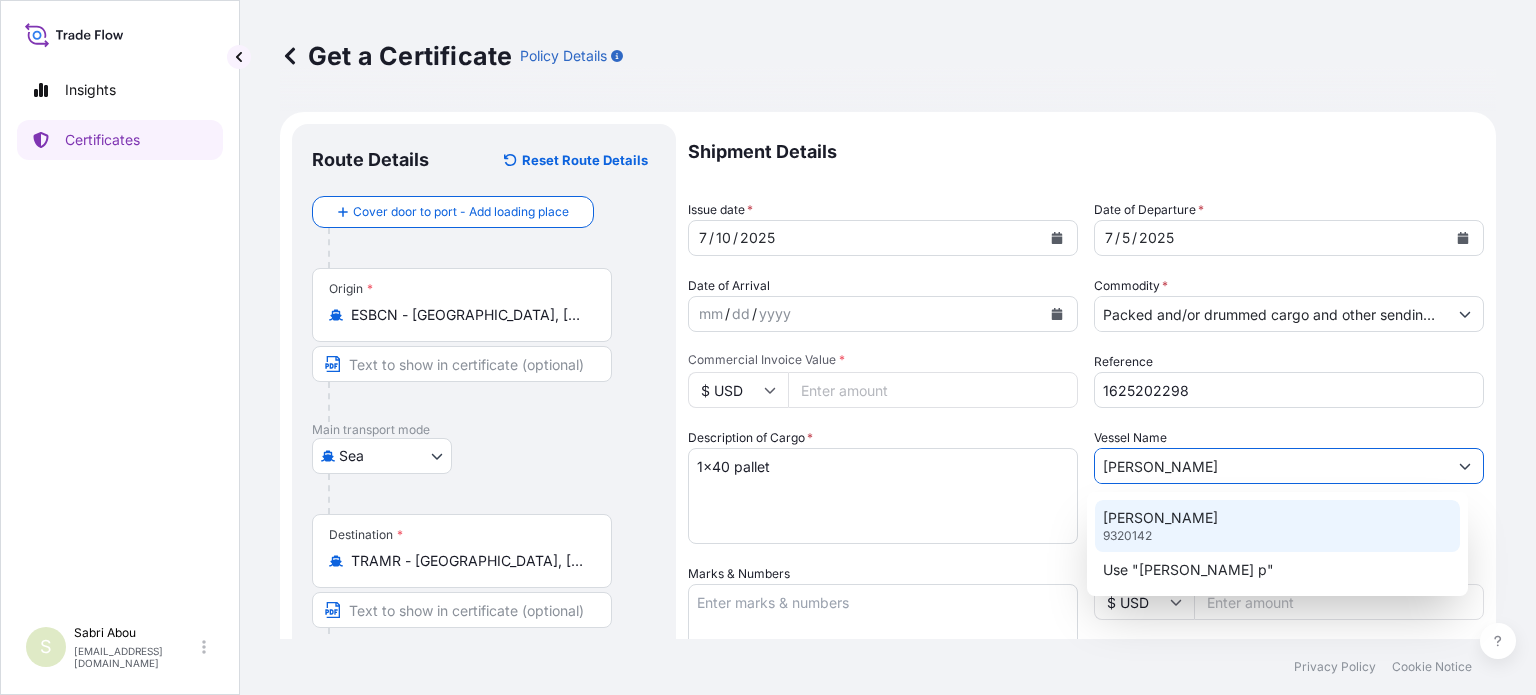 click on "[PERSON_NAME]" at bounding box center (1160, 518) 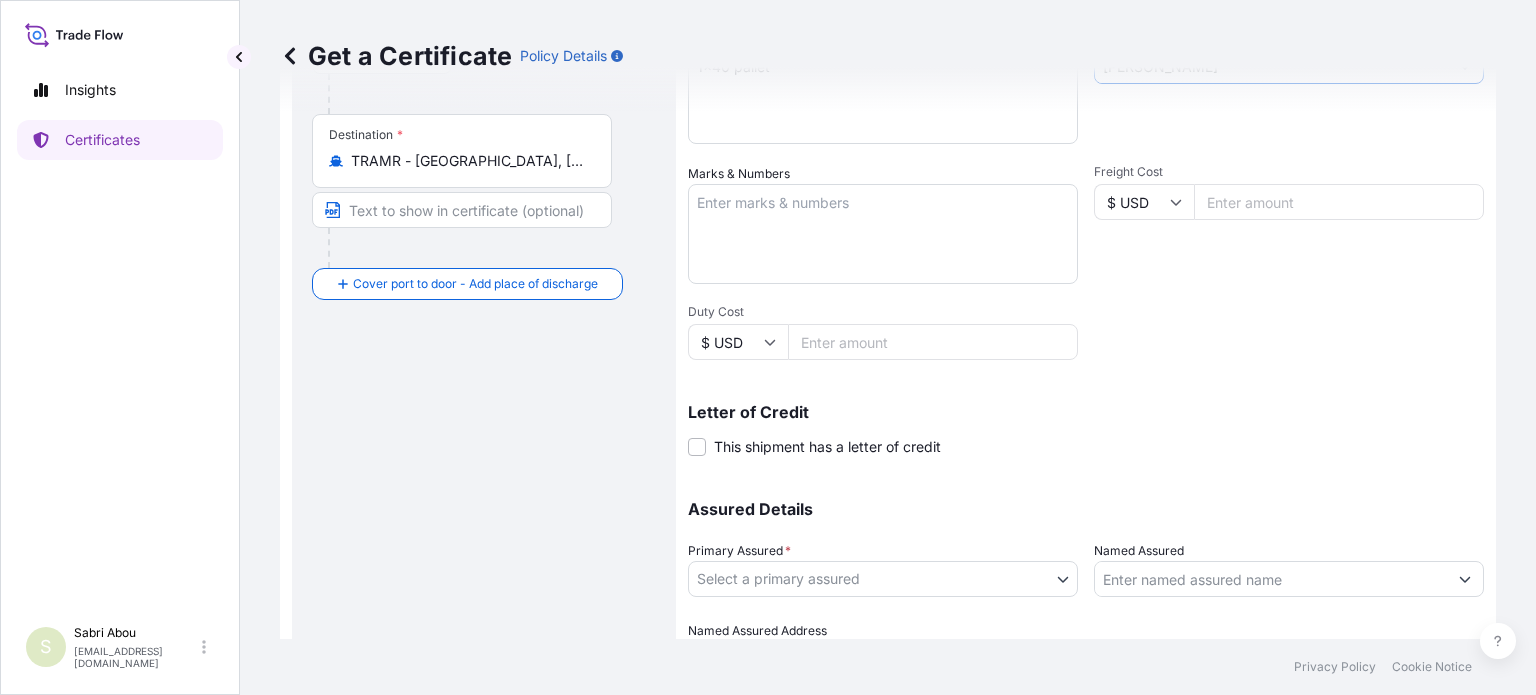 scroll, scrollTop: 100, scrollLeft: 0, axis: vertical 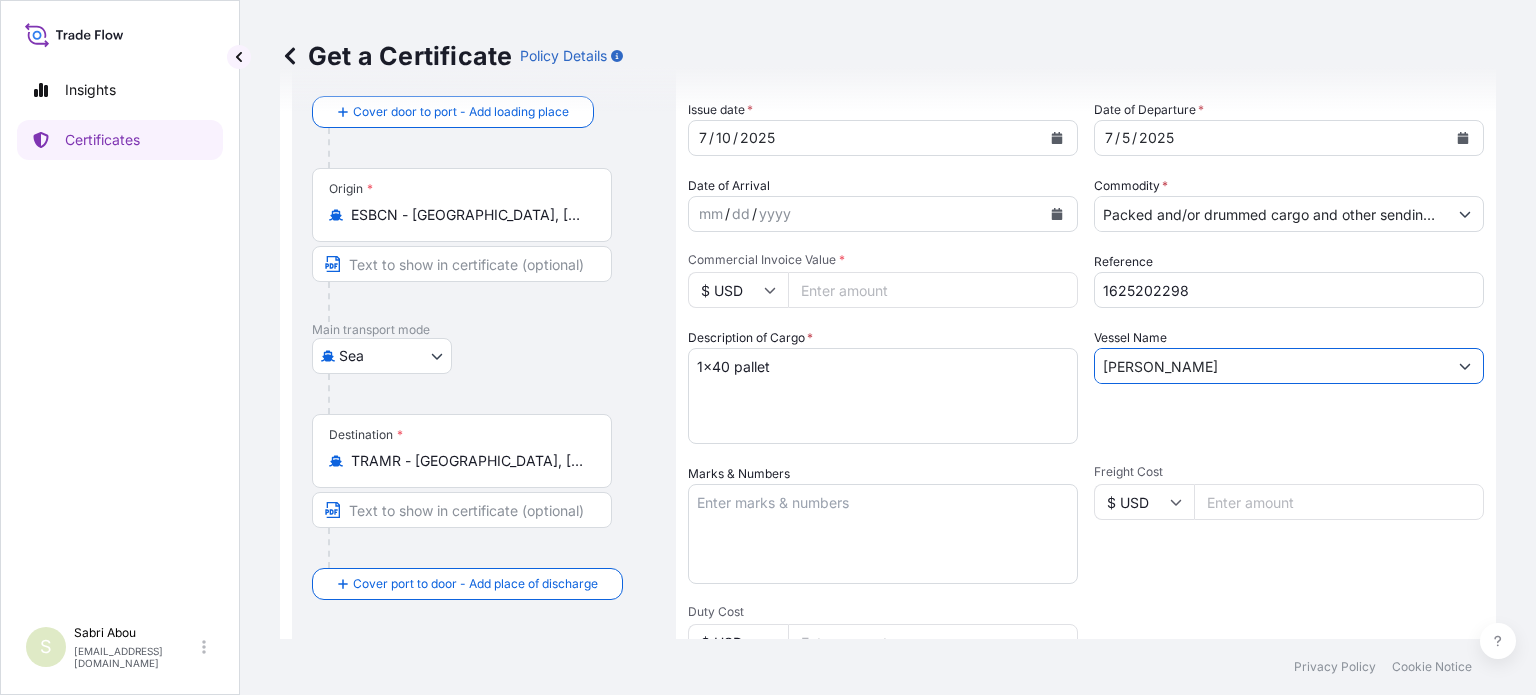 type on "[PERSON_NAME]" 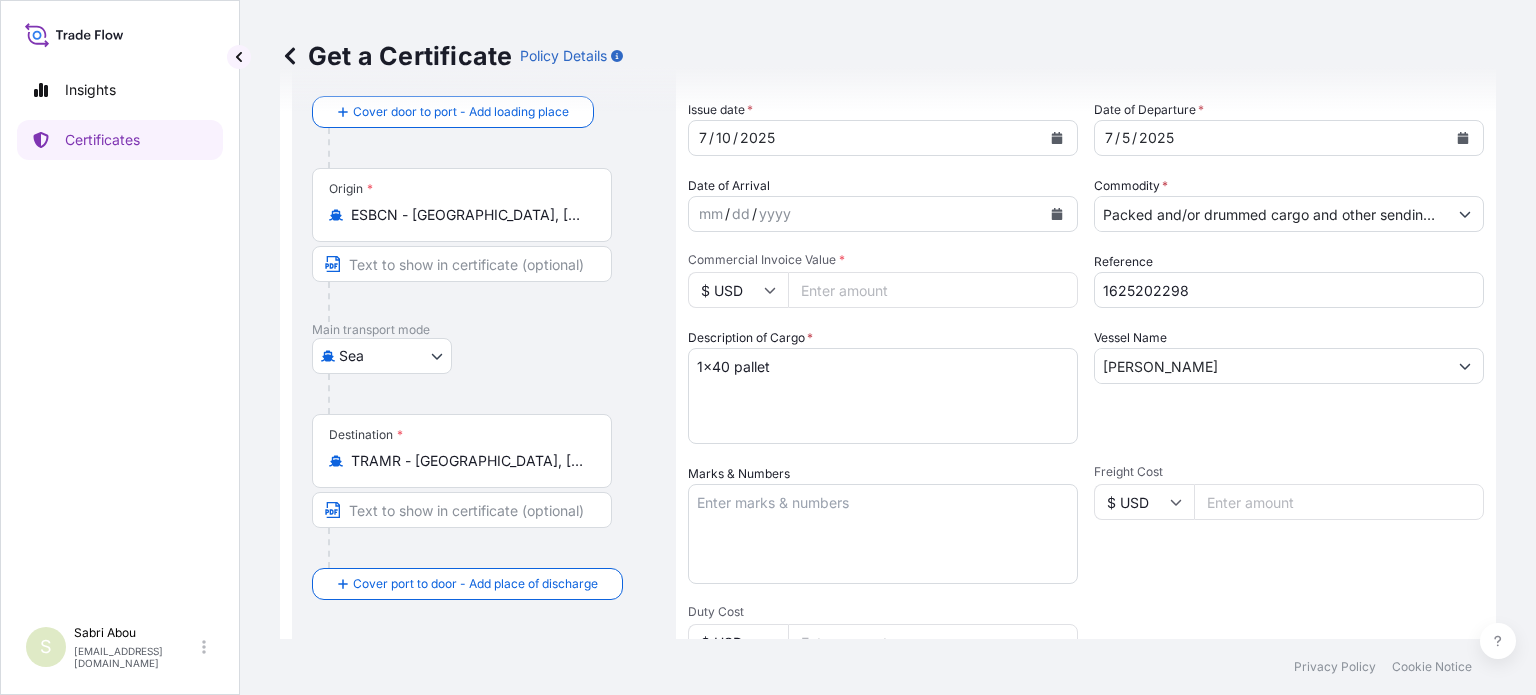 click on "$ USD" at bounding box center [738, 290] 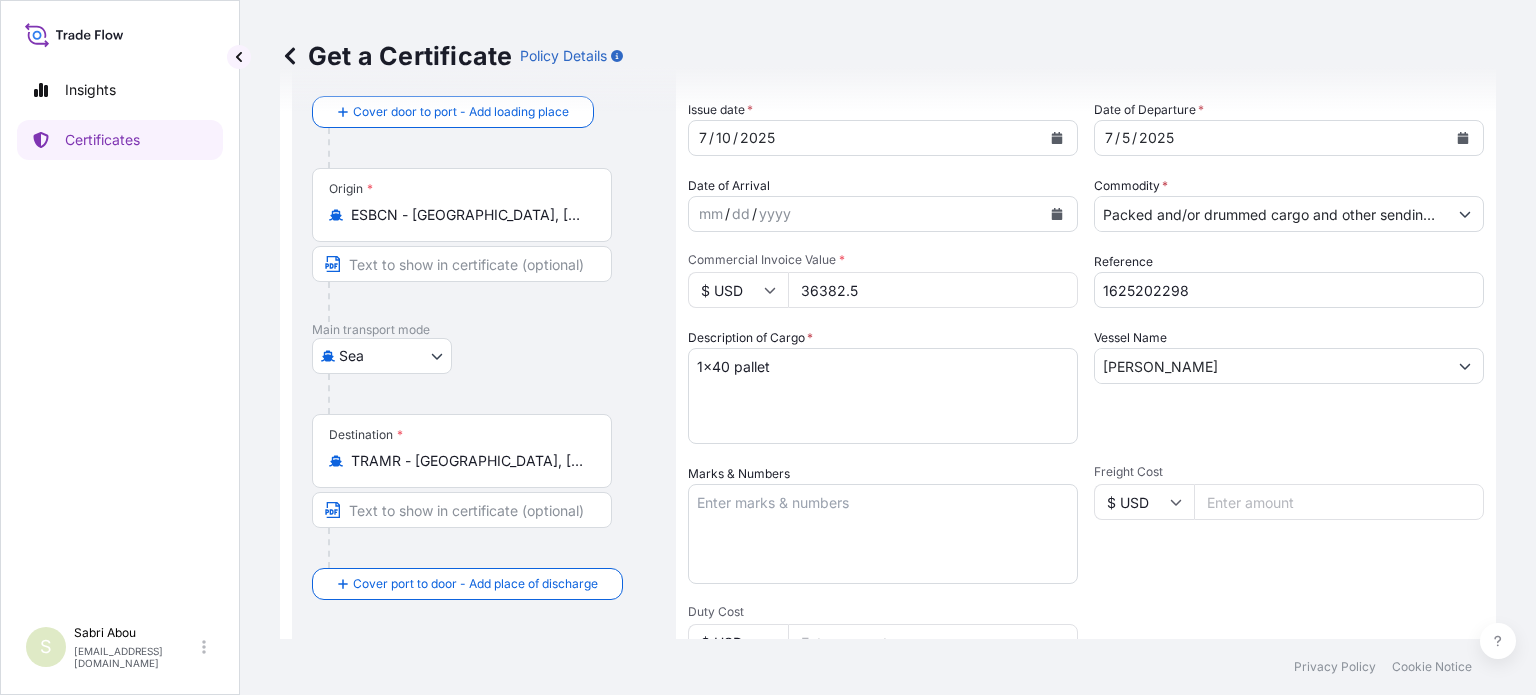 type on "36382.5" 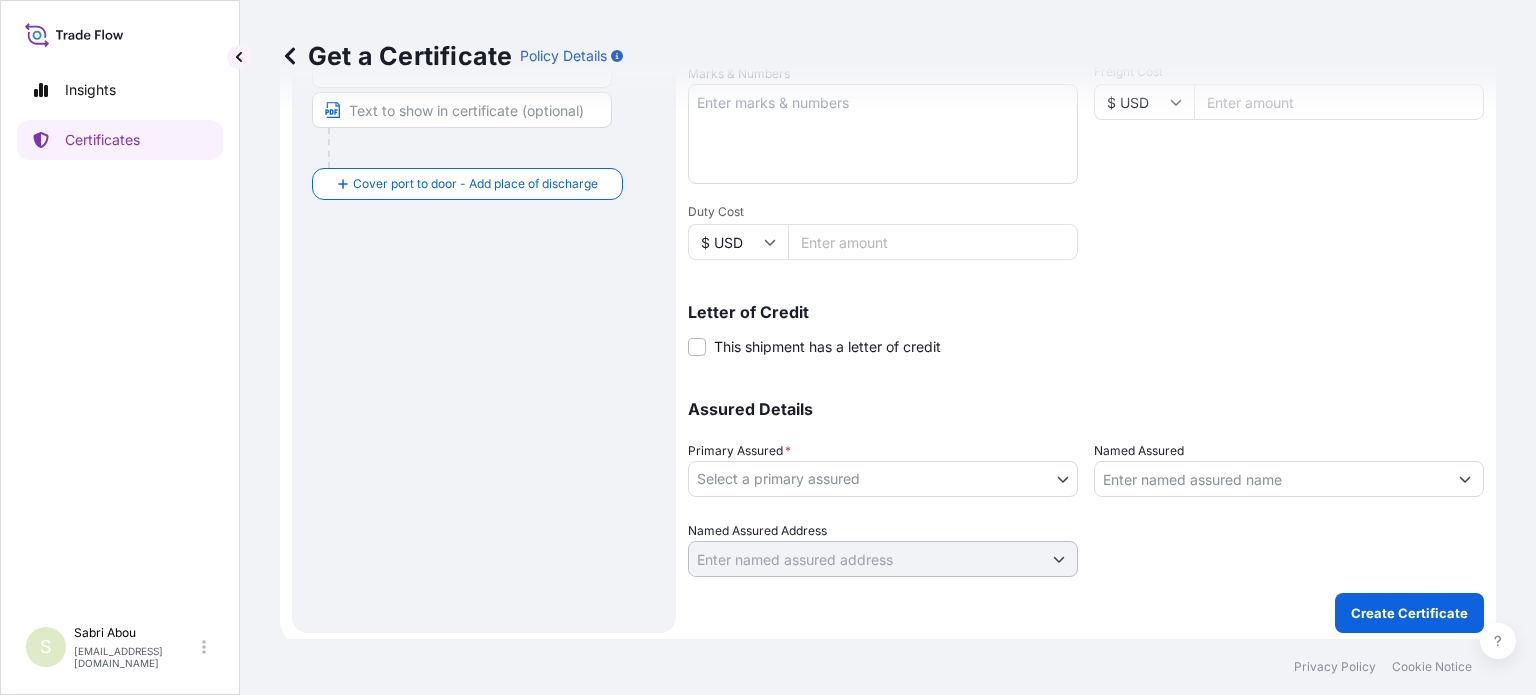 scroll, scrollTop: 504, scrollLeft: 0, axis: vertical 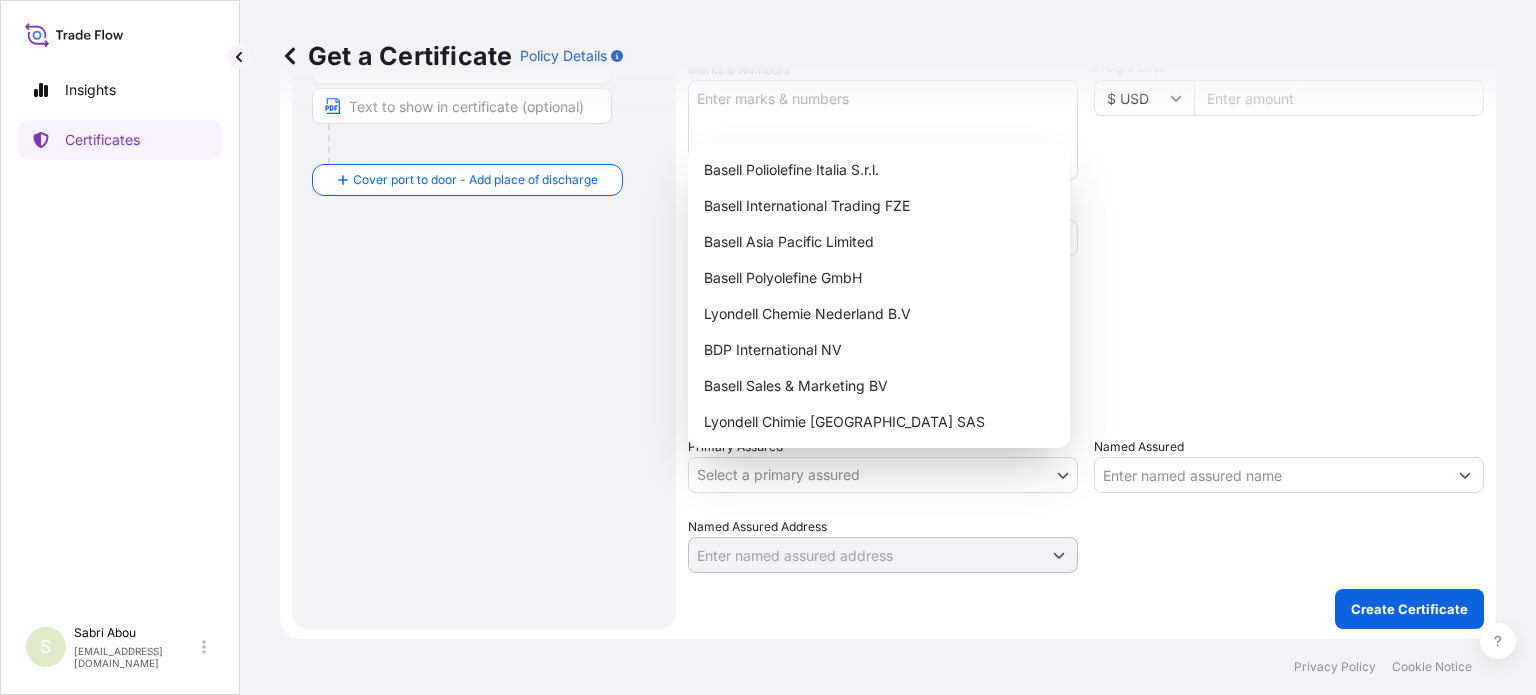 click on "Insights Certificates S Sabri   Abou [EMAIL_ADDRESS][DOMAIN_NAME] Get a Certificate Policy Details Route Details Reset Route Details   Cover door to port - Add loading place Place of loading Road / [GEOGRAPHIC_DATA] / Inland Origin * ESBCN - [GEOGRAPHIC_DATA], [GEOGRAPHIC_DATA] Main transport mode Sea Air Road Sea Destination * TRAMR - [GEOGRAPHIC_DATA], [GEOGRAPHIC_DATA] Cover port to door - Add place of discharge Road / Inland Road / Inland Place of Discharge Shipment Details Issue date * [DATE] Date of Departure * [DATE] Date of Arrival mm / dd / yyyy Commodity * Packed and/or drummed cargo and other sendings - non bulk Packing Category Commercial Invoice Value    * $ USD 36382.5 Reference 1625202298 Description of Cargo * 1x40 pallet Vessel Name [PERSON_NAME] & Numbers Freight Cost   $ USD Duty Cost   $ USD Letter of Credit This shipment has a letter of credit Letter of credit * Letter of credit may not exceed 12000 characters Assured Details Primary Assured * Select a primary assured Basell Poliolefine Italia S.r.l. Named Assured 0" at bounding box center (768, 347) 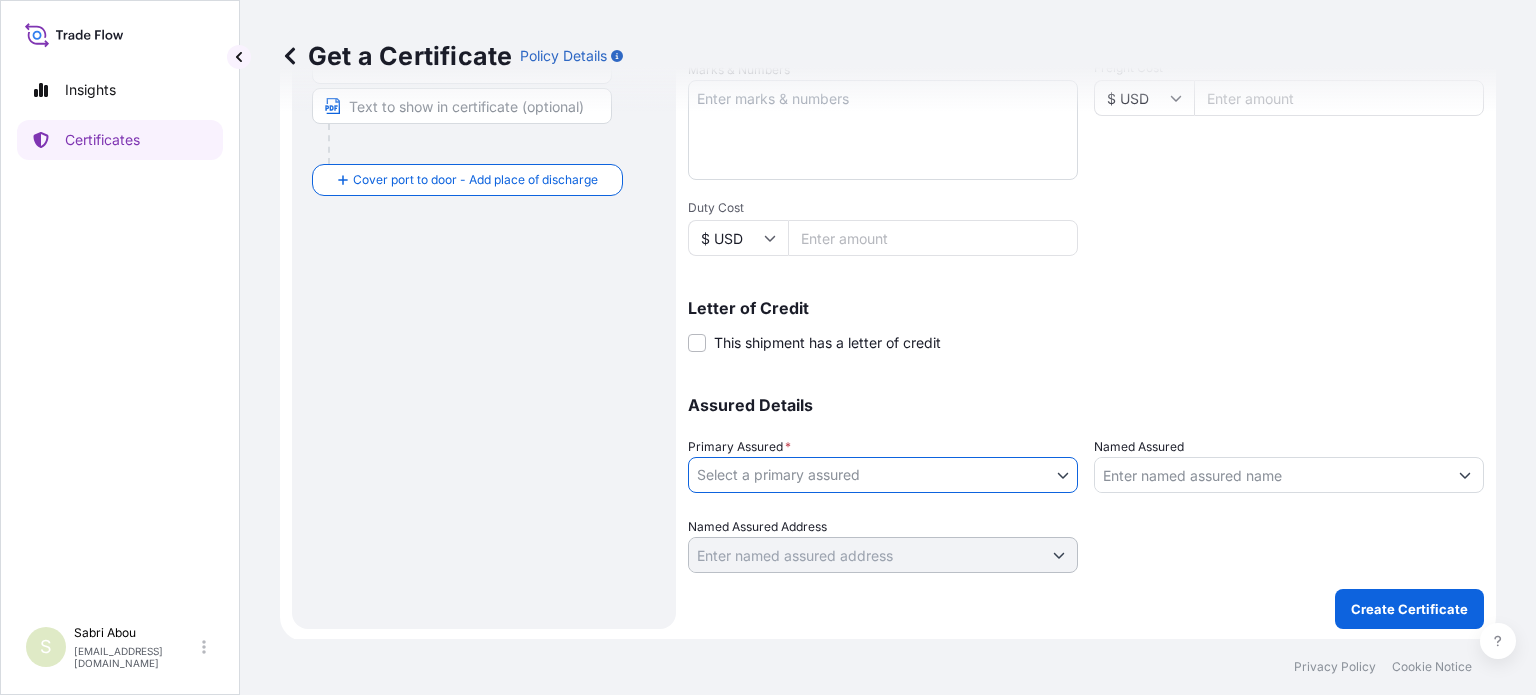 click on "Insights Certificates S Sabri   Abou [EMAIL_ADDRESS][DOMAIN_NAME] Get a Certificate Policy Details Route Details Reset Route Details   Cover door to port - Add loading place Place of loading Road / [GEOGRAPHIC_DATA] / Inland Origin * ESBCN - [GEOGRAPHIC_DATA], [GEOGRAPHIC_DATA] Main transport mode Sea Air Road Sea Destination * TRAMR - [GEOGRAPHIC_DATA], [GEOGRAPHIC_DATA] Cover port to door - Add place of discharge Road / Inland Road / Inland Place of Discharge Shipment Details Issue date * [DATE] Date of Departure * [DATE] Date of Arrival mm / dd / yyyy Commodity * Packed and/or drummed cargo and other sendings - non bulk Packing Category Commercial Invoice Value    * $ USD 36382.5 Reference 1625202298 Description of Cargo * 1x40 pallet Vessel Name [PERSON_NAME] & Numbers Freight Cost   $ USD Duty Cost   $ USD Letter of Credit This shipment has a letter of credit Letter of credit * Letter of credit may not exceed 12000 characters Assured Details Primary Assured * Select a primary assured Basell Poliolefine Italia S.r.l. Named Assured 0" at bounding box center (768, 347) 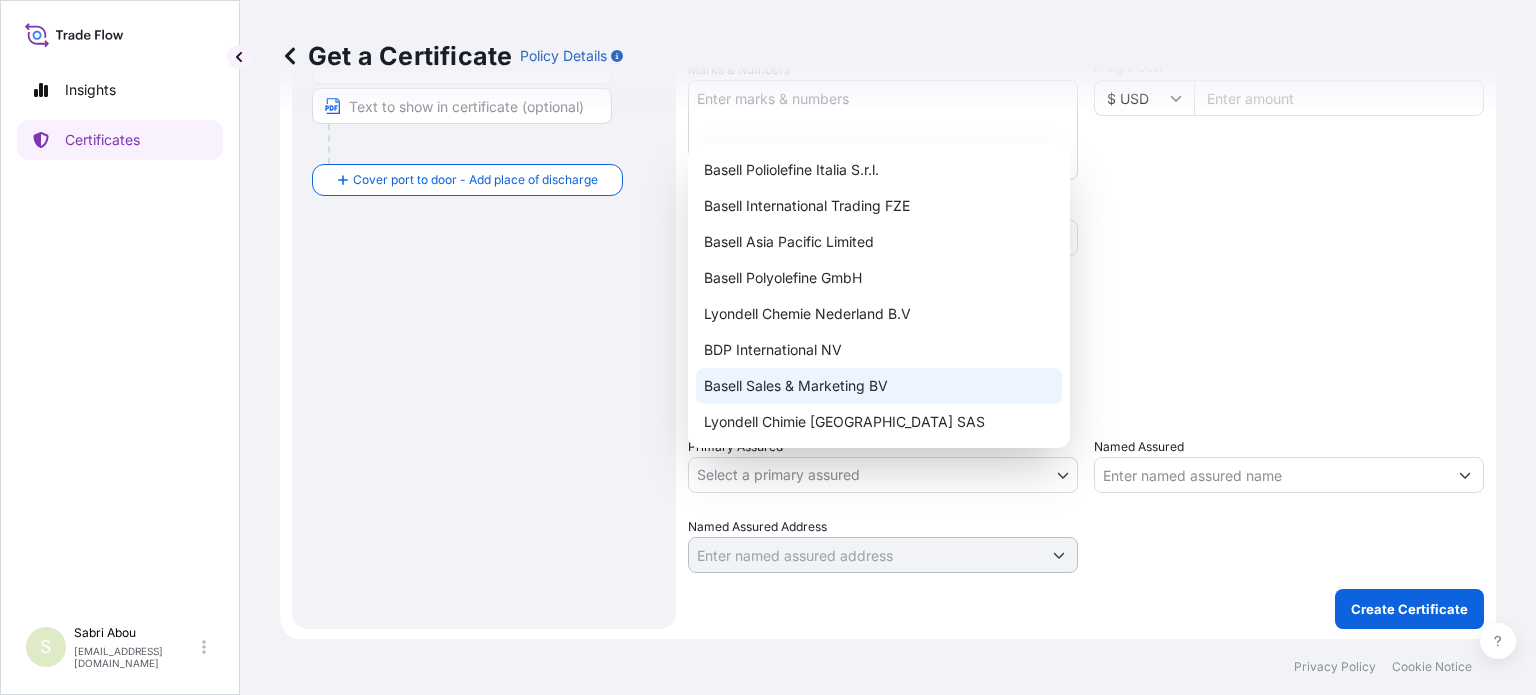 click on "Basell Sales & Marketing BV" at bounding box center [879, 386] 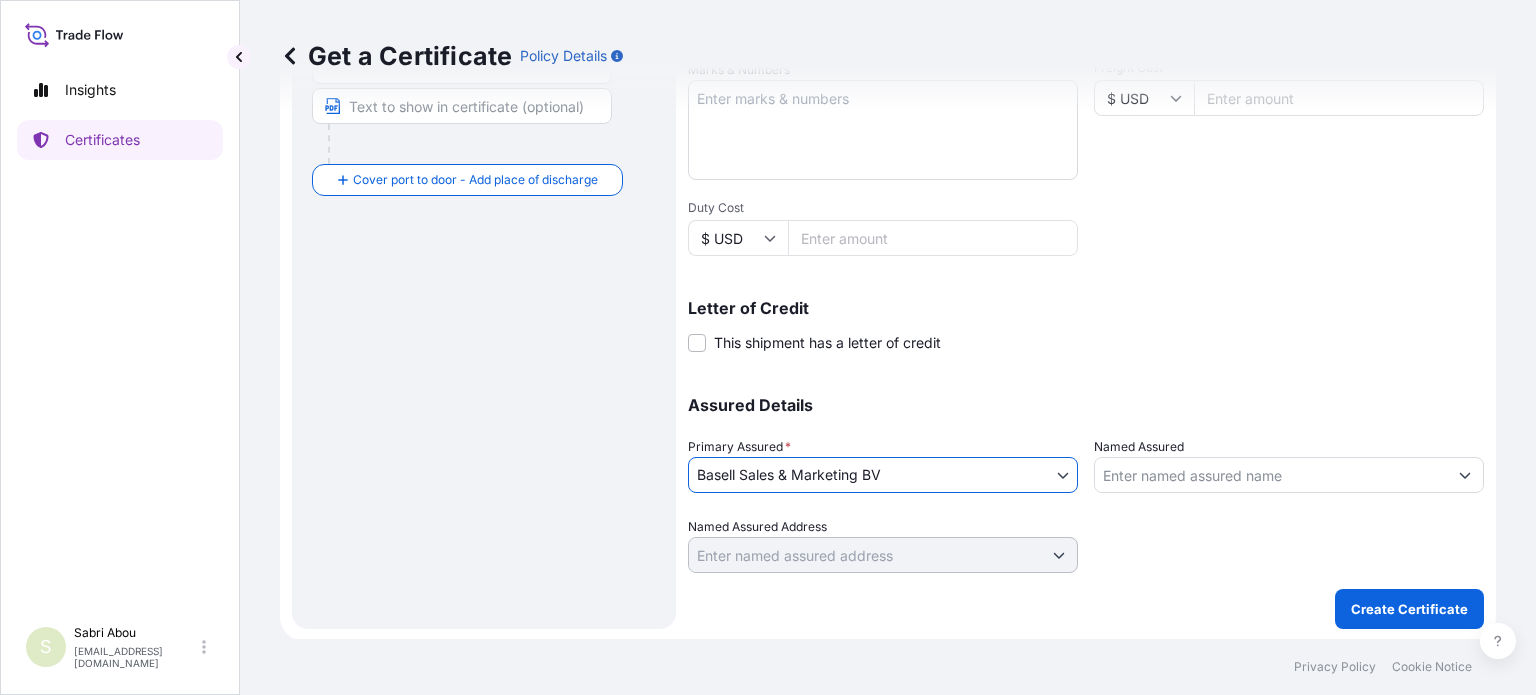 click on "Named Assured" at bounding box center [1271, 475] 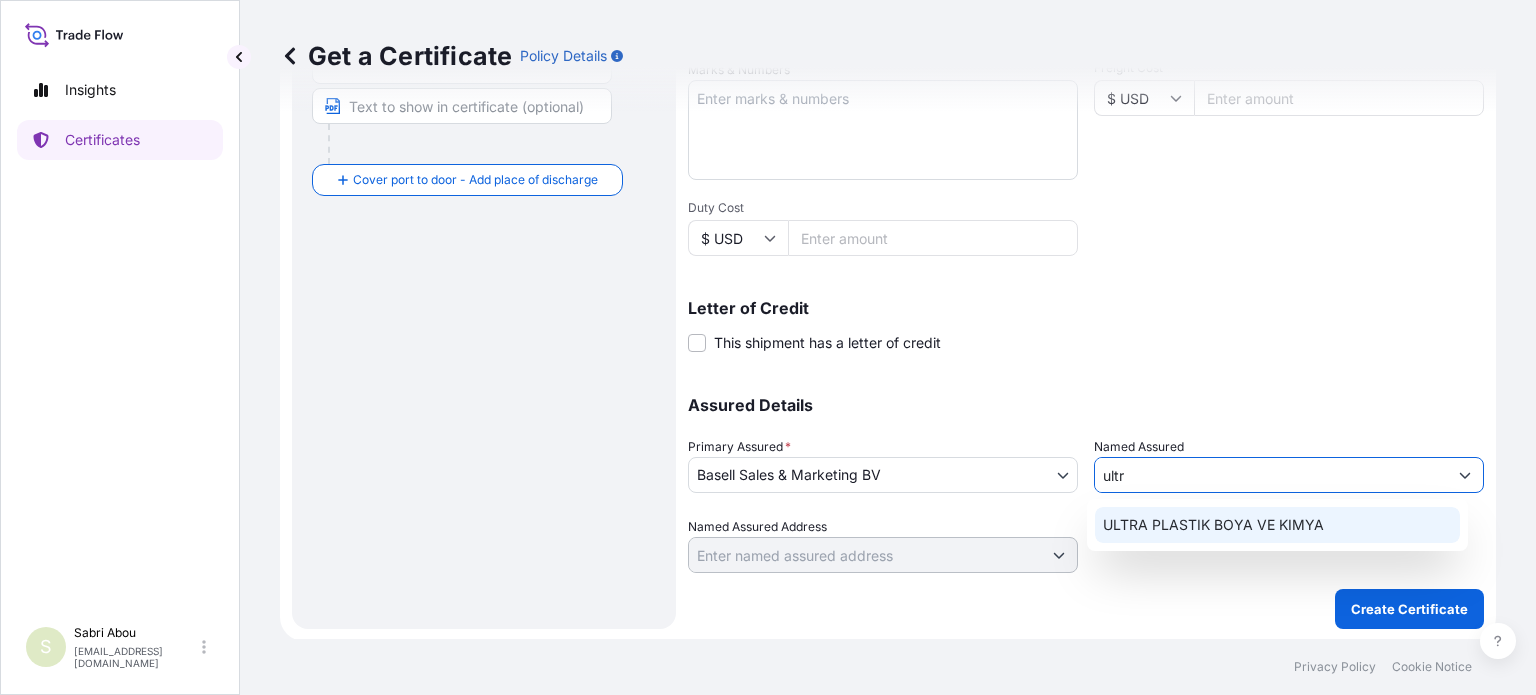 click on "ULTRA PLASTIK BOYA VE KIMYA" at bounding box center (1213, 525) 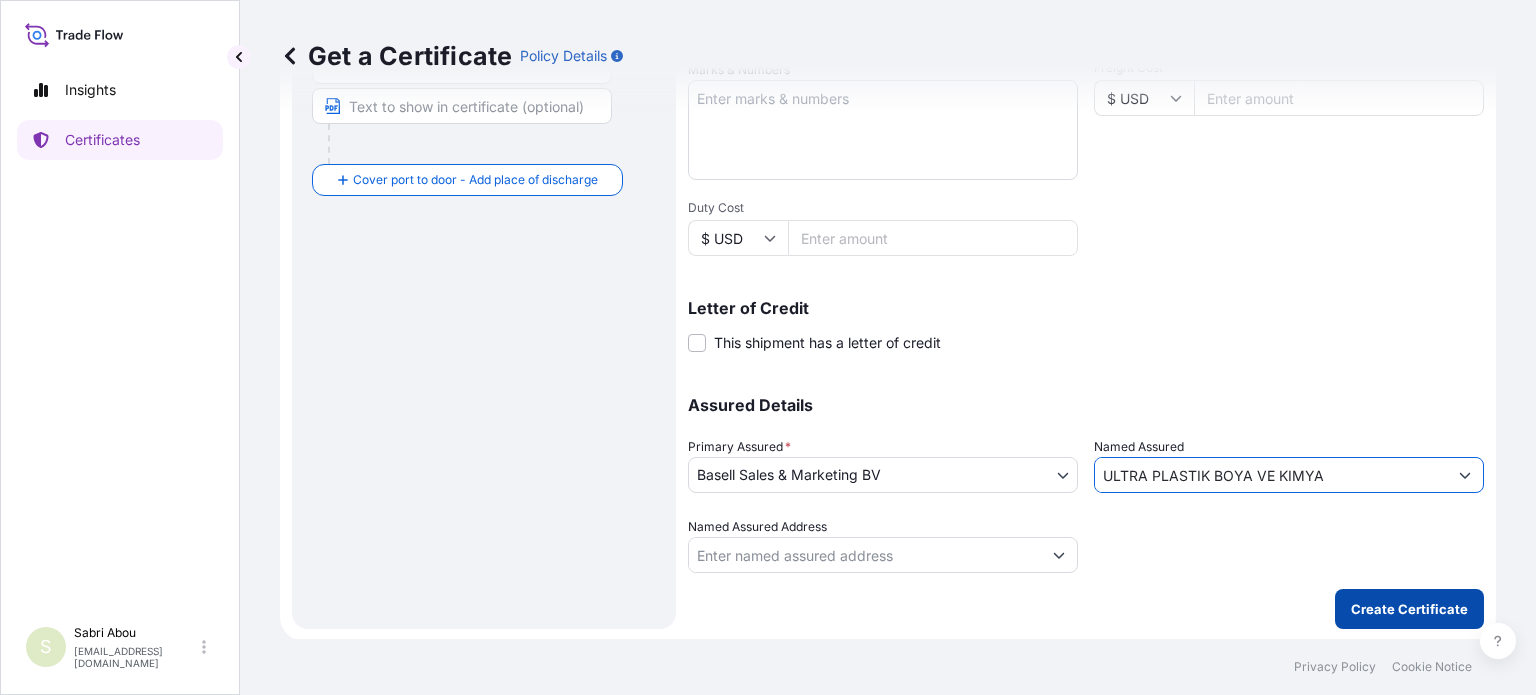 type on "ULTRA PLASTIK BOYA VE KIMYA" 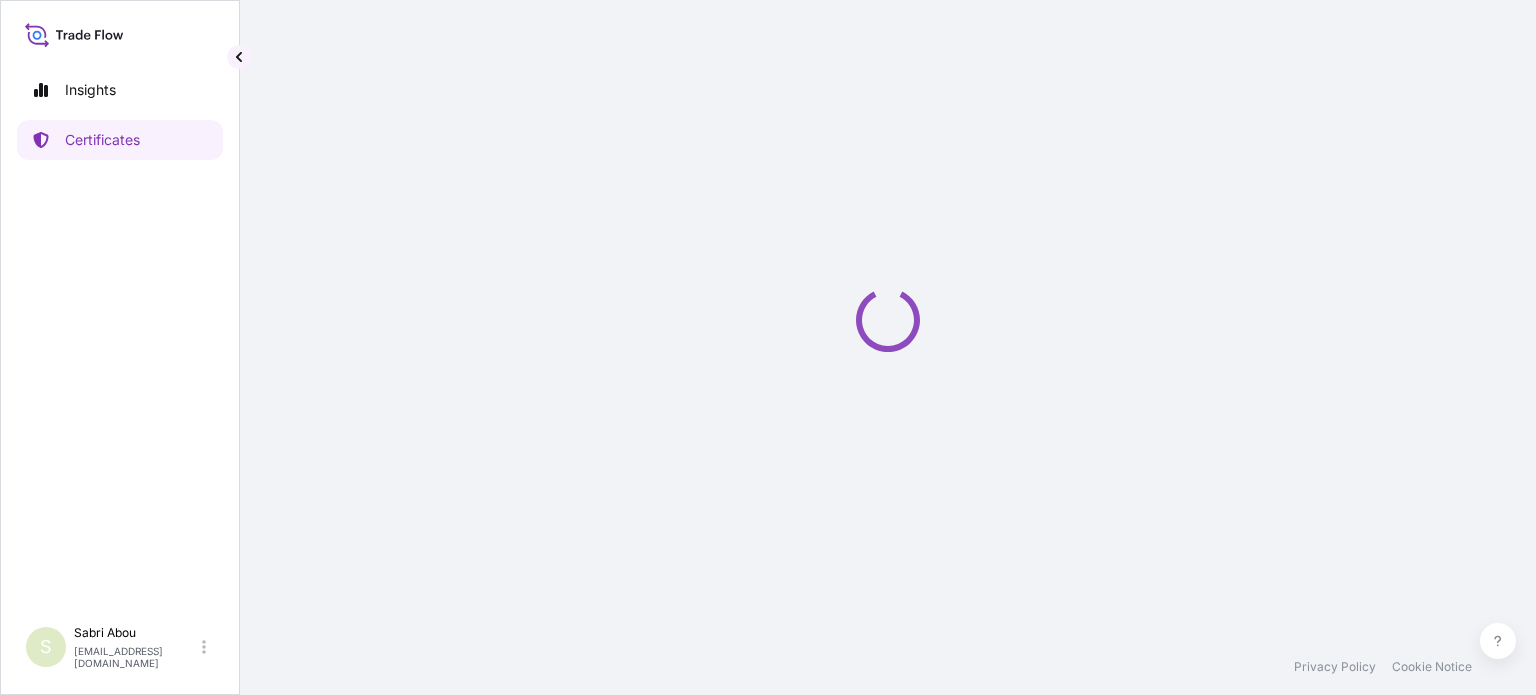scroll, scrollTop: 0, scrollLeft: 0, axis: both 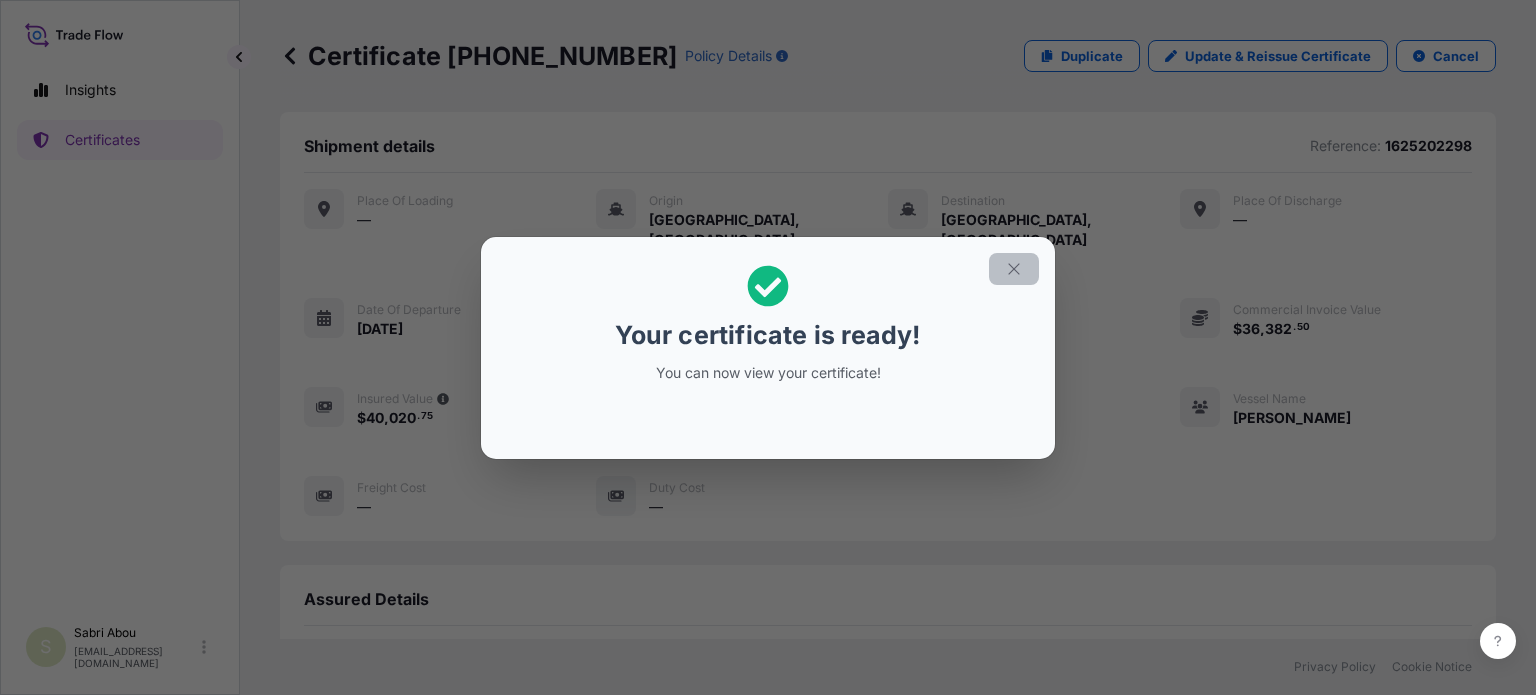 click 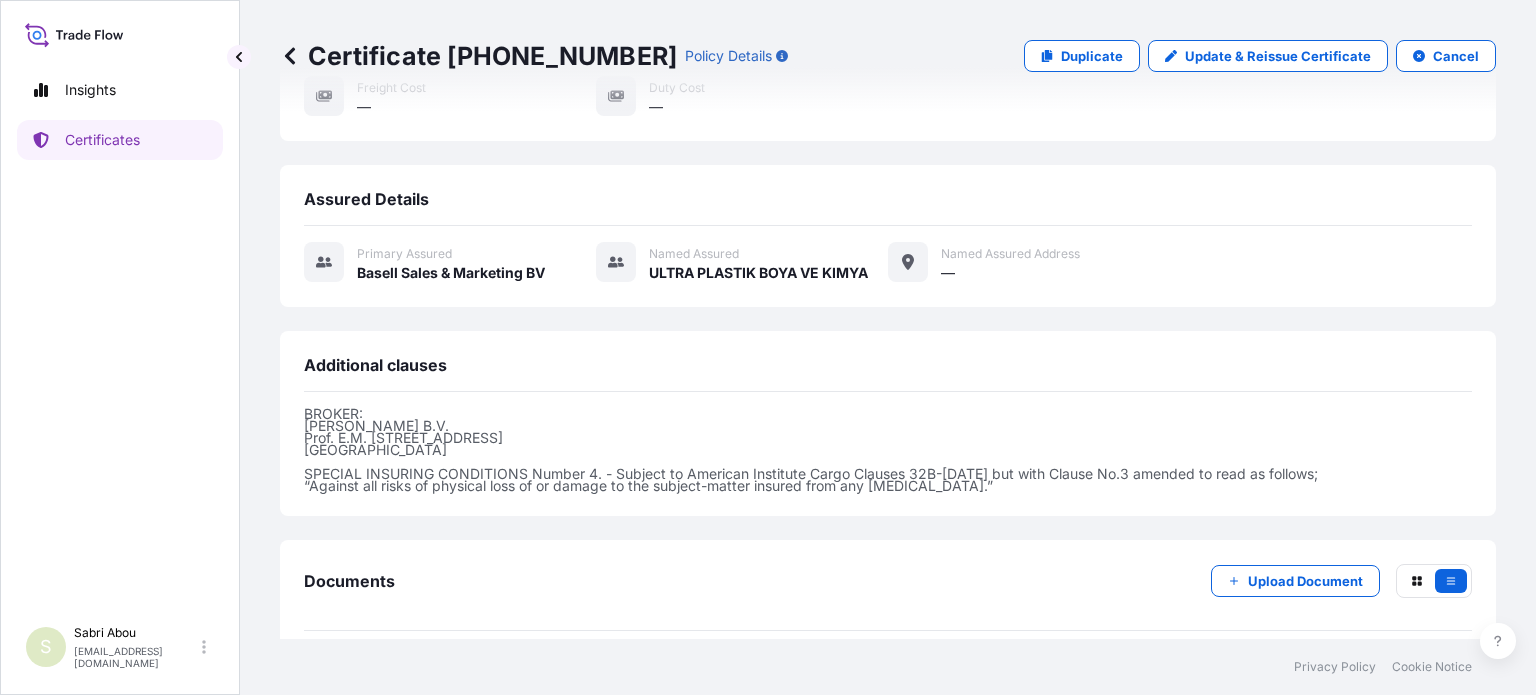 scroll, scrollTop: 461, scrollLeft: 0, axis: vertical 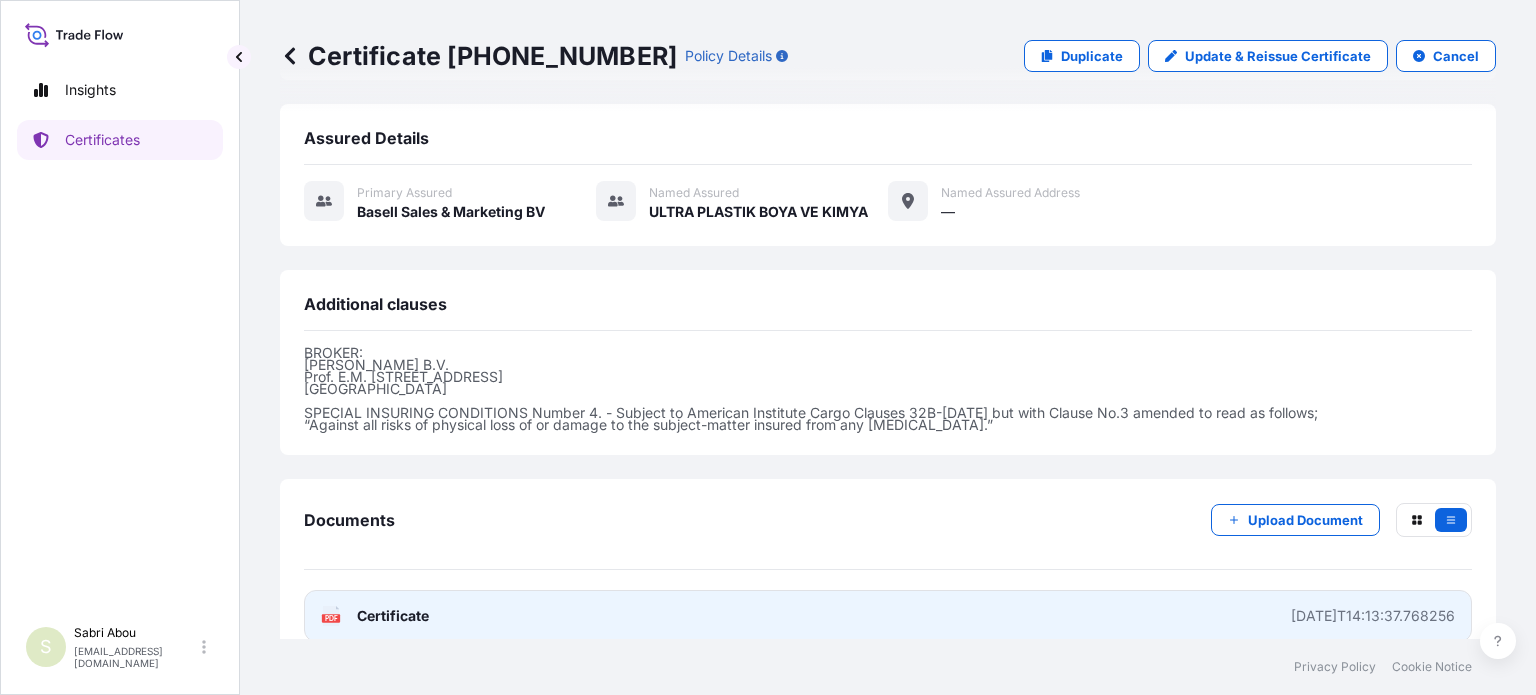 click on "PDF Certificate [DATE]T14:13:37.768256" at bounding box center (888, 616) 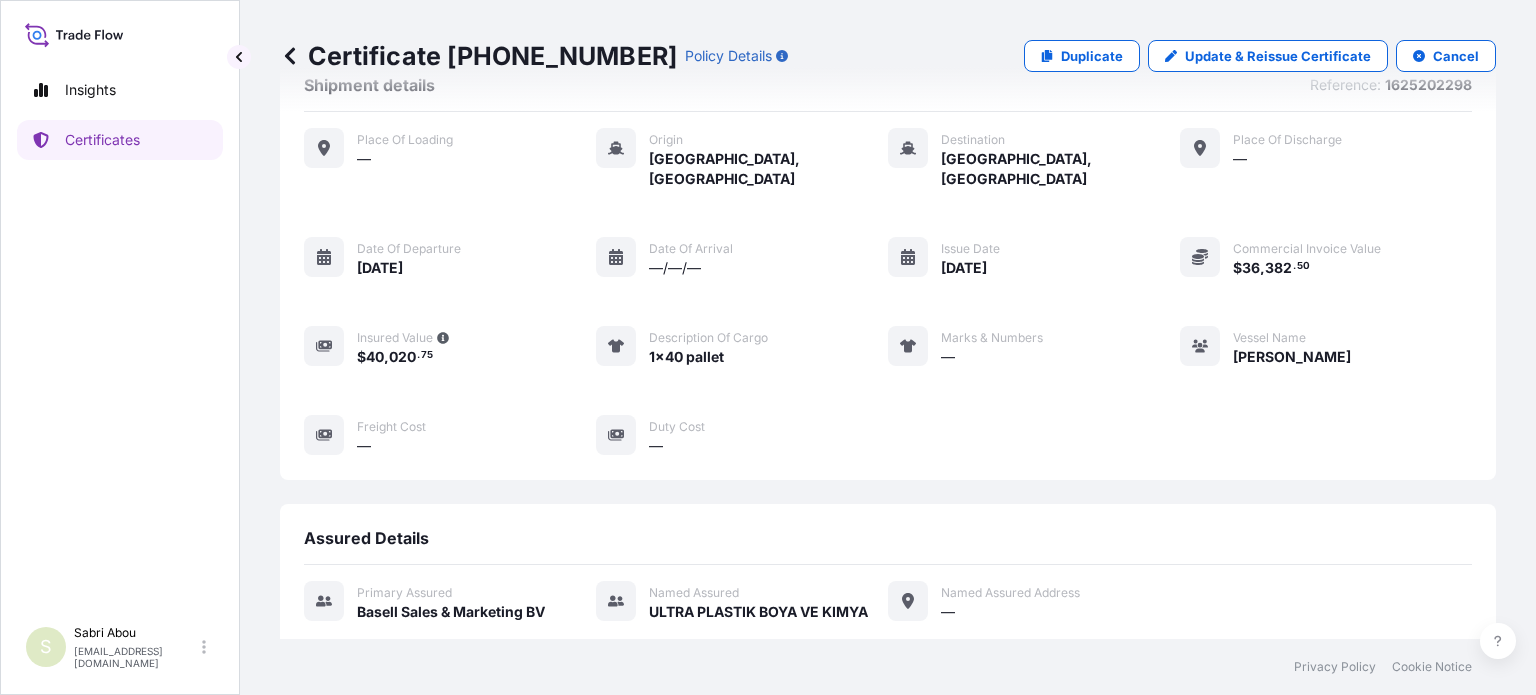 scroll, scrollTop: 0, scrollLeft: 0, axis: both 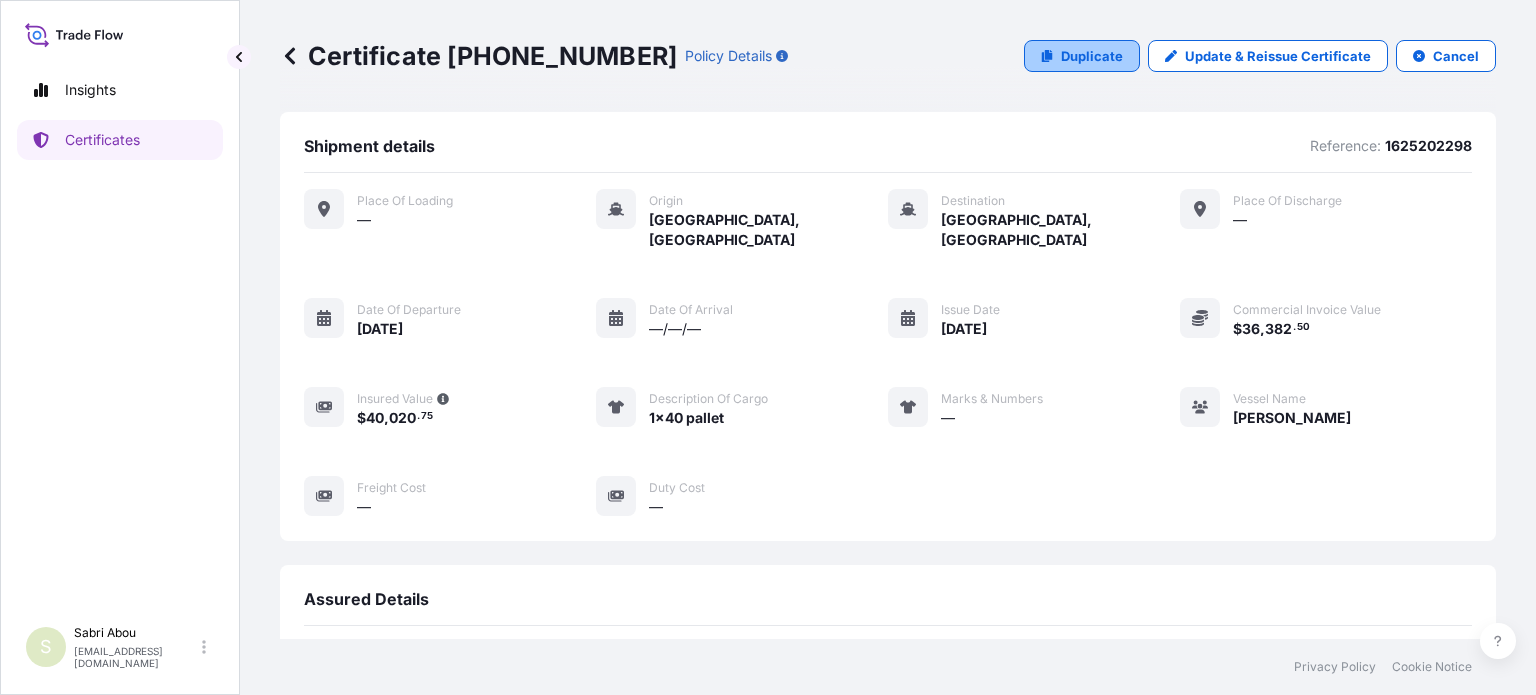 click on "Duplicate" at bounding box center (1092, 56) 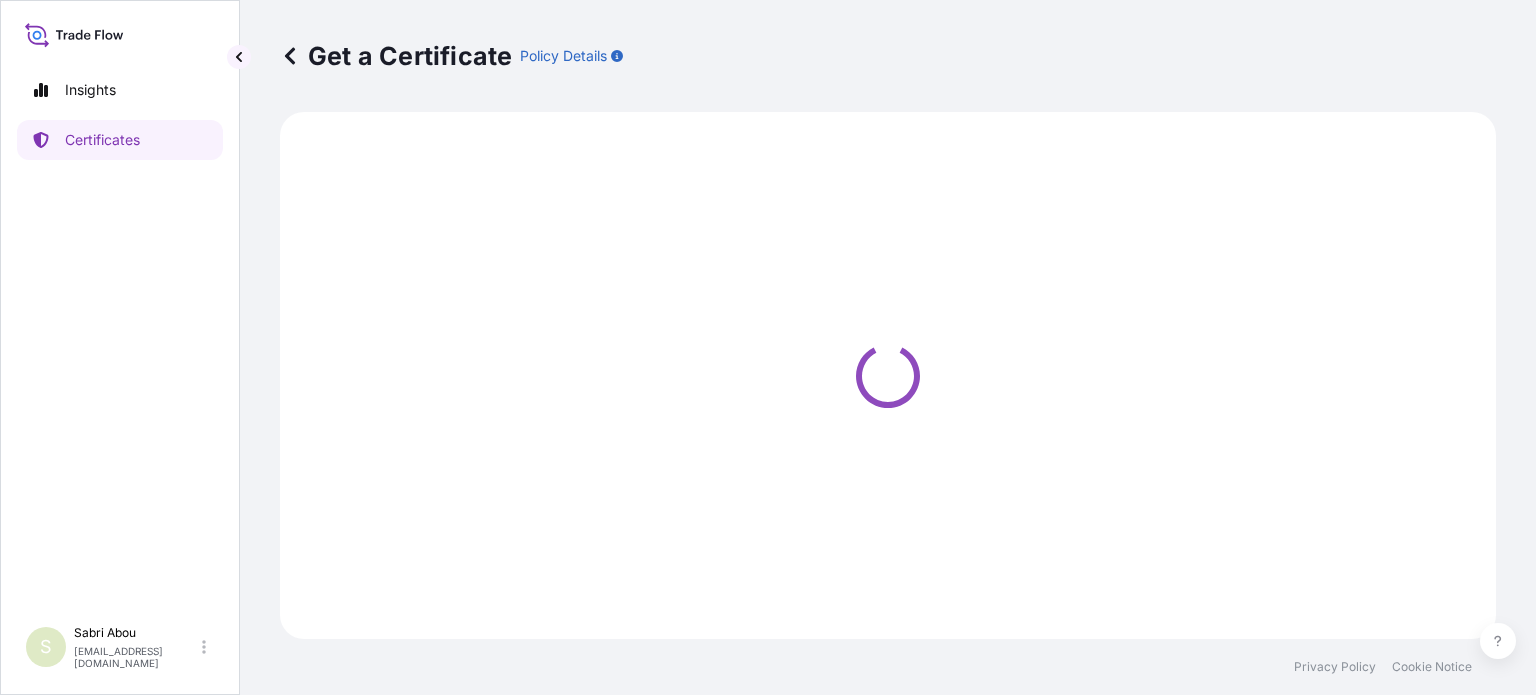 select on "Sea" 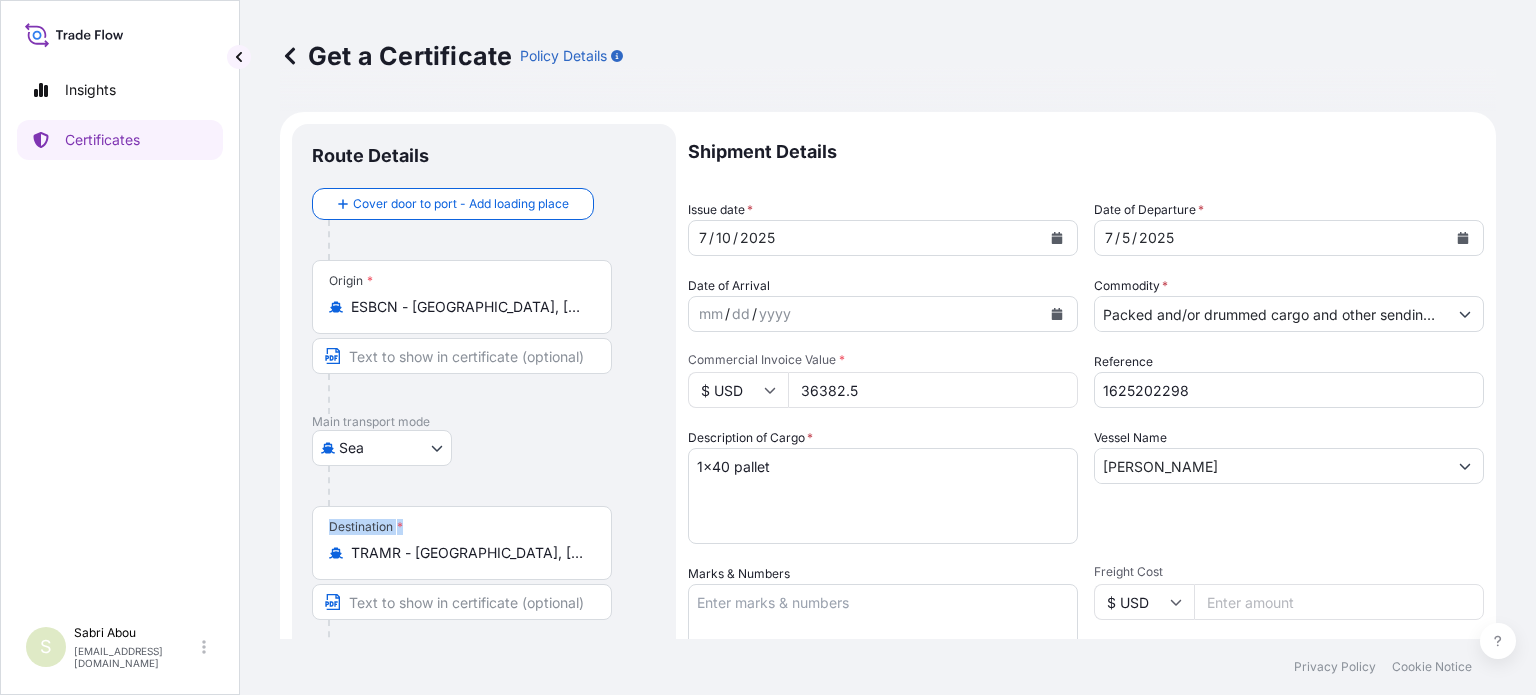 drag, startPoint x: 546, startPoint y: 565, endPoint x: 288, endPoint y: 568, distance: 258.01746 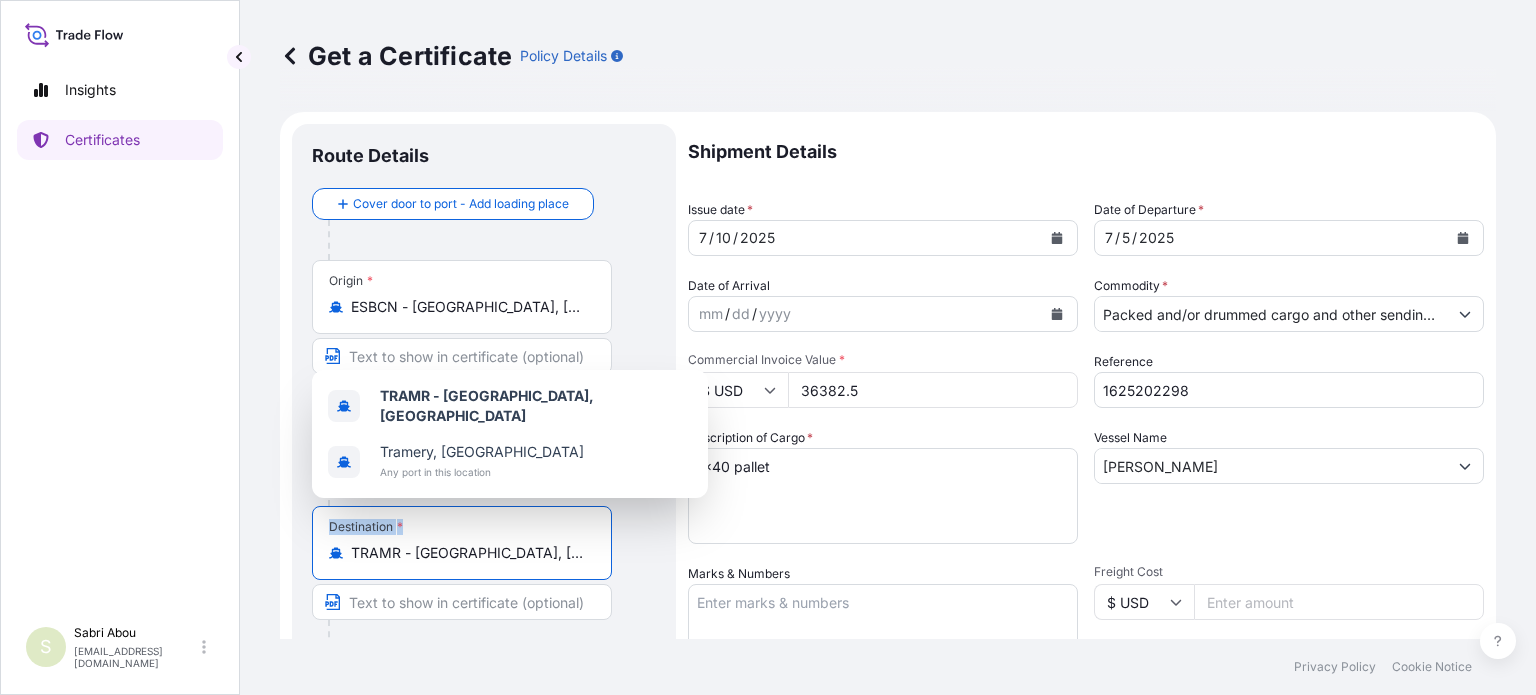 click on "TRAMR - [GEOGRAPHIC_DATA], [GEOGRAPHIC_DATA]" at bounding box center (469, 553) 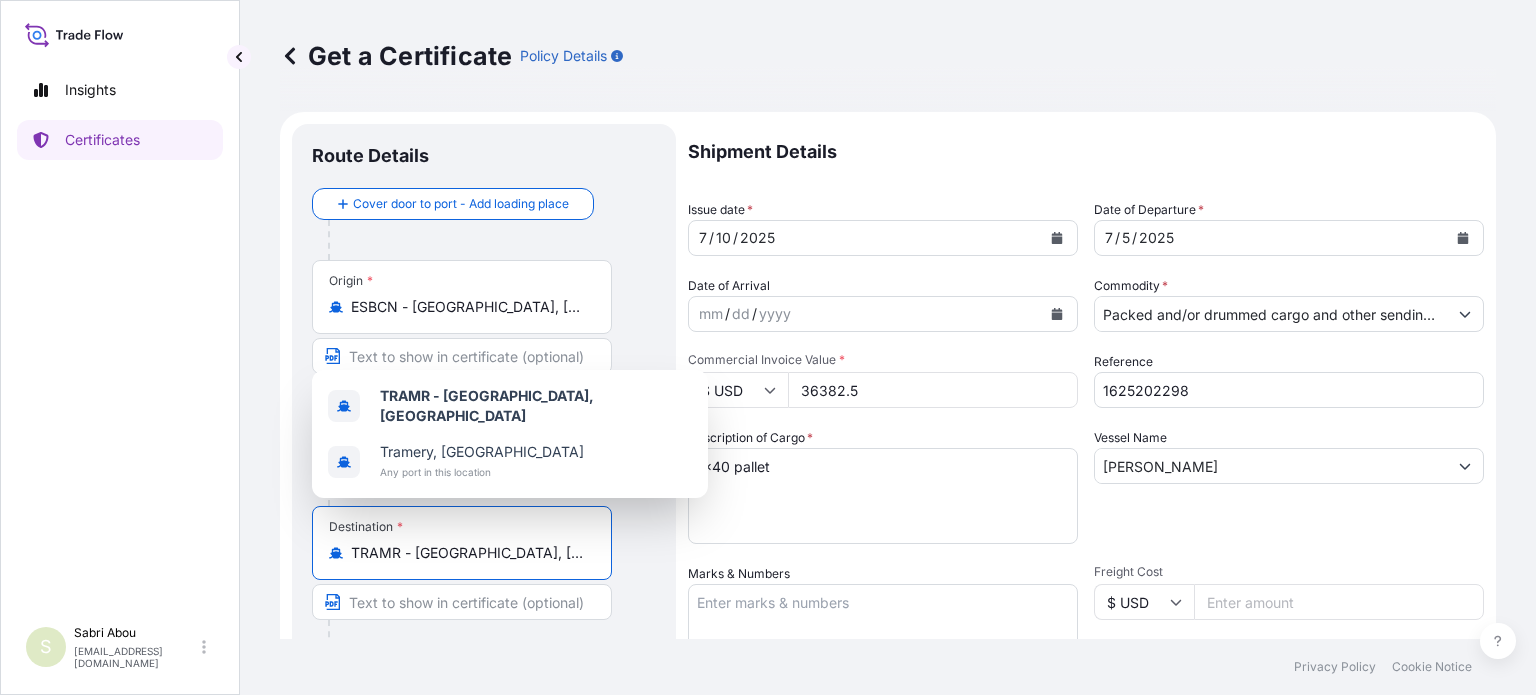 drag, startPoint x: 541, startPoint y: 557, endPoint x: 286, endPoint y: 571, distance: 255.38402 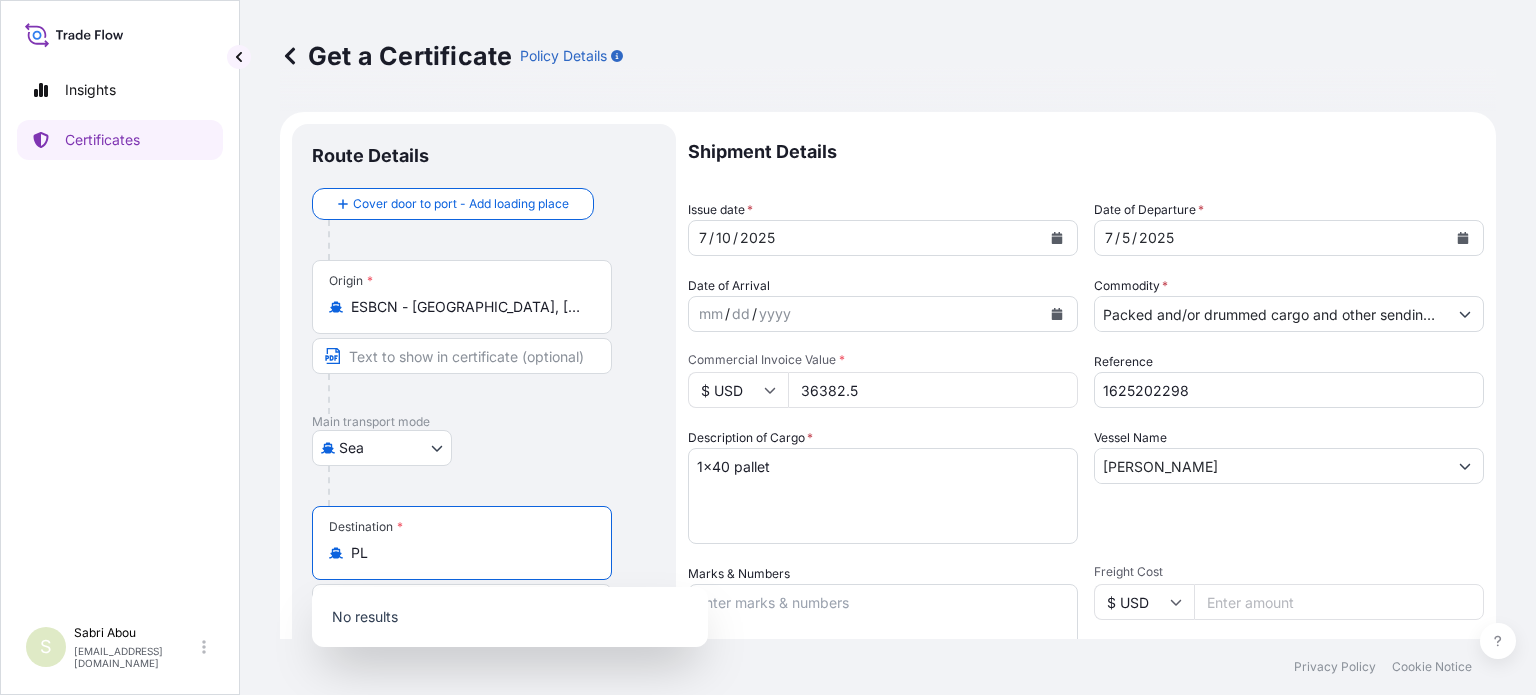 type on "P" 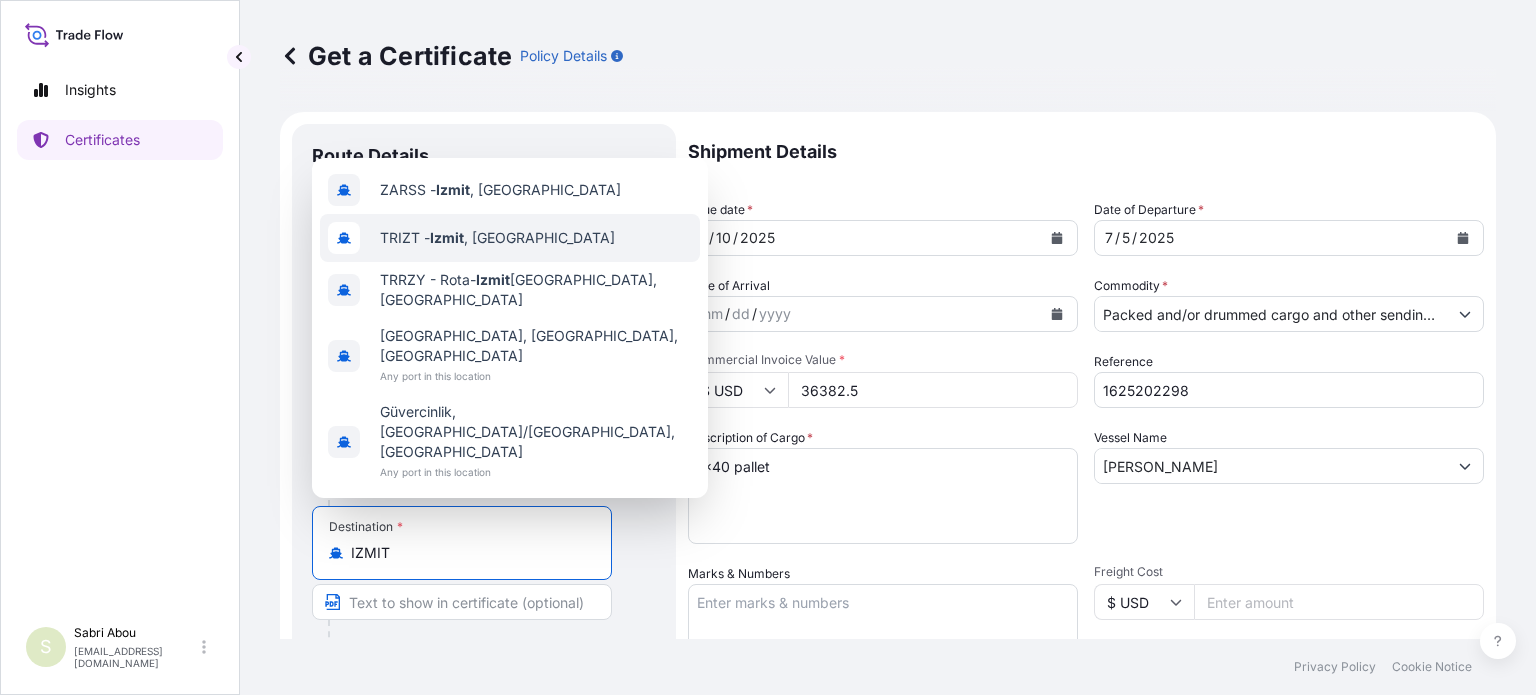 click on "TRIZT -  [GEOGRAPHIC_DATA] , [GEOGRAPHIC_DATA]" at bounding box center (497, 238) 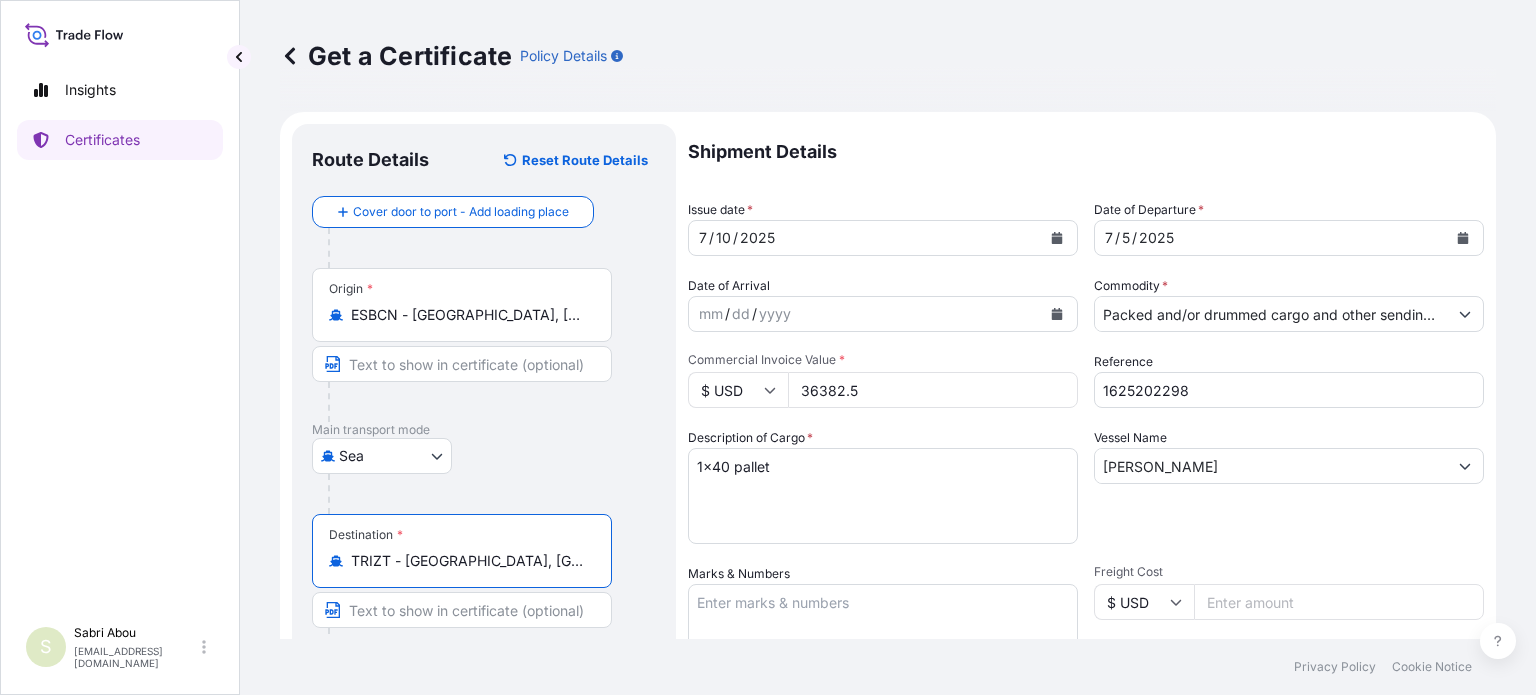 type on "TRIZT - [GEOGRAPHIC_DATA], [GEOGRAPHIC_DATA]" 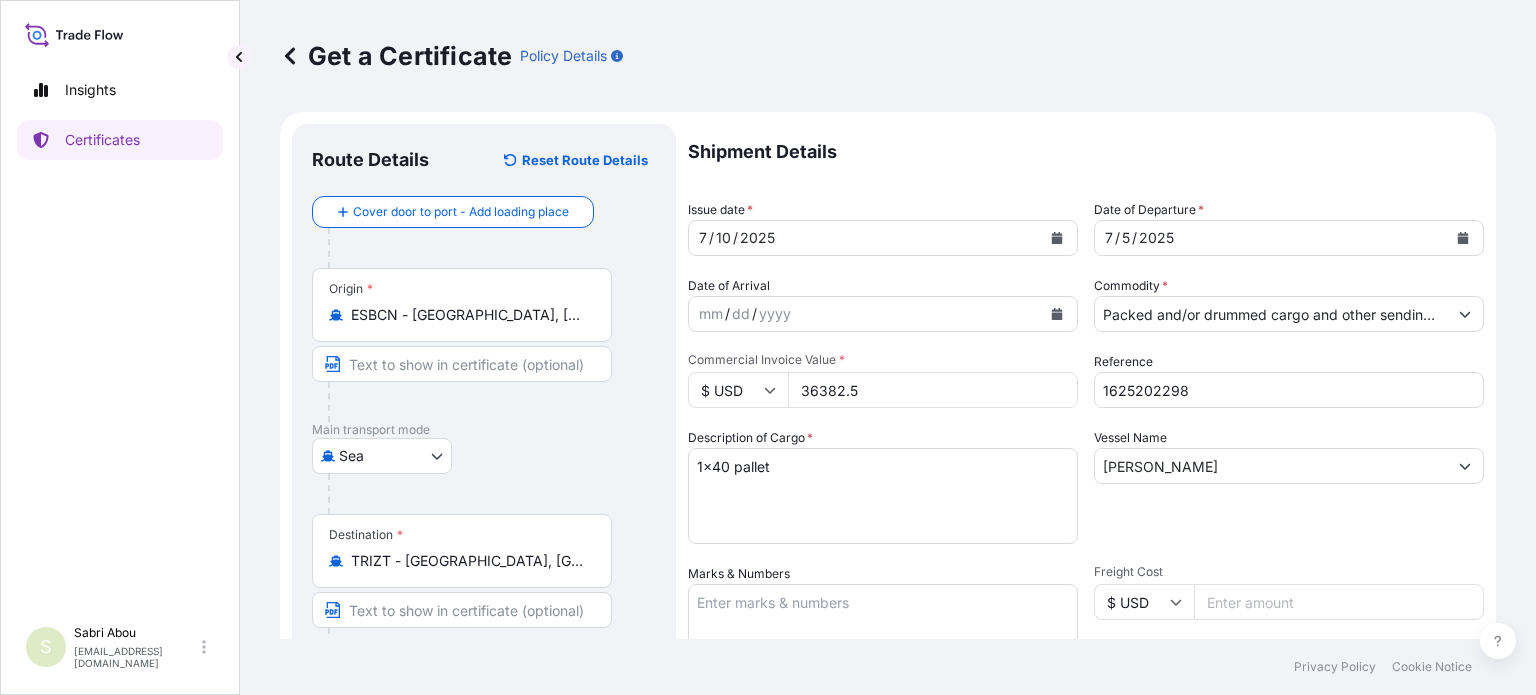 drag, startPoint x: 881, startPoint y: 386, endPoint x: 739, endPoint y: 401, distance: 142.79005 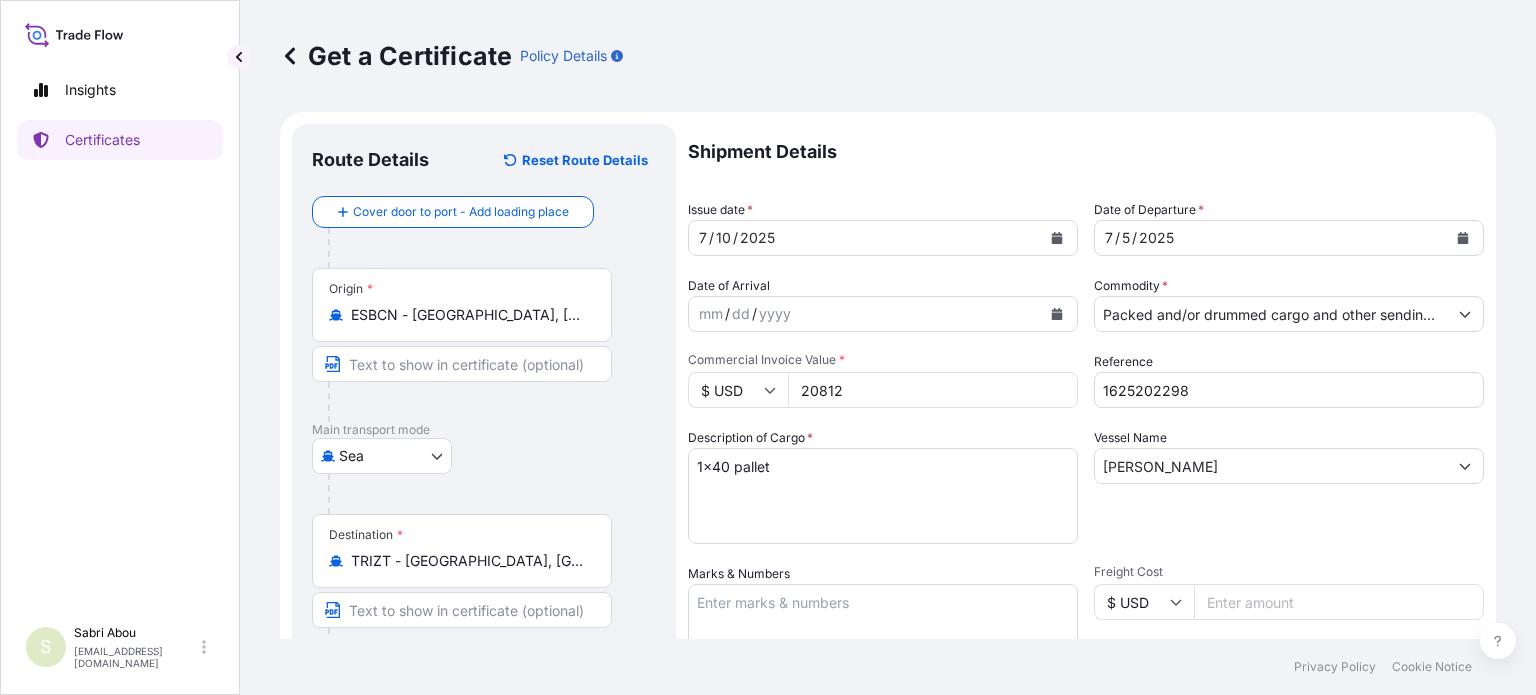 type on "20812" 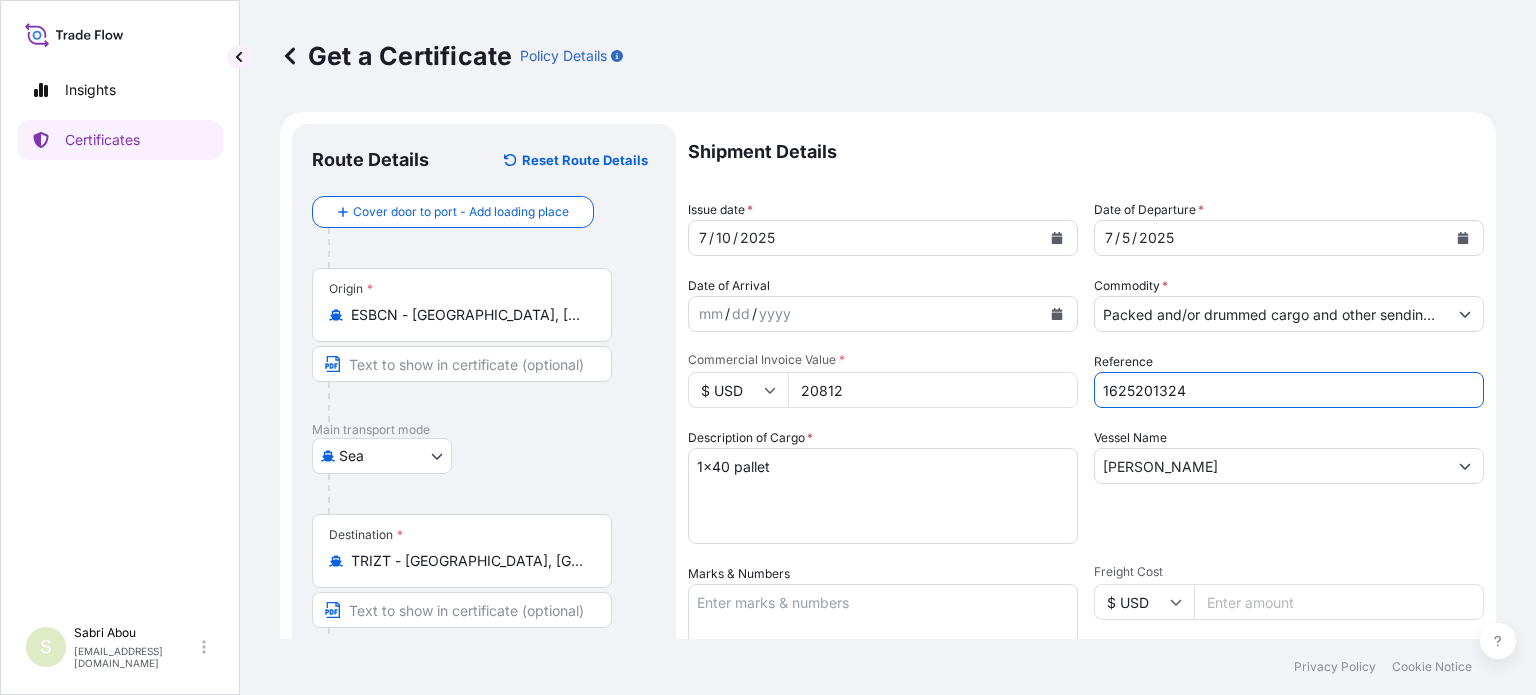 type on "1625201324" 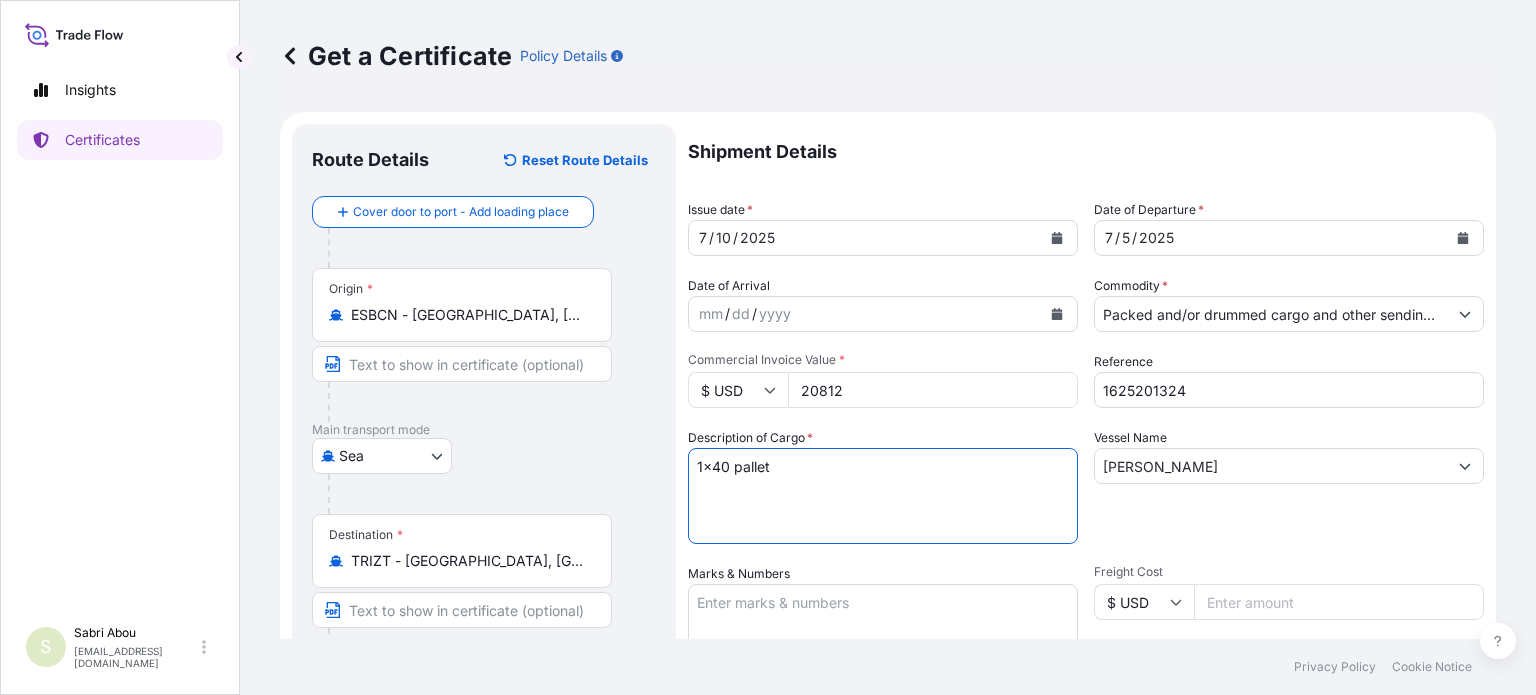 click on "1x40 pallet" at bounding box center [883, 496] 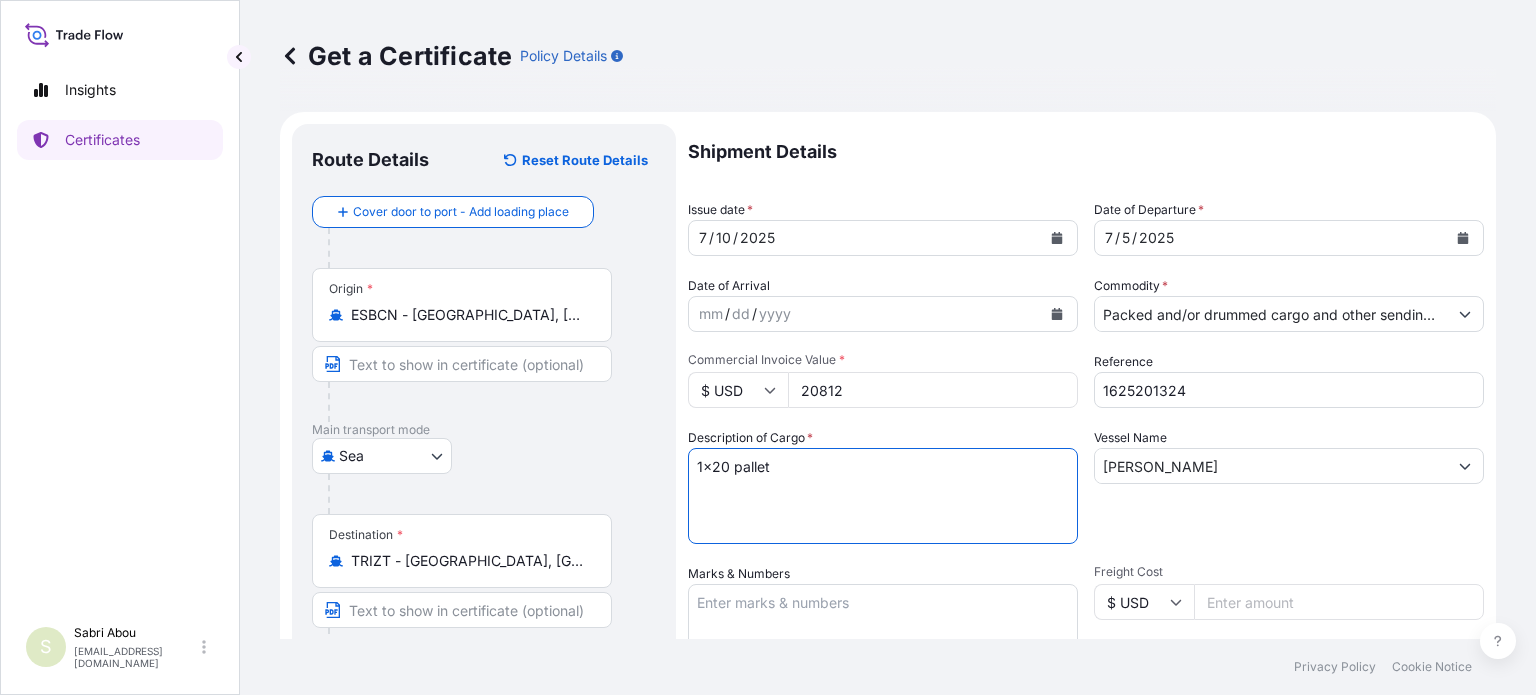 type on "1x20 pallet" 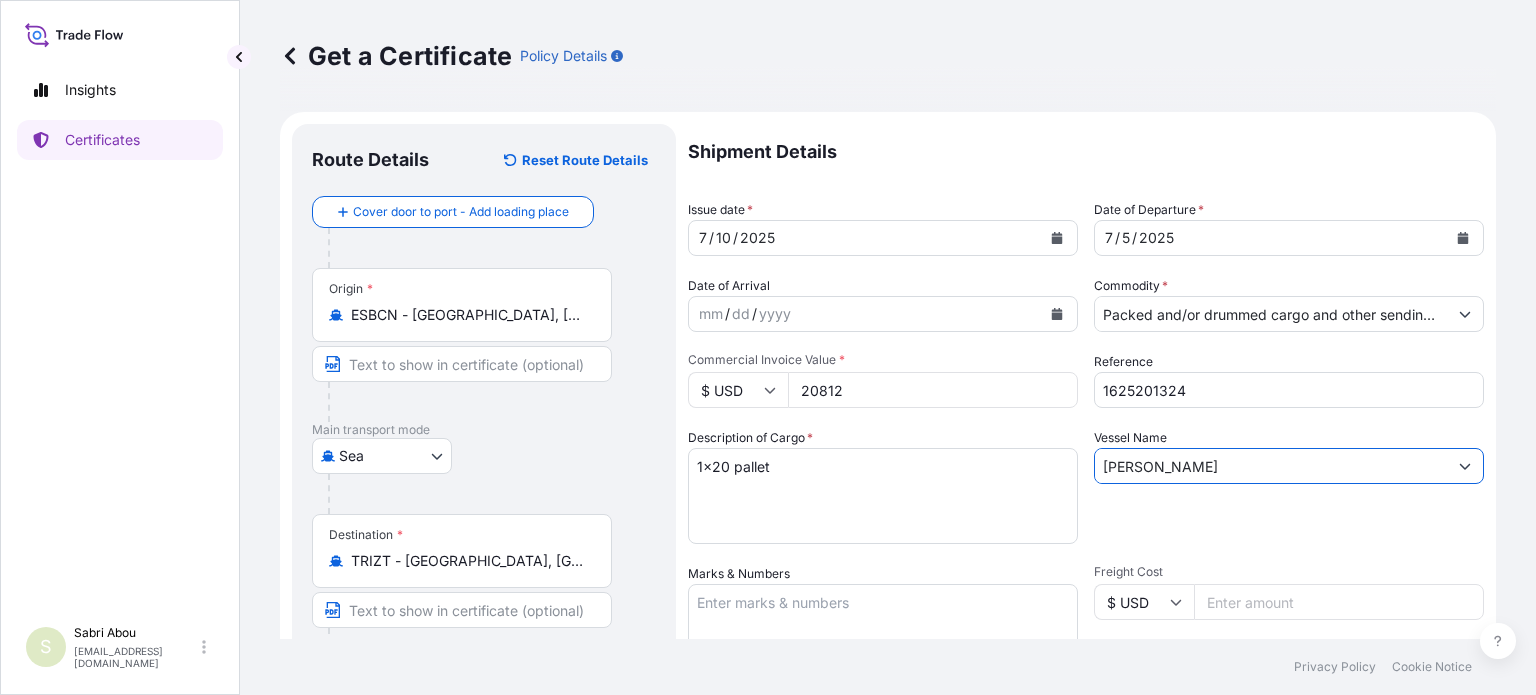 click on "[PERSON_NAME]" at bounding box center (1271, 466) 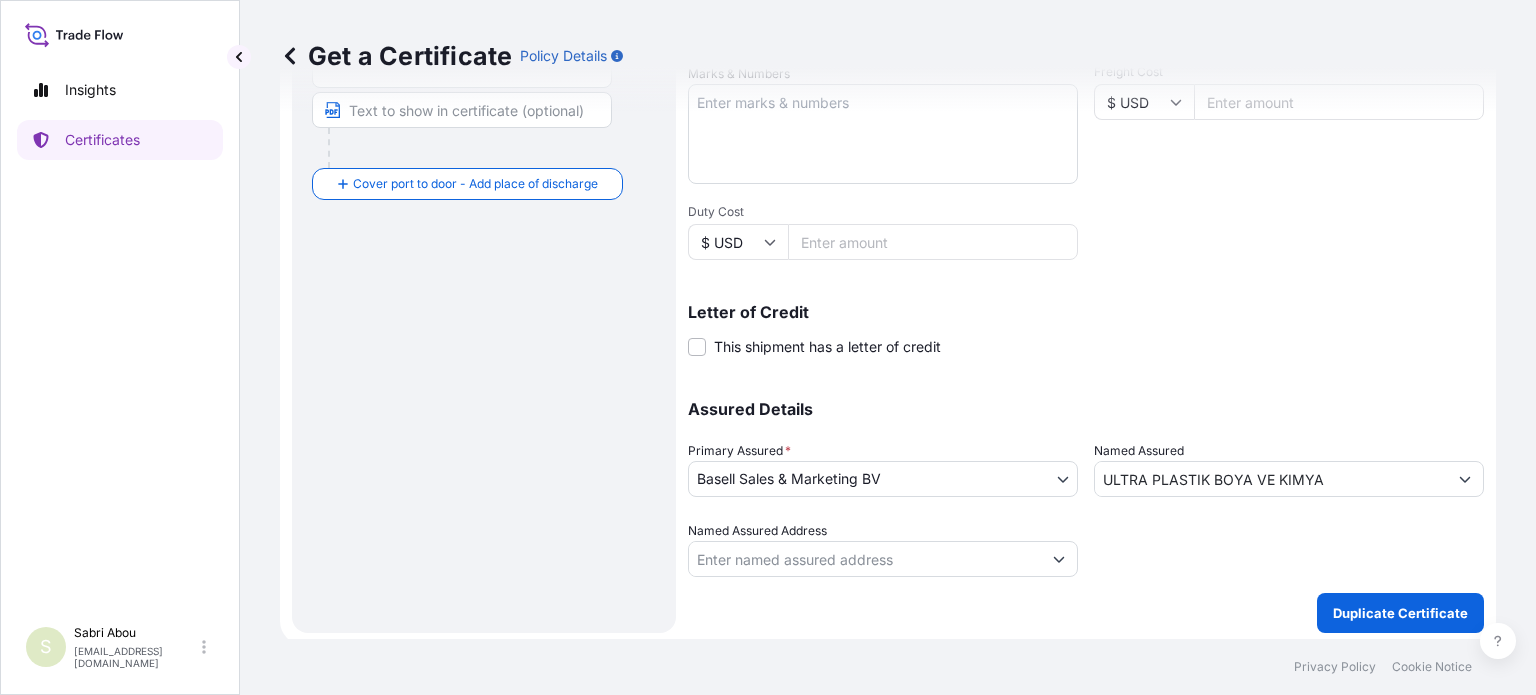 scroll, scrollTop: 504, scrollLeft: 0, axis: vertical 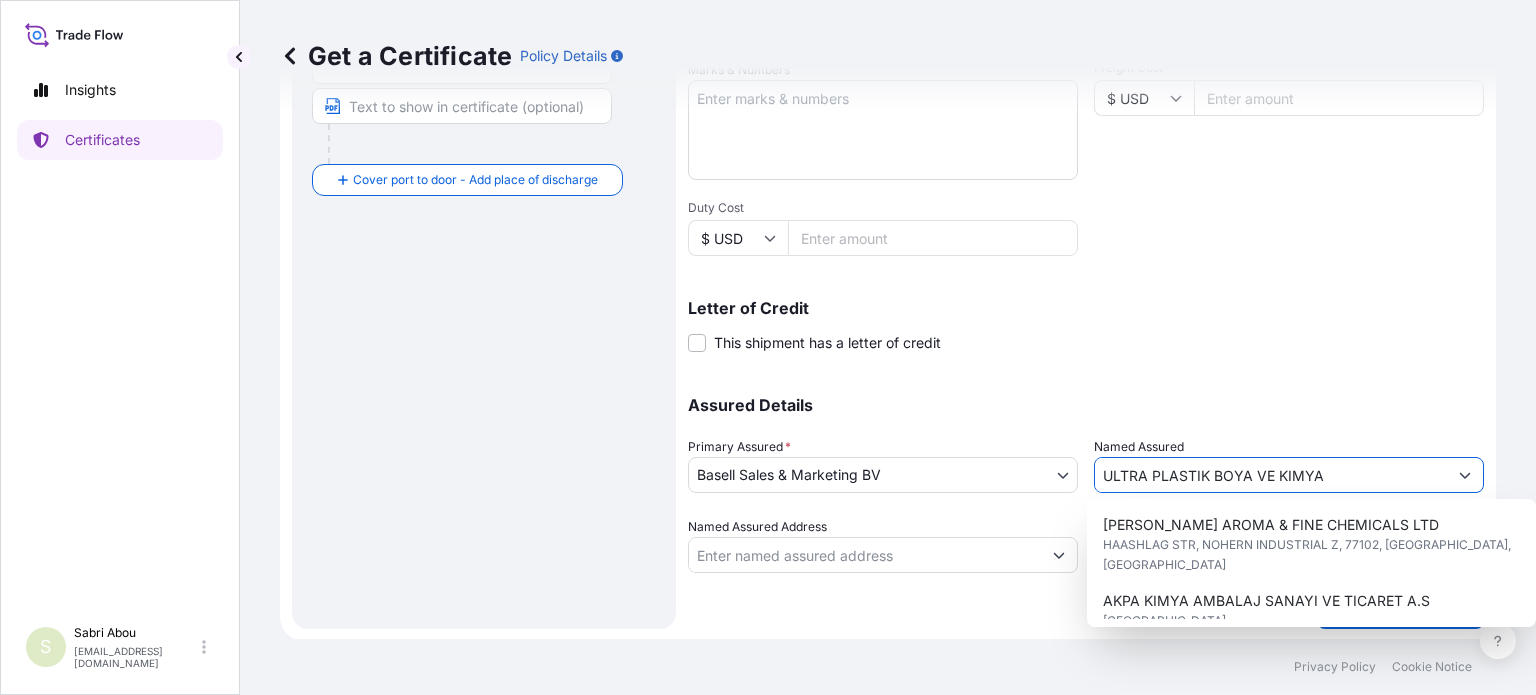 drag, startPoint x: 1332, startPoint y: 471, endPoint x: 1003, endPoint y: 491, distance: 329.60733 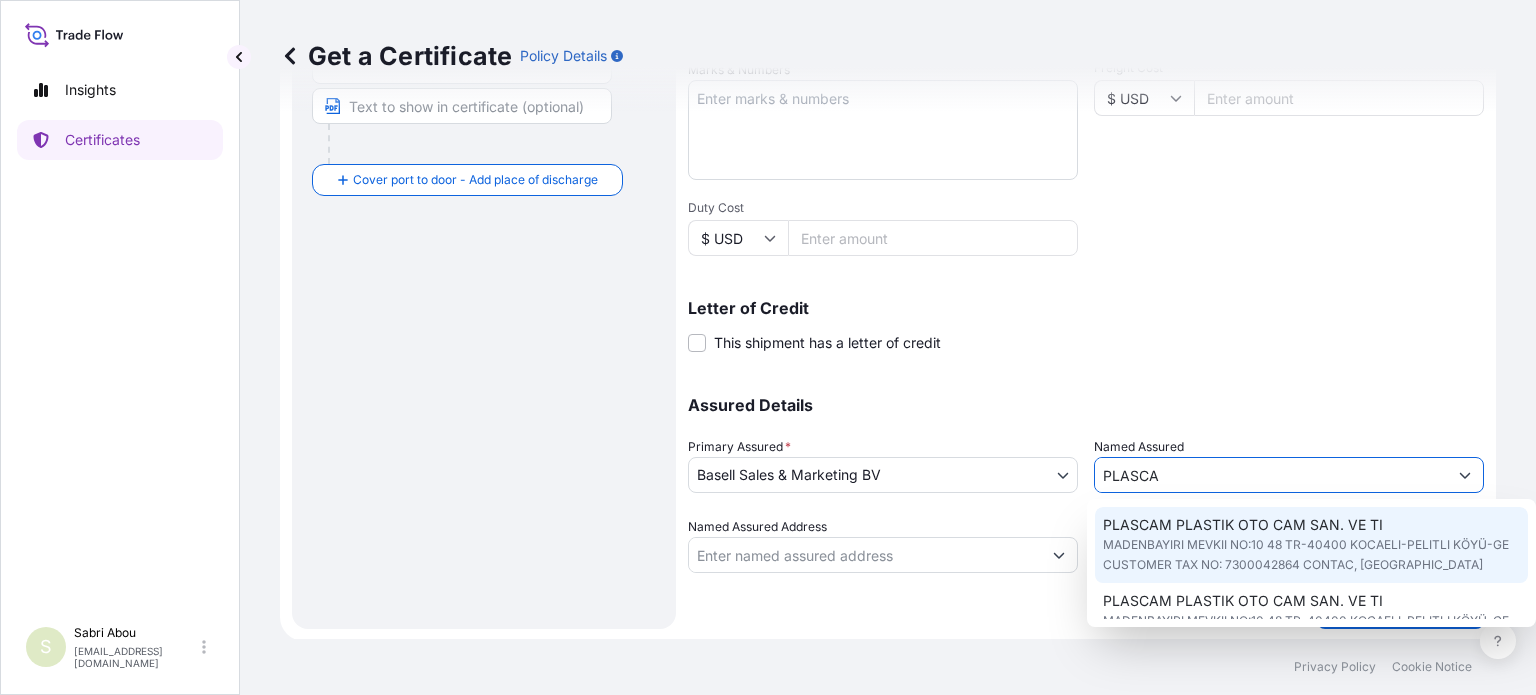 click on "MADENBAYIRI MEVKII NO:10   48
TR-40400 KOCAELI-PELITLI KÖYÜ-GE
CUSTOMER TAX NO: 7300042864
CONTAC, [GEOGRAPHIC_DATA]" 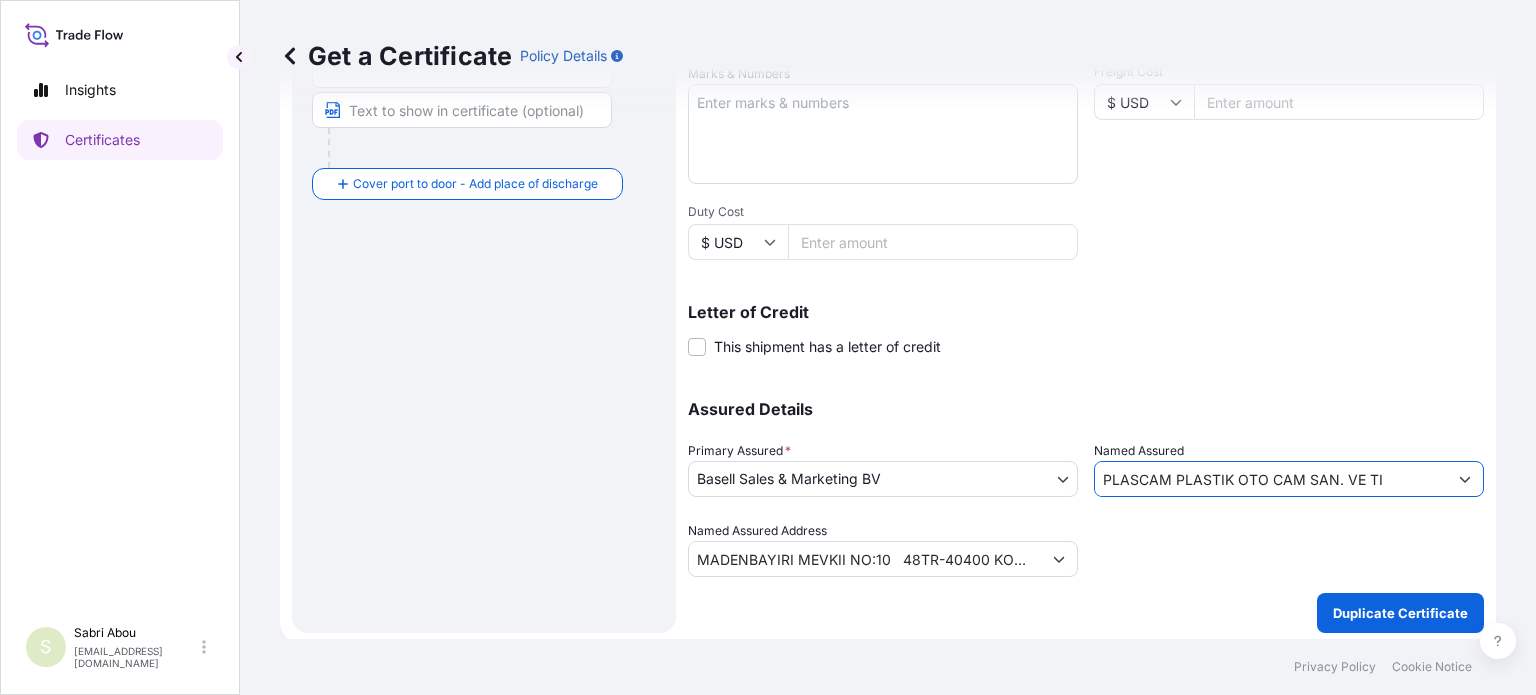 scroll, scrollTop: 504, scrollLeft: 0, axis: vertical 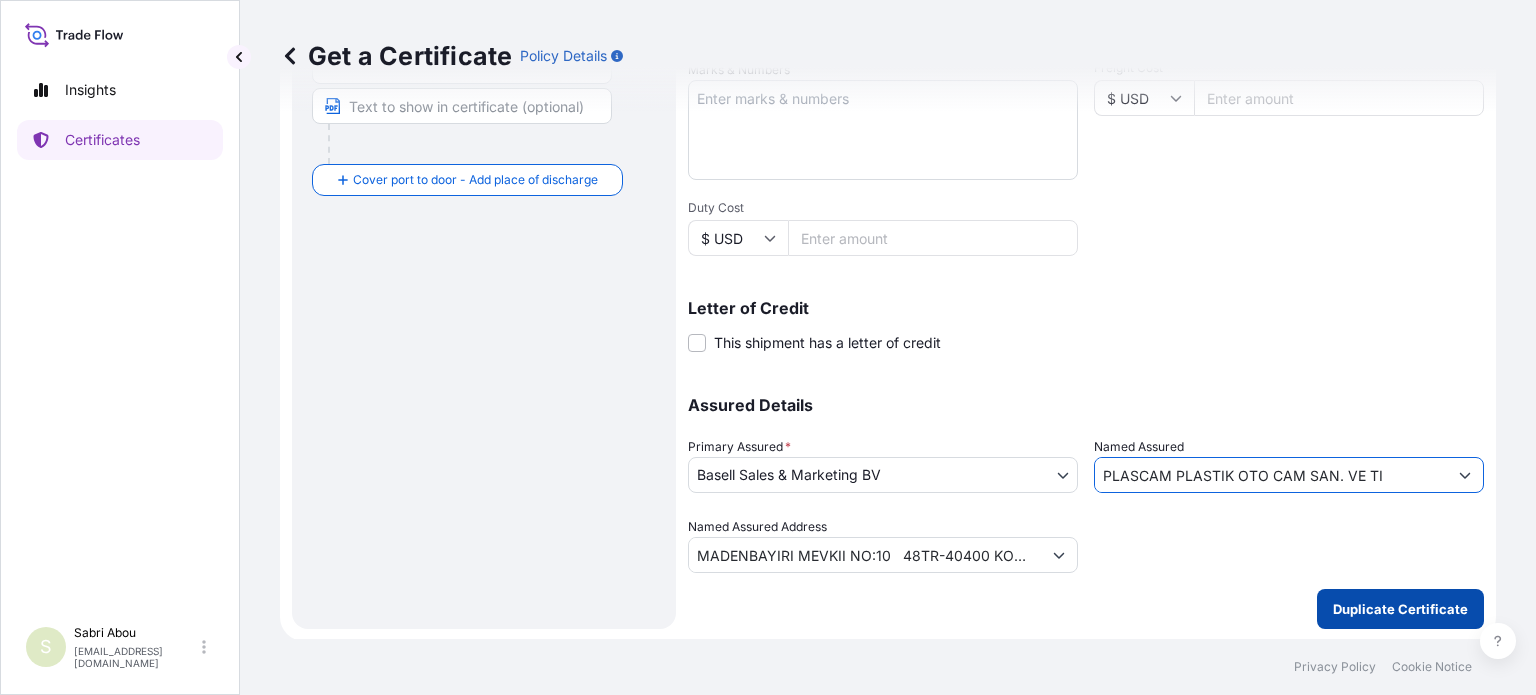 type on "PLASCAM PLASTIK OTO CAM SAN. VE TI" 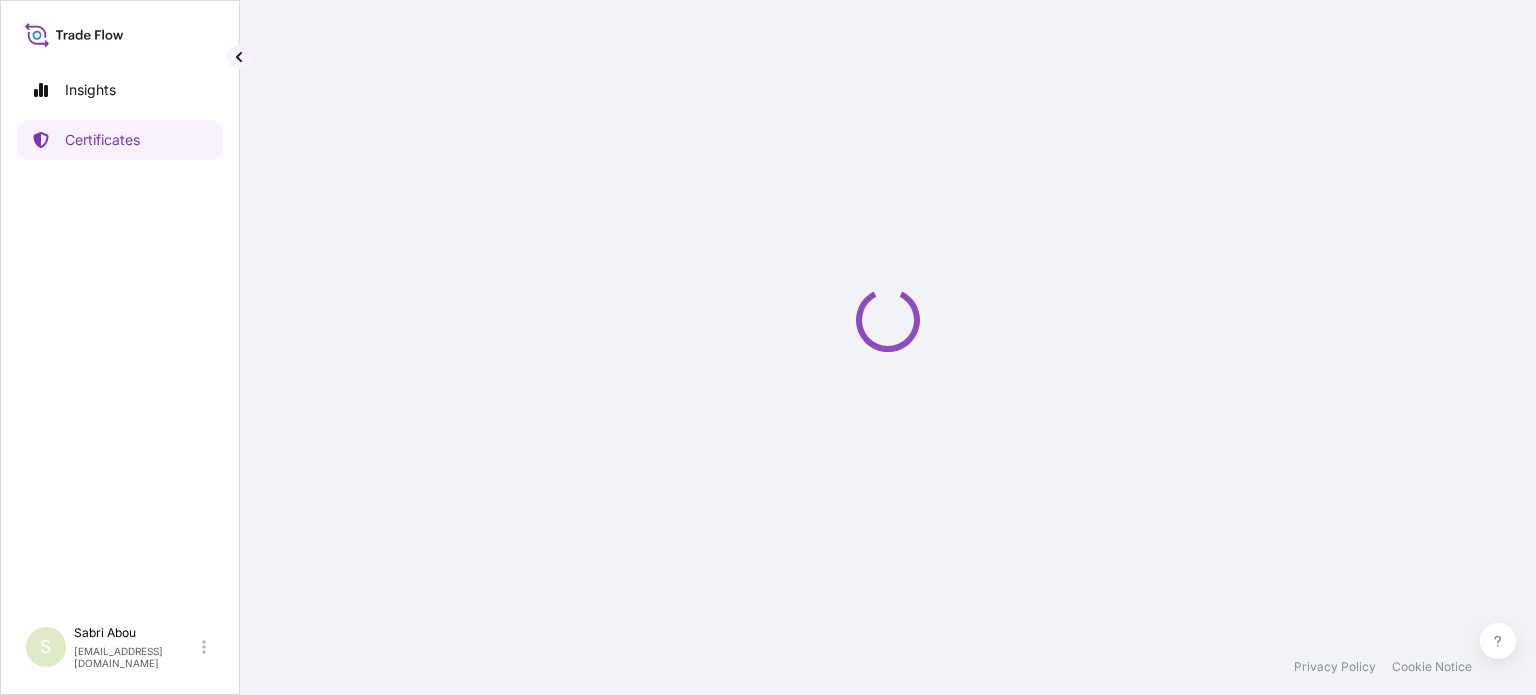 scroll, scrollTop: 0, scrollLeft: 0, axis: both 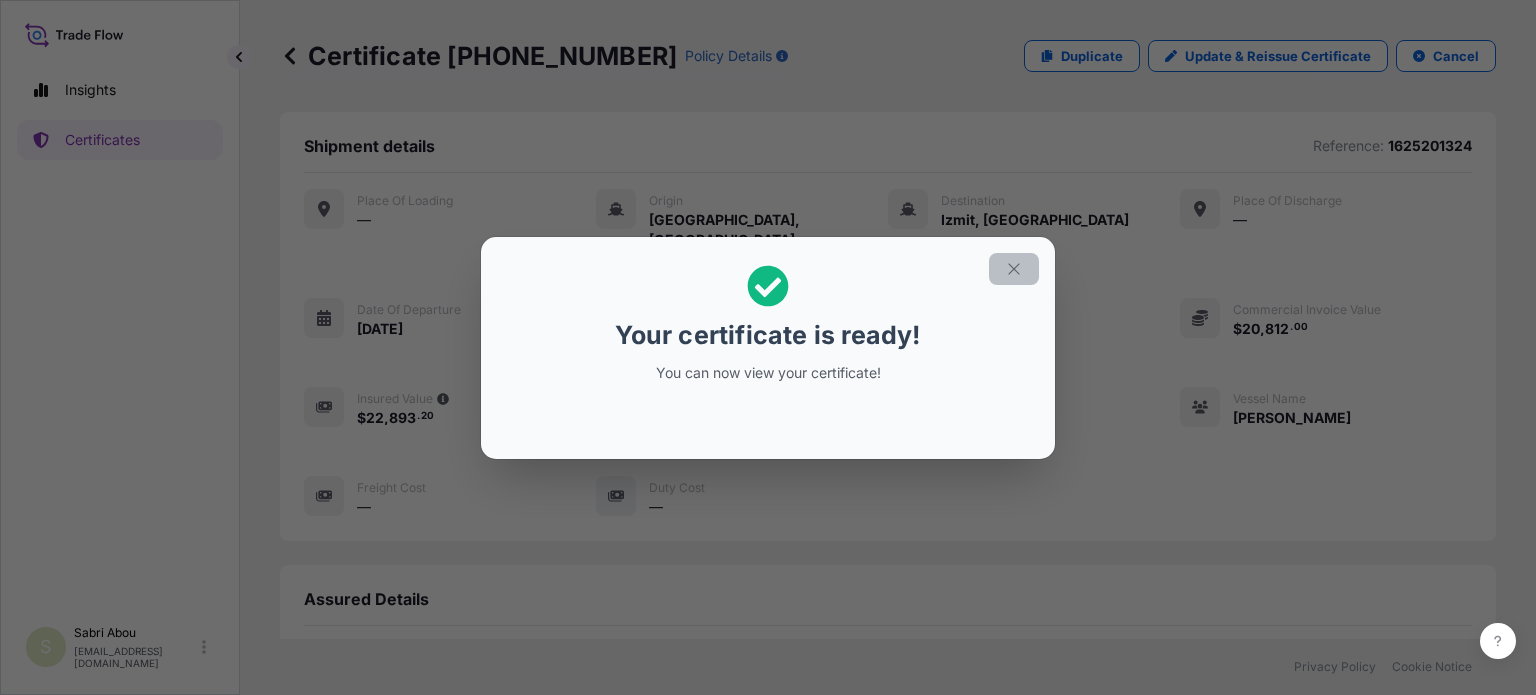 click 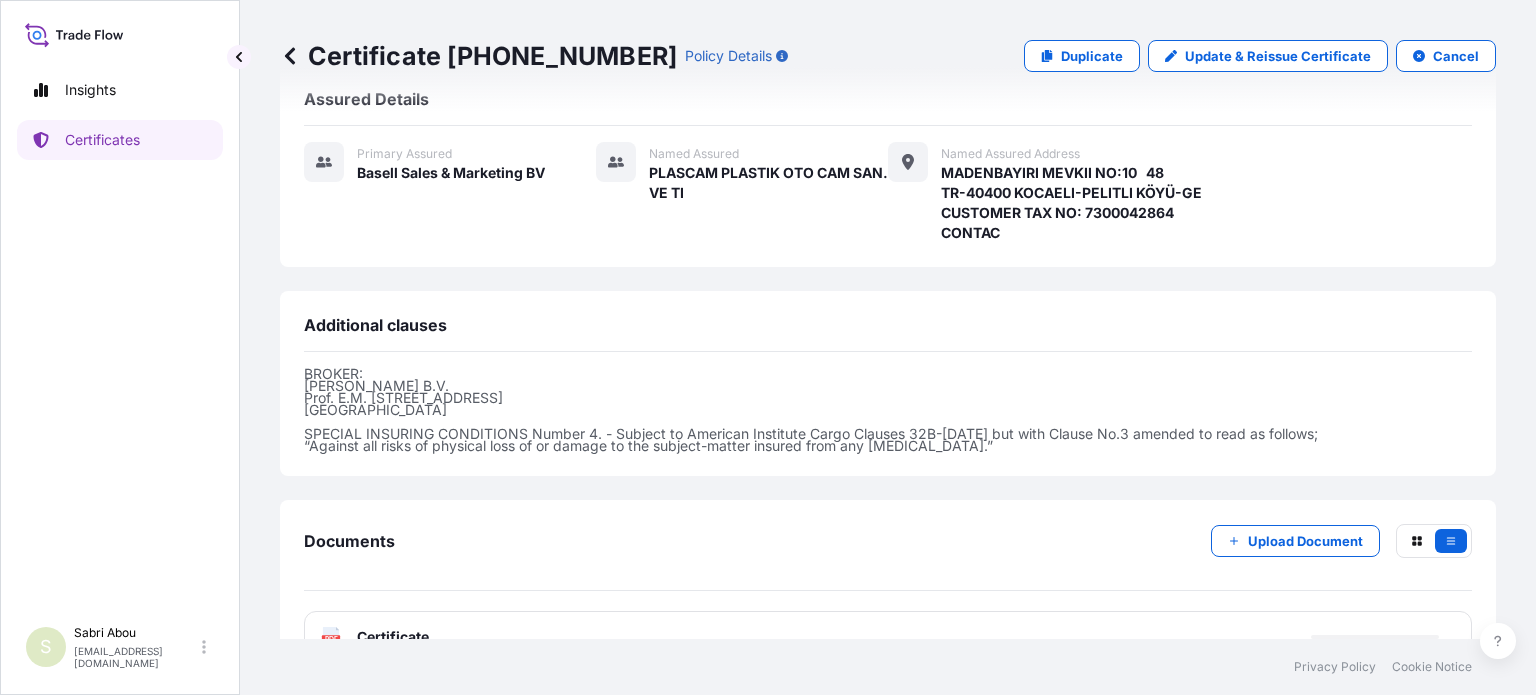 scroll, scrollTop: 521, scrollLeft: 0, axis: vertical 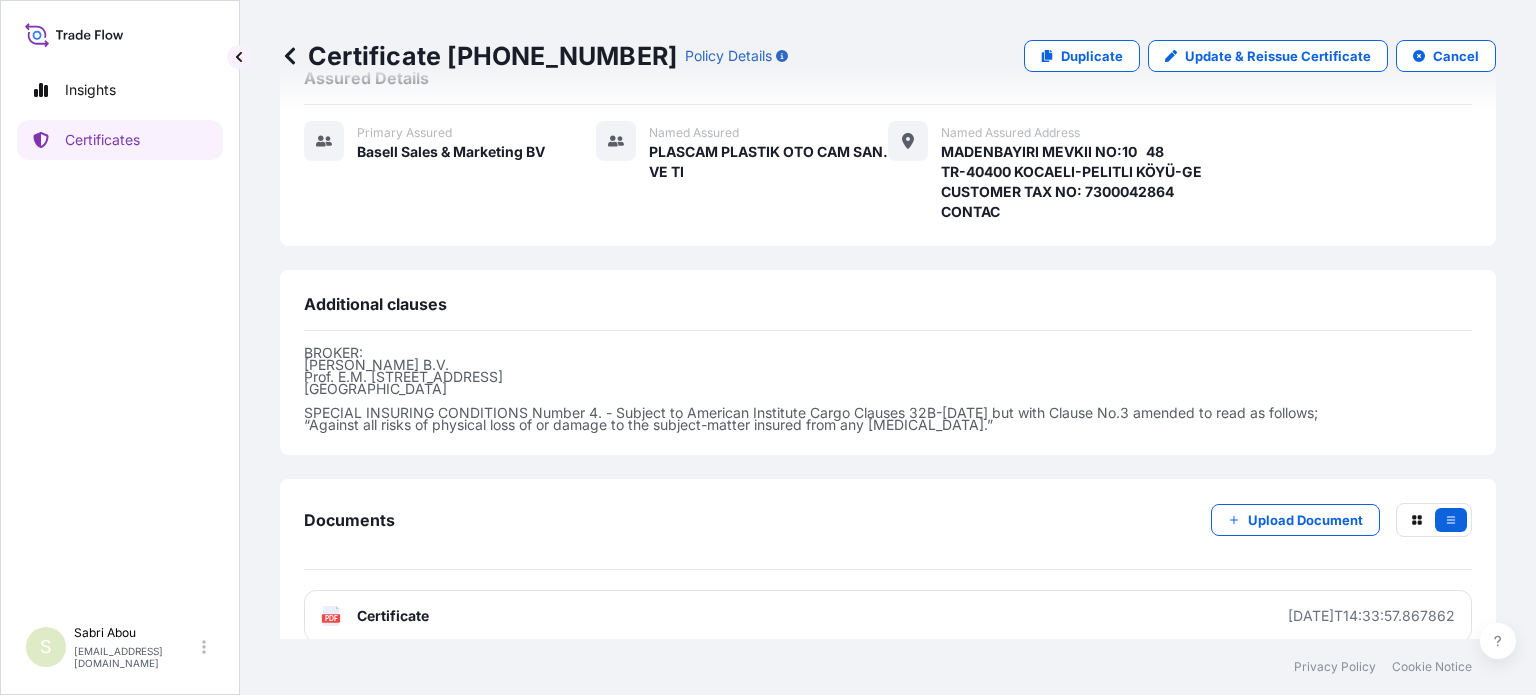 click on "PDF Certificate [DATE]T14:33:57.867862" at bounding box center (888, 616) 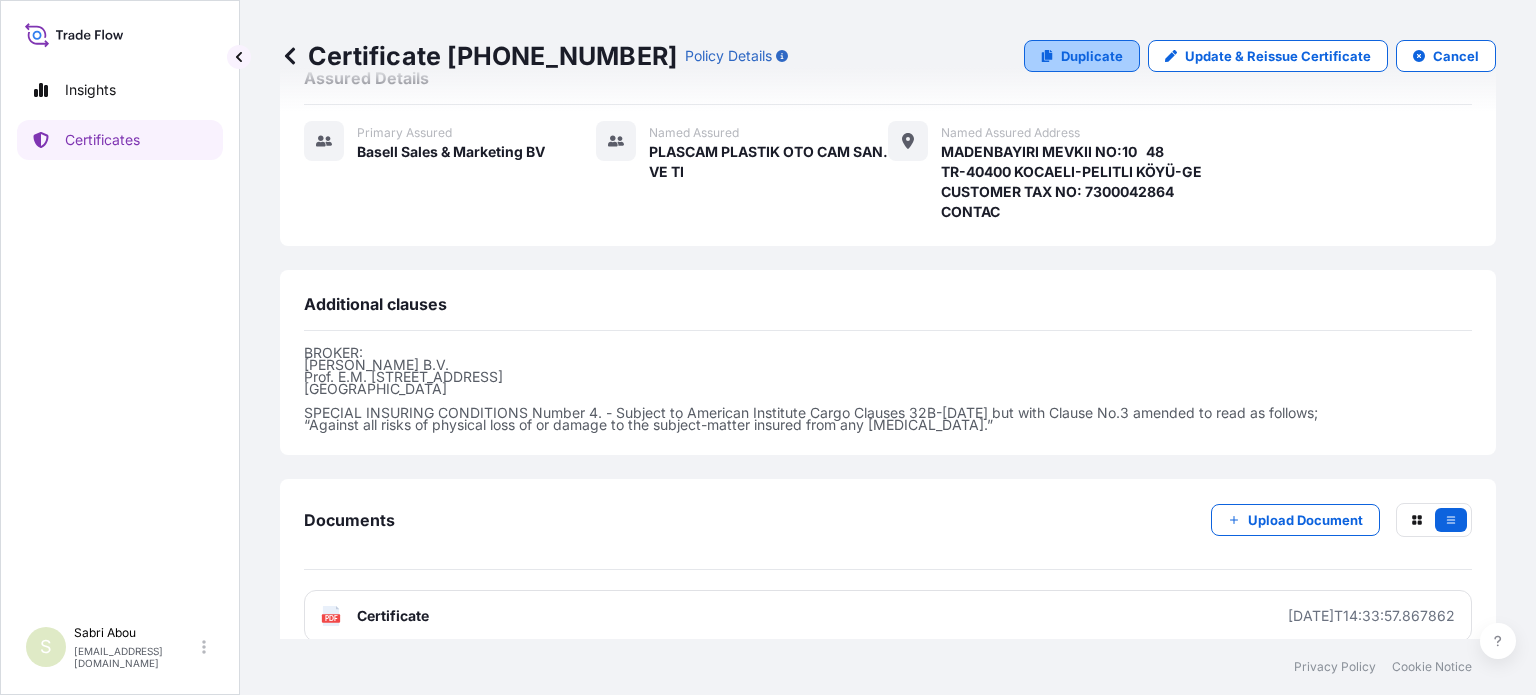 scroll, scrollTop: 121, scrollLeft: 0, axis: vertical 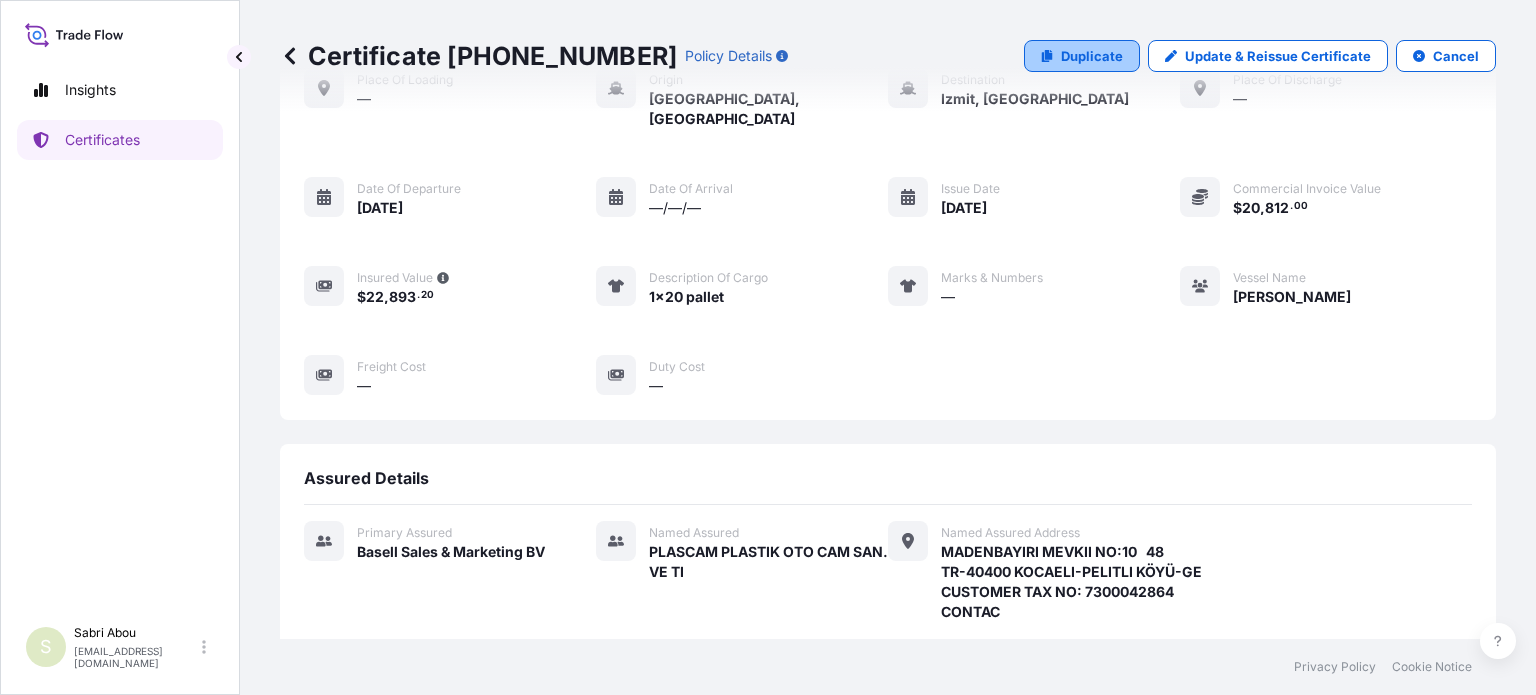 click 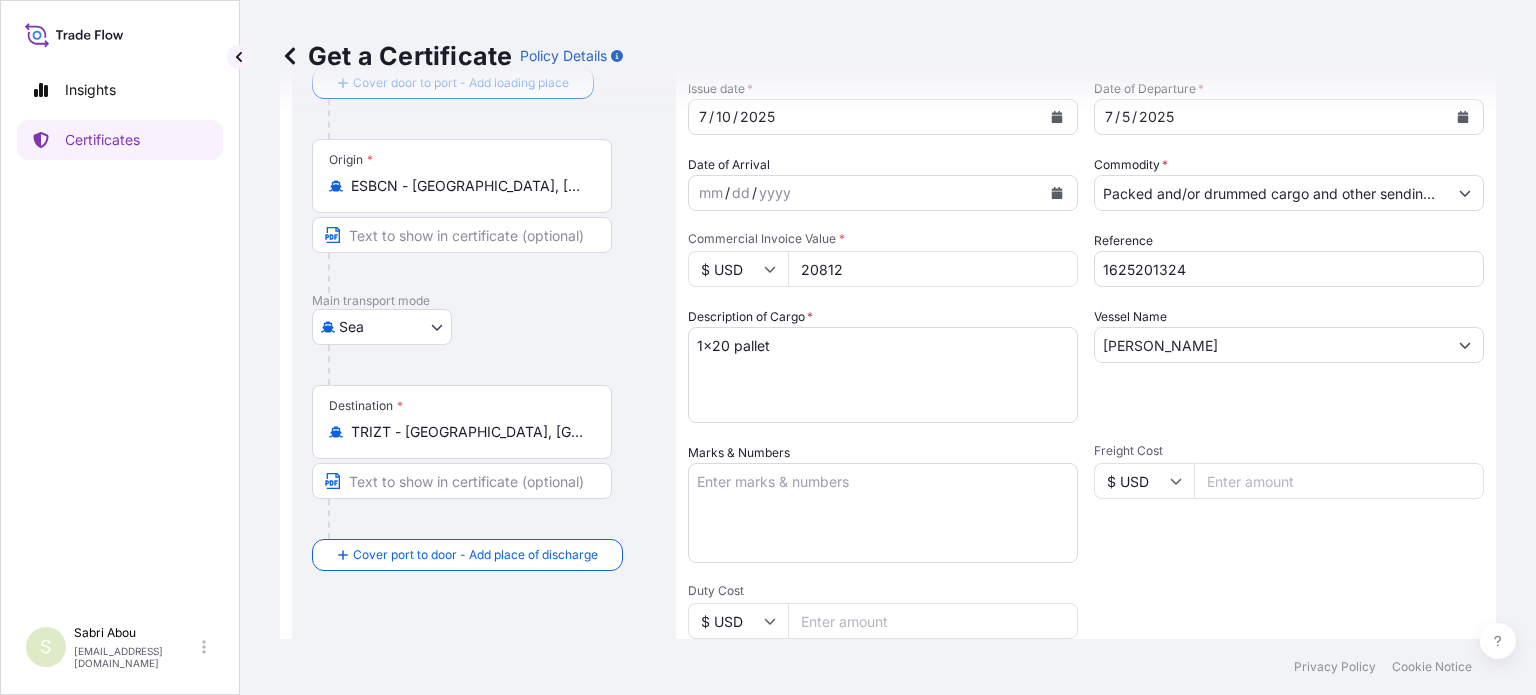 type on "MADENBAYIRI MEVKII NO:10   48TR-40400 KOCAELI-PELITLI KÖYÜ-GECUSTOMER TAX NO: 7300042864CONTAC" 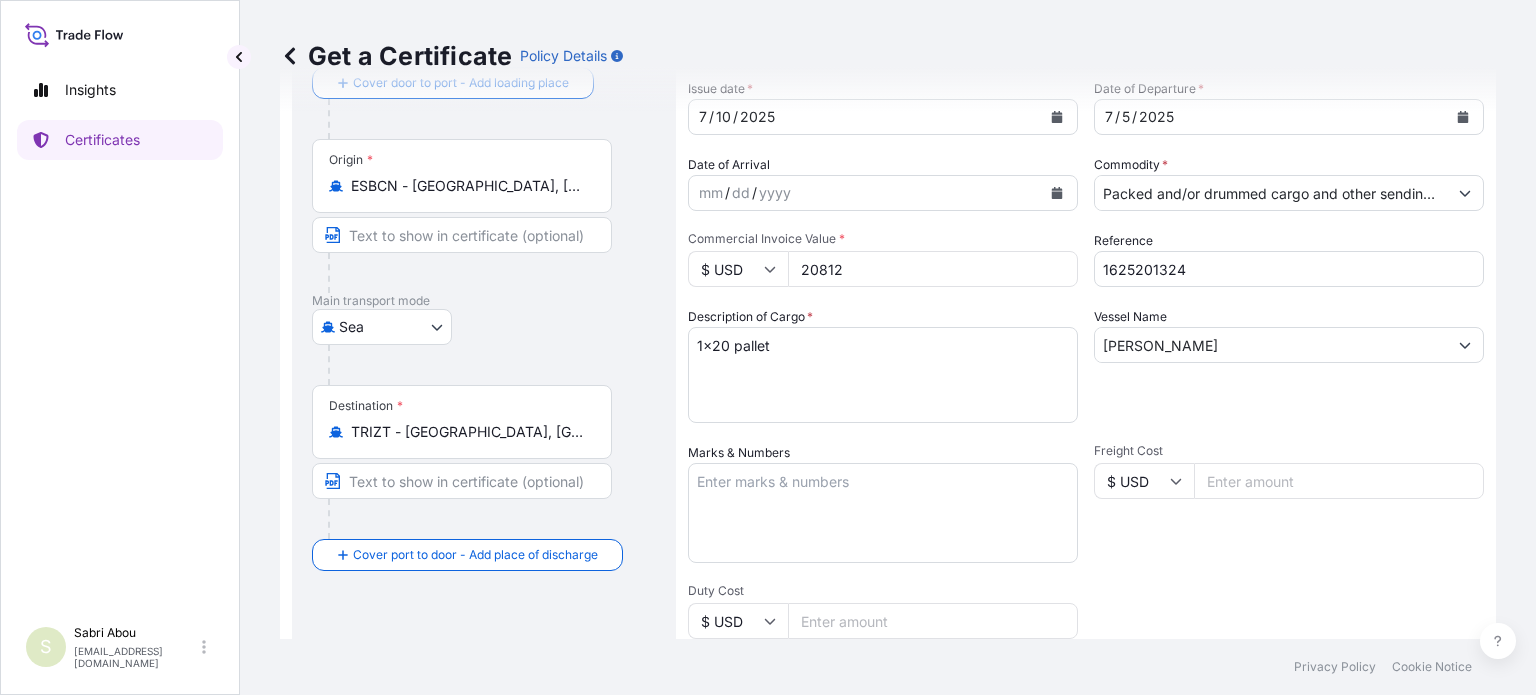 scroll, scrollTop: 0, scrollLeft: 0, axis: both 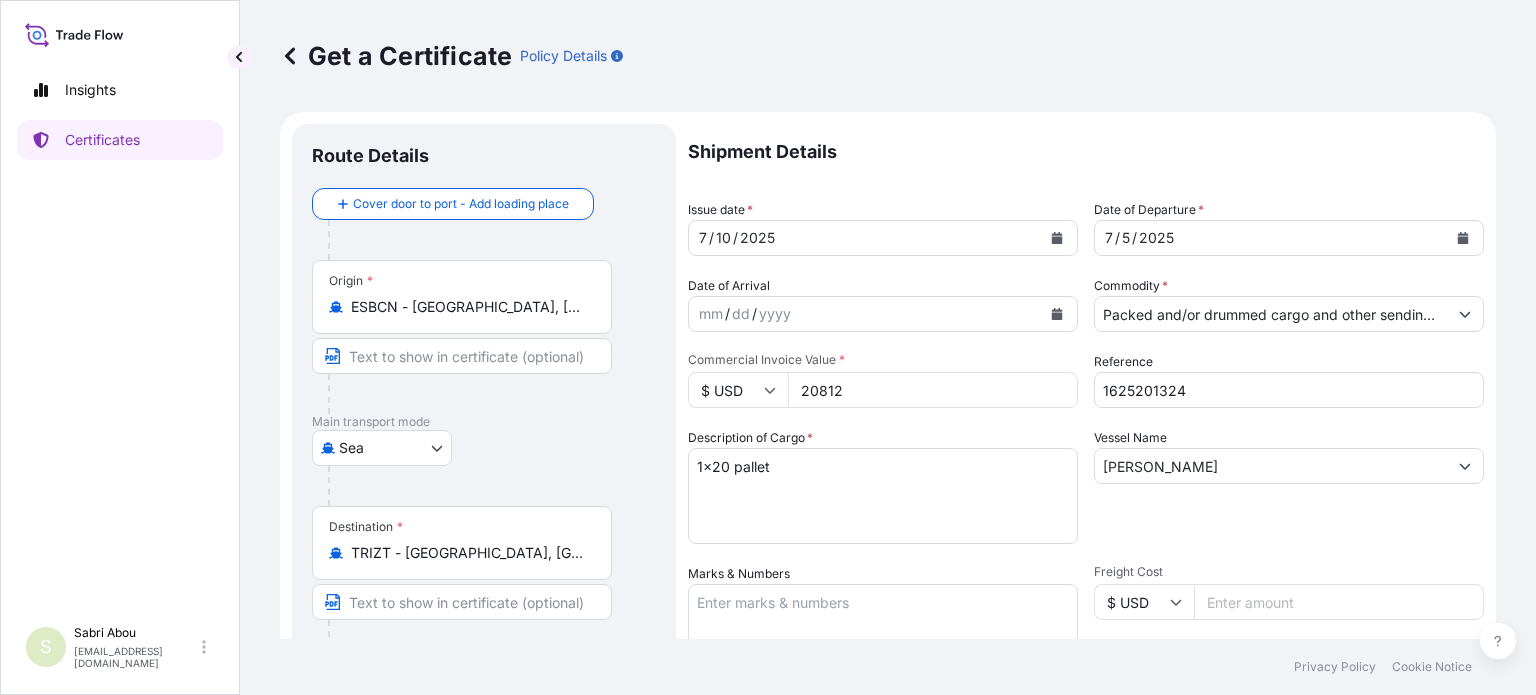 drag, startPoint x: 870, startPoint y: 389, endPoint x: 753, endPoint y: 394, distance: 117.10679 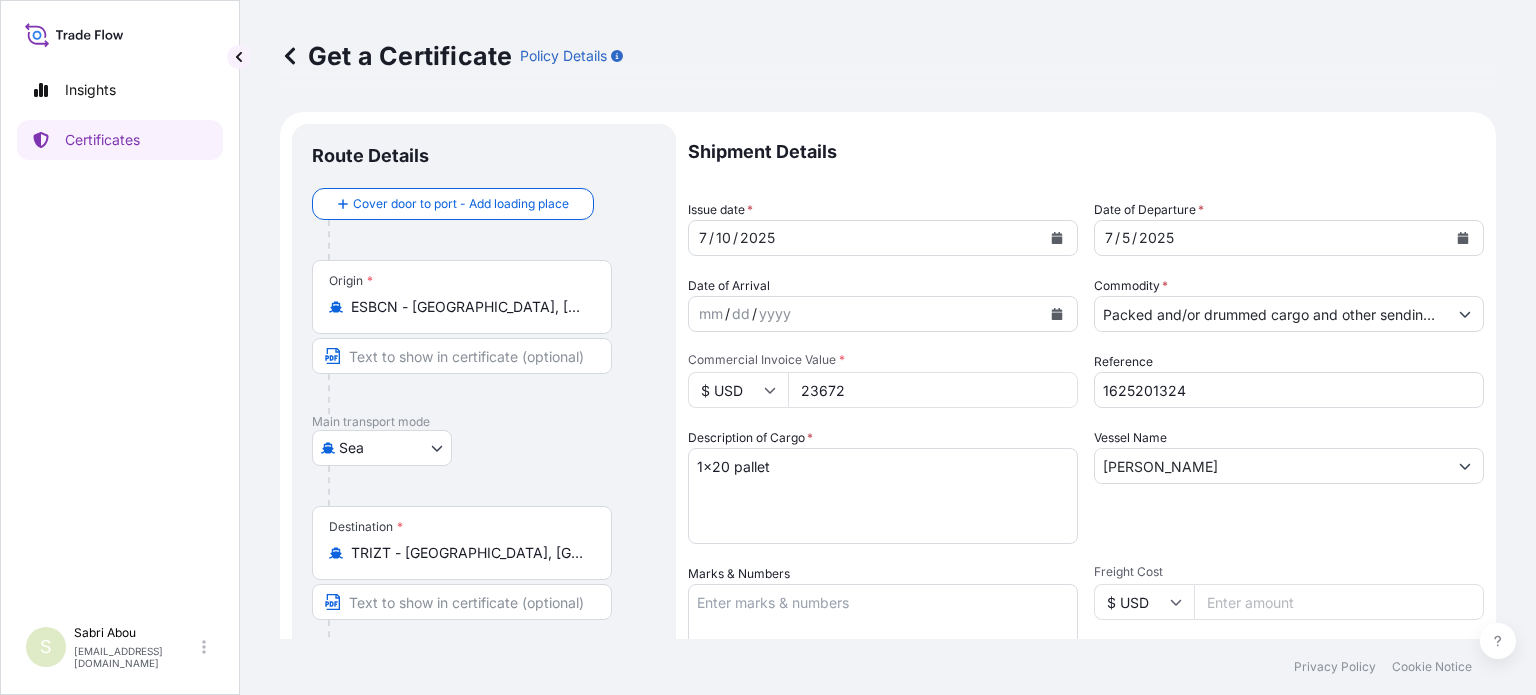 type on "23672" 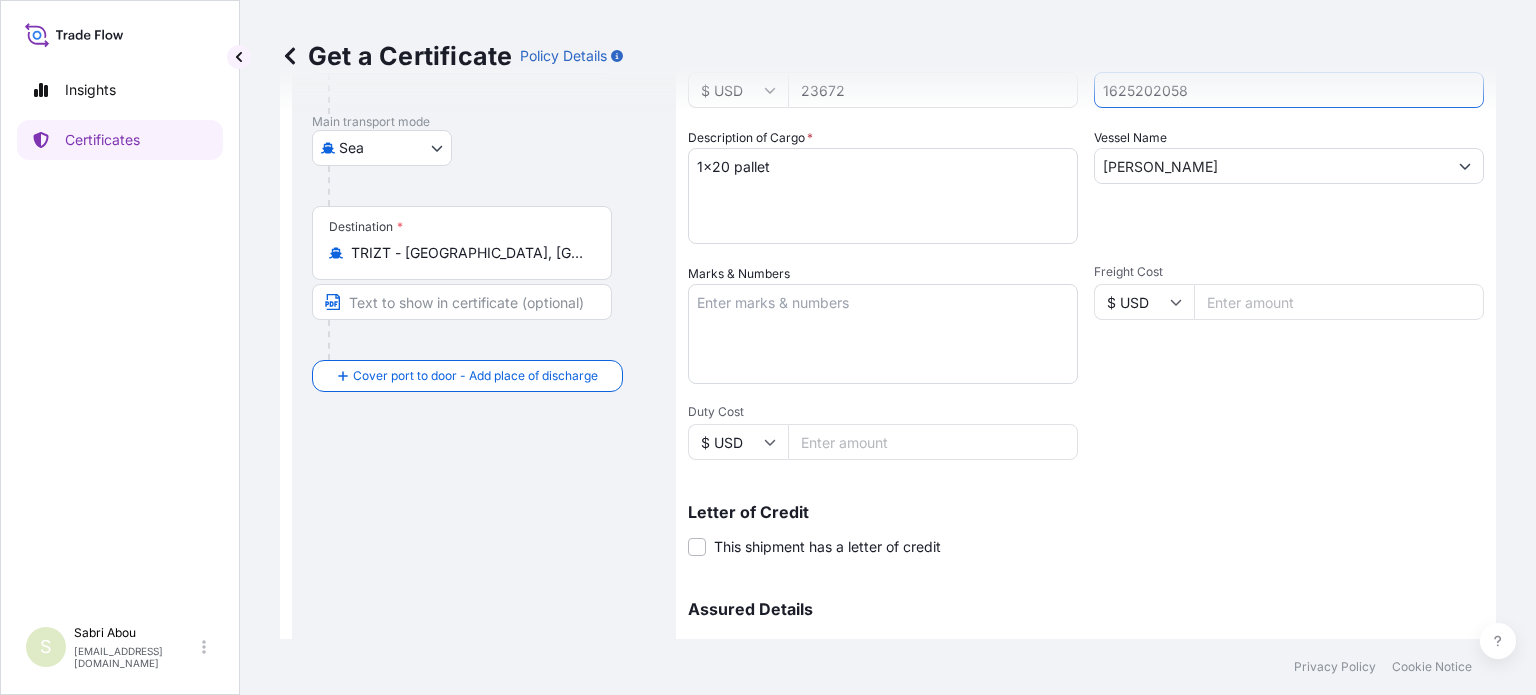 scroll, scrollTop: 400, scrollLeft: 0, axis: vertical 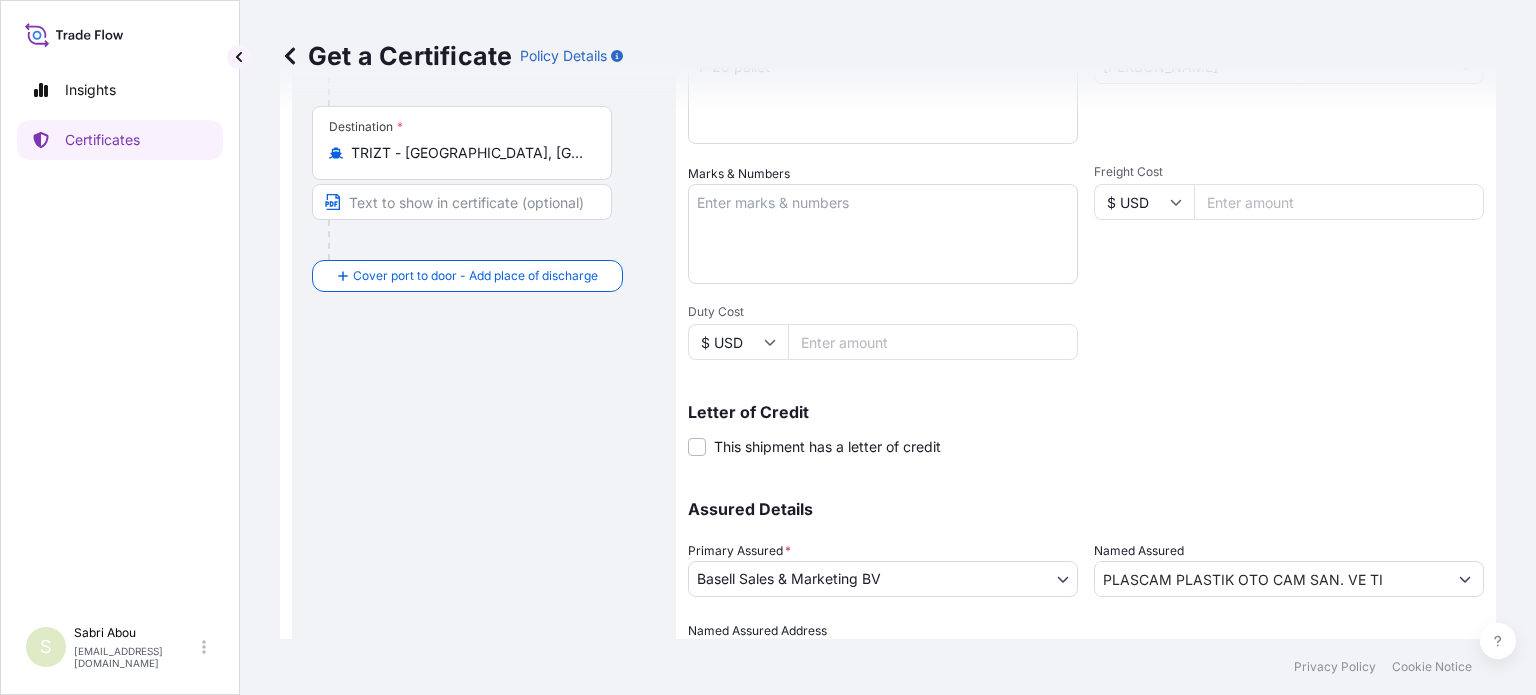 type on "1625202058" 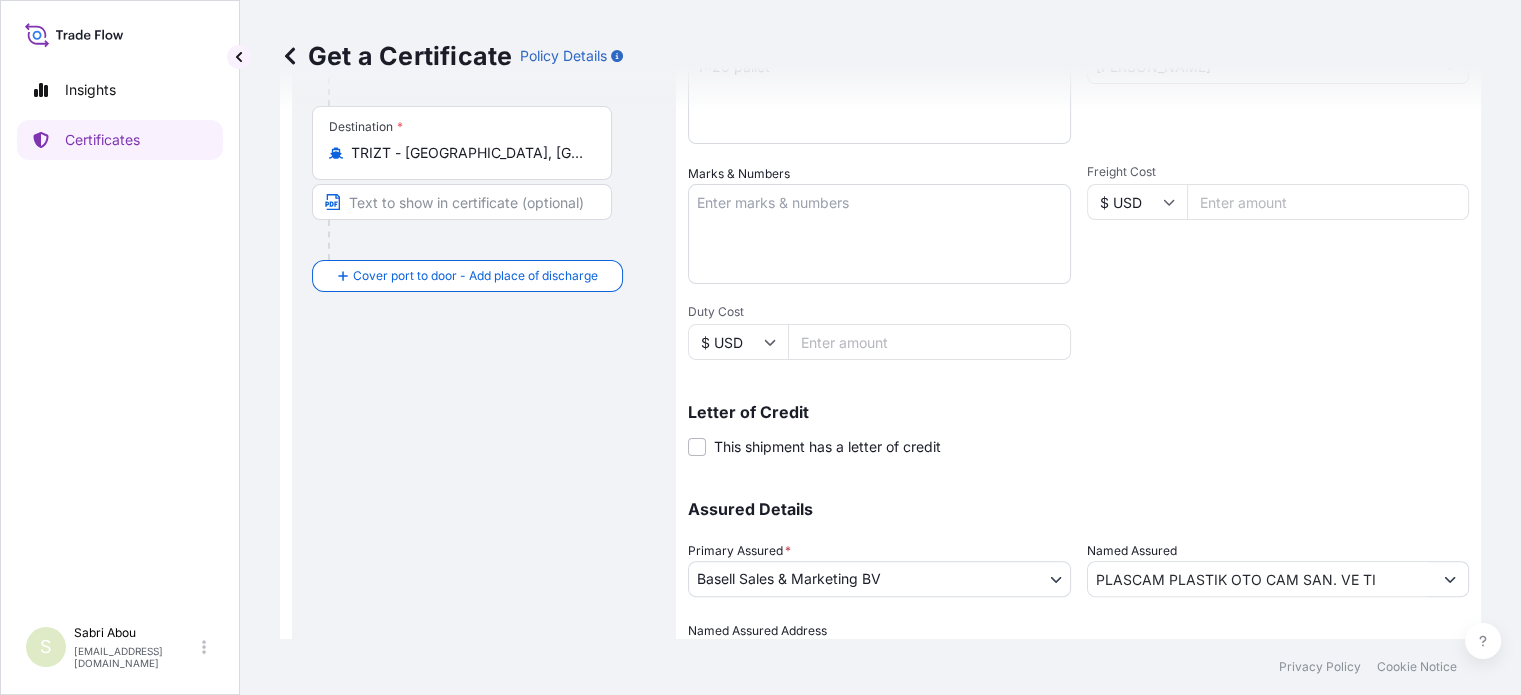type on "MADENBAYIRI MEVKII NO:10   48TR-40400 KOCAELI-PELITLI KÖYÜ-GECUSTOMER TAX NO: 7300042864CONTAC" 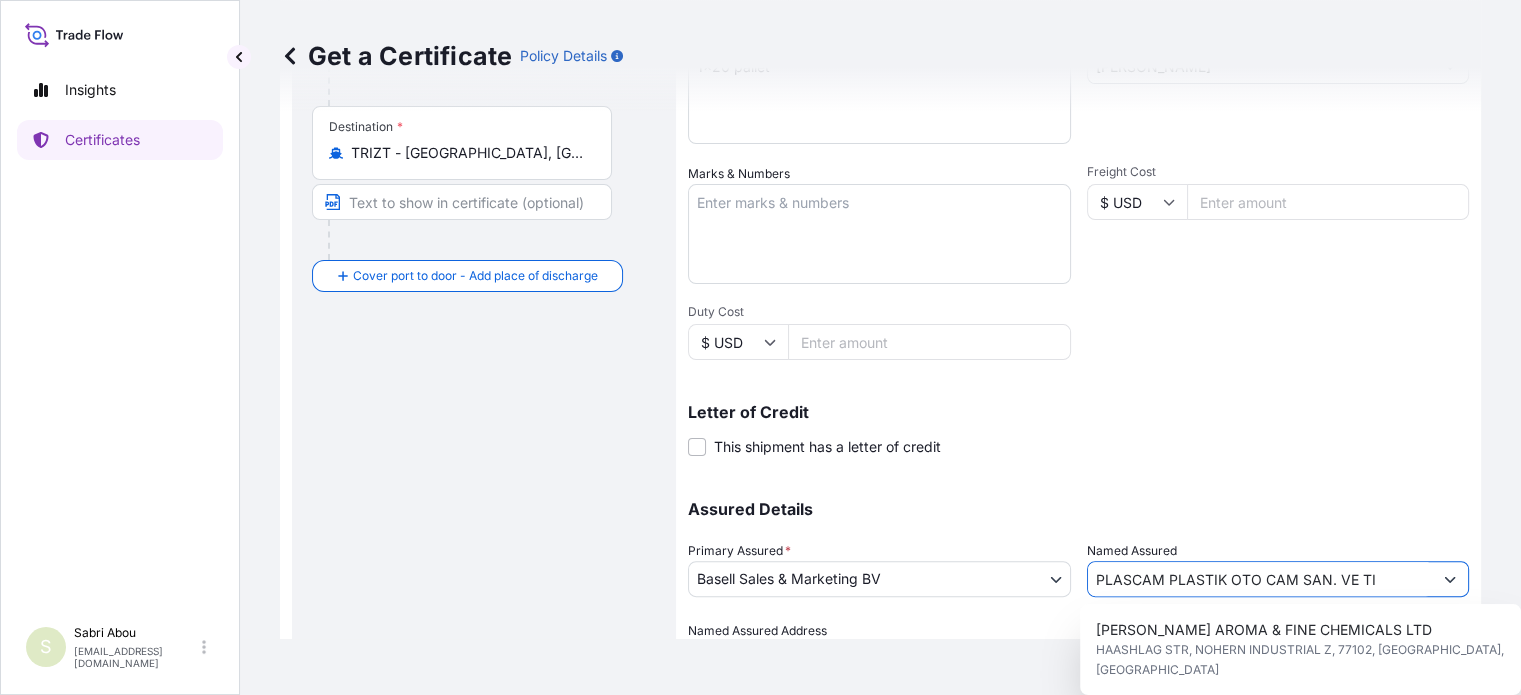 drag, startPoint x: 1373, startPoint y: 581, endPoint x: 988, endPoint y: 586, distance: 385.03247 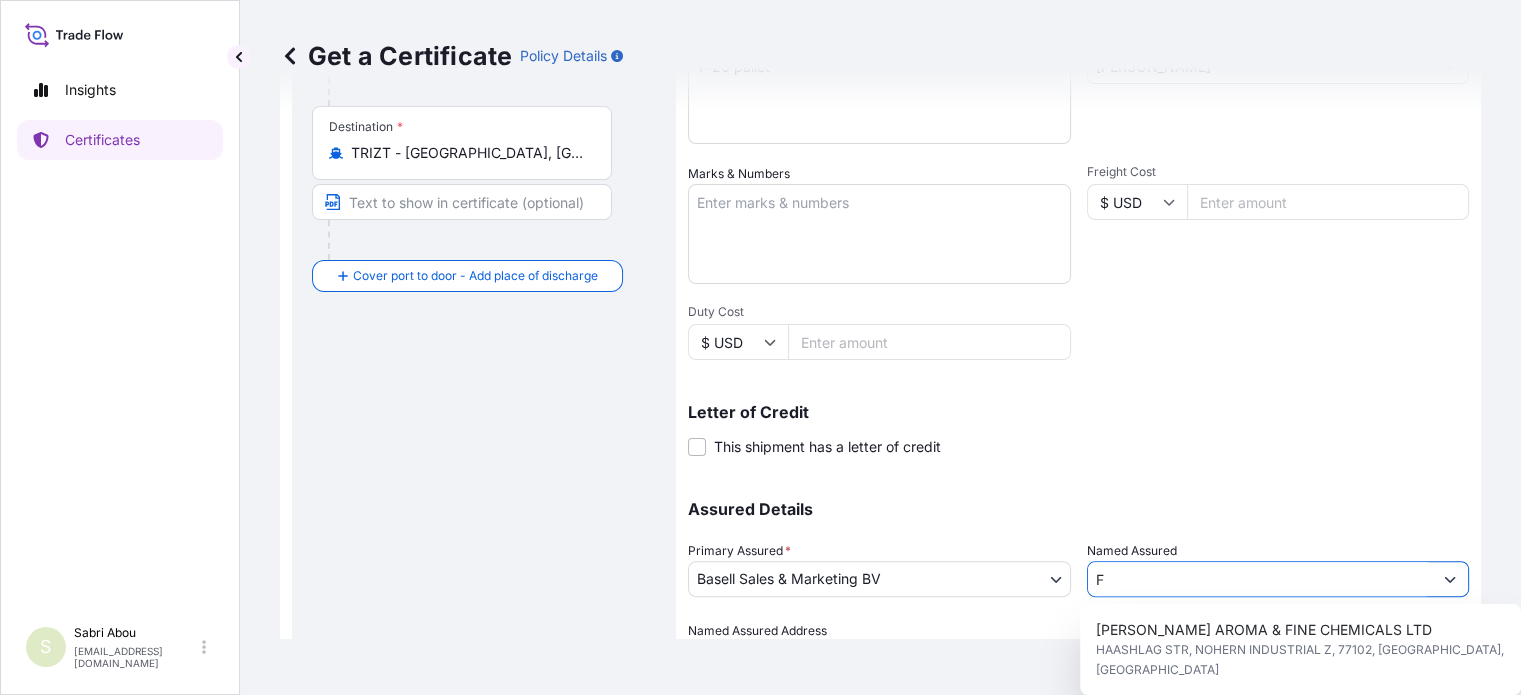 type on "MADENBAYIRI MEVKII NO:10   48TR-40400 KOCAELI-PELITLI KÖYÜ-GECUSTOMER TAX NO: 7300042864CONTAC" 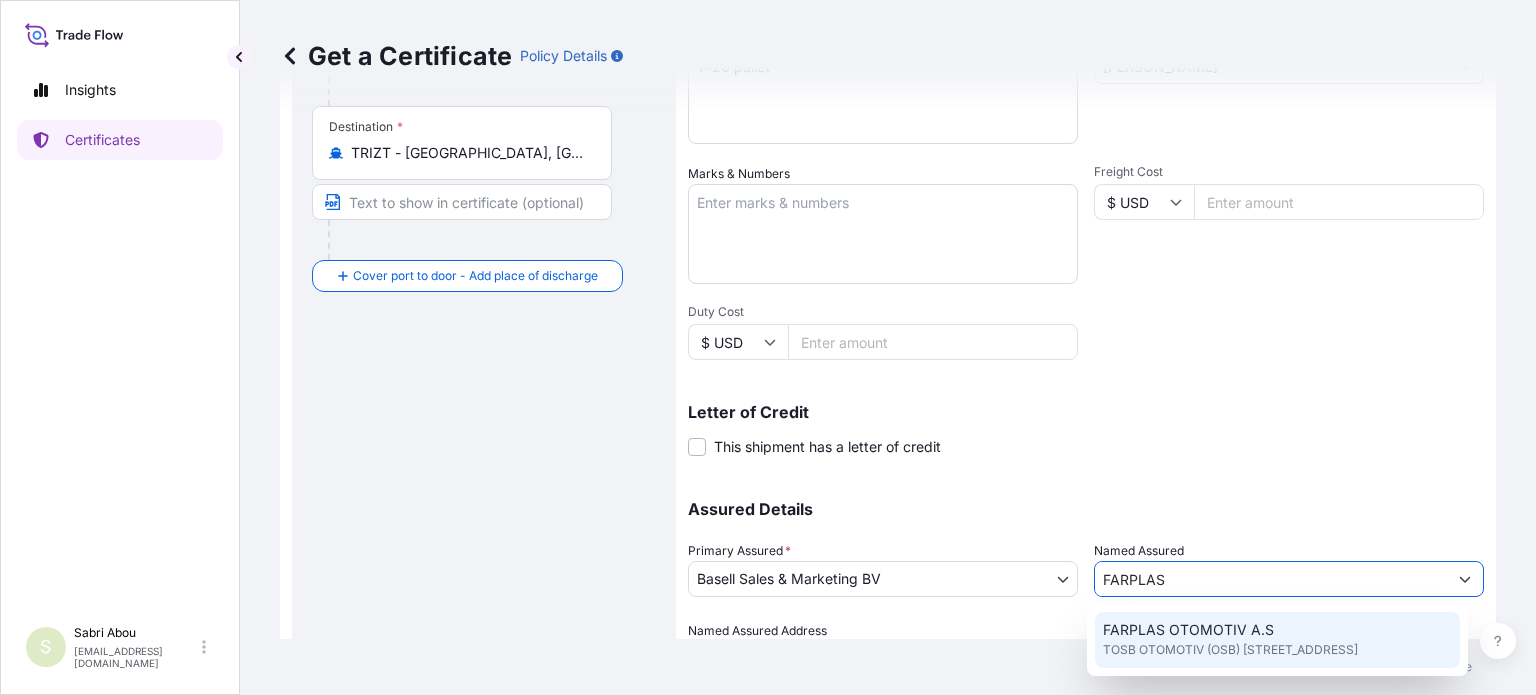 click on "FARPLAS OTOMOTIV A.S" at bounding box center (1188, 630) 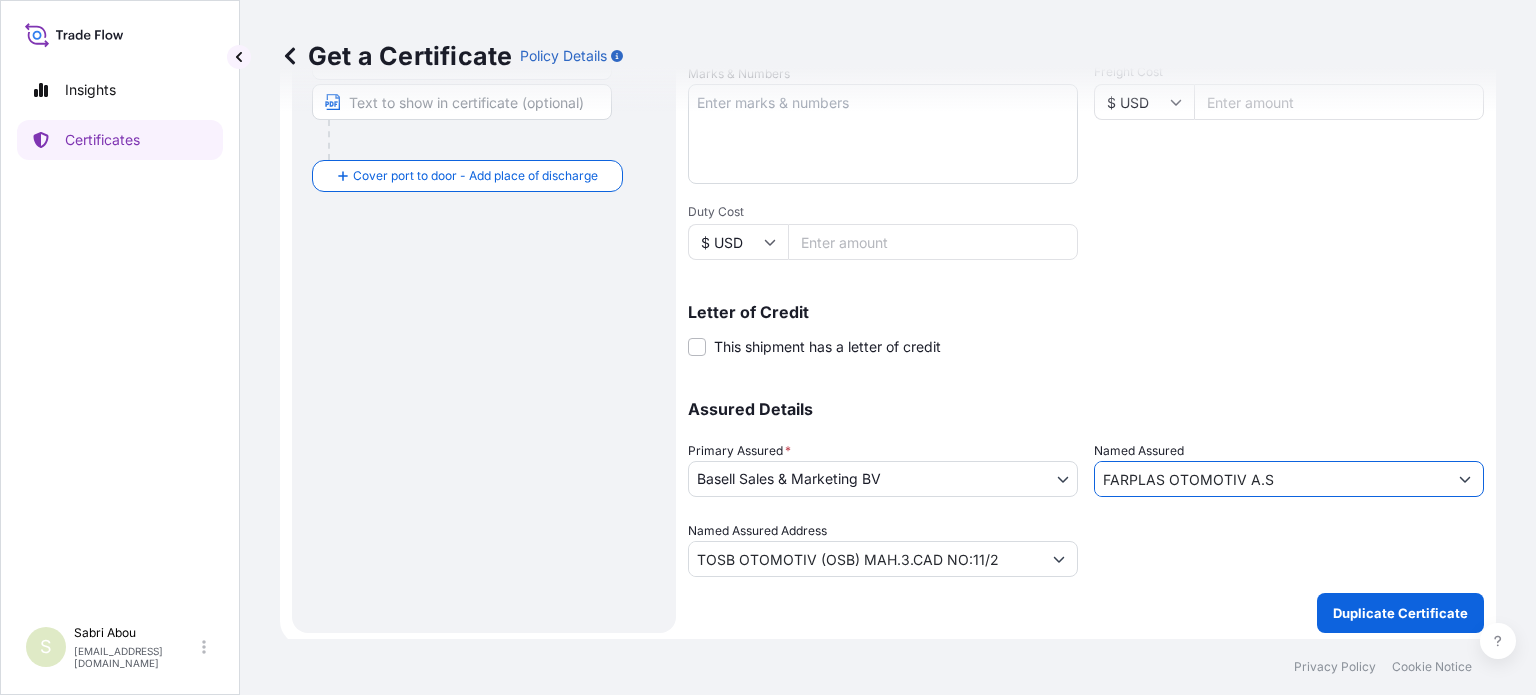 scroll, scrollTop: 504, scrollLeft: 0, axis: vertical 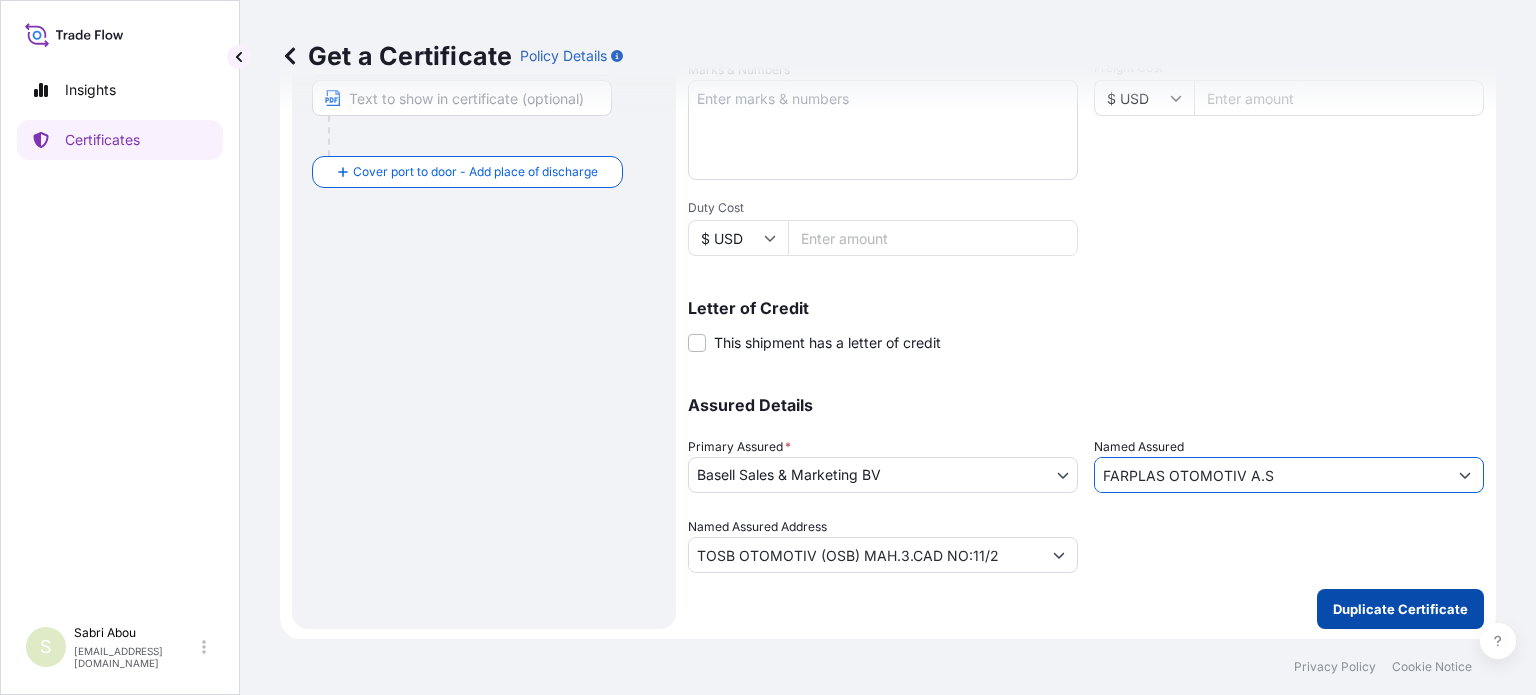 type on "FARPLAS OTOMOTIV A.S" 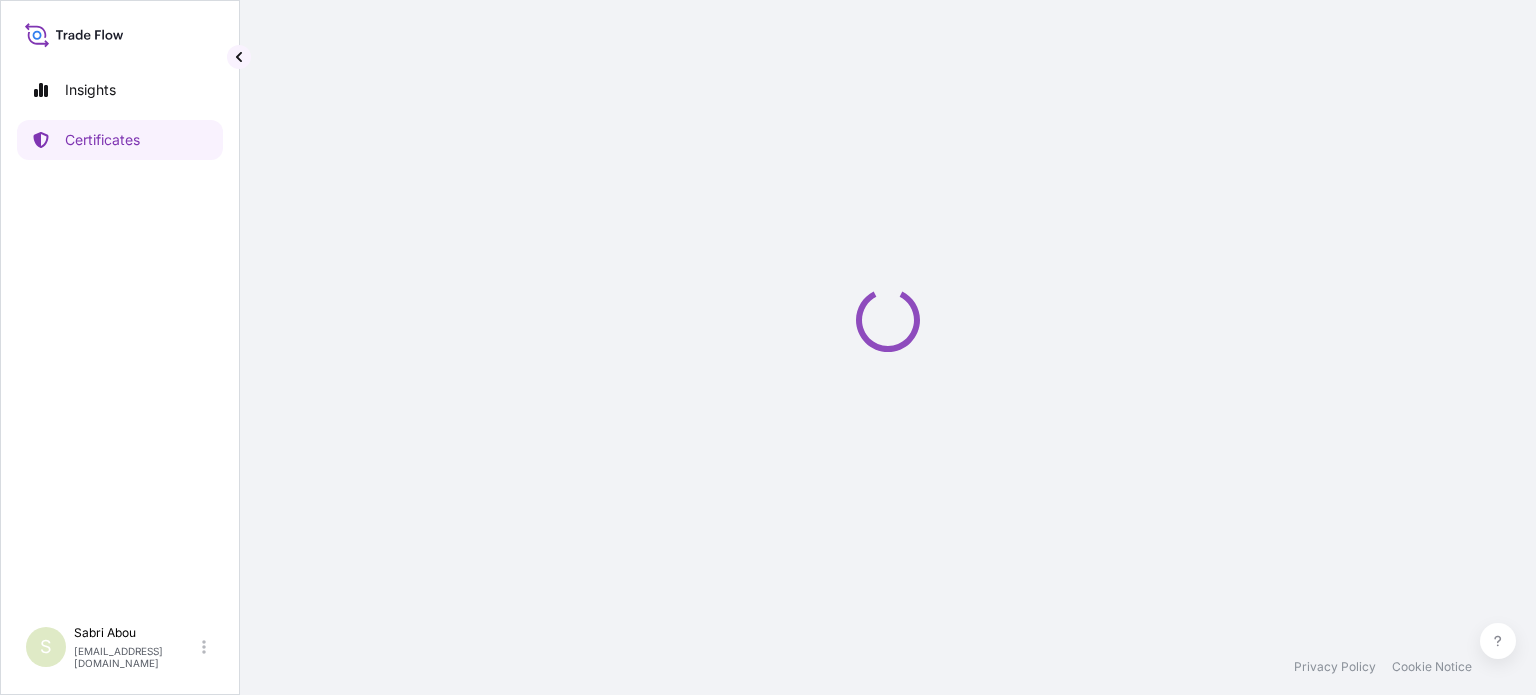 scroll, scrollTop: 0, scrollLeft: 0, axis: both 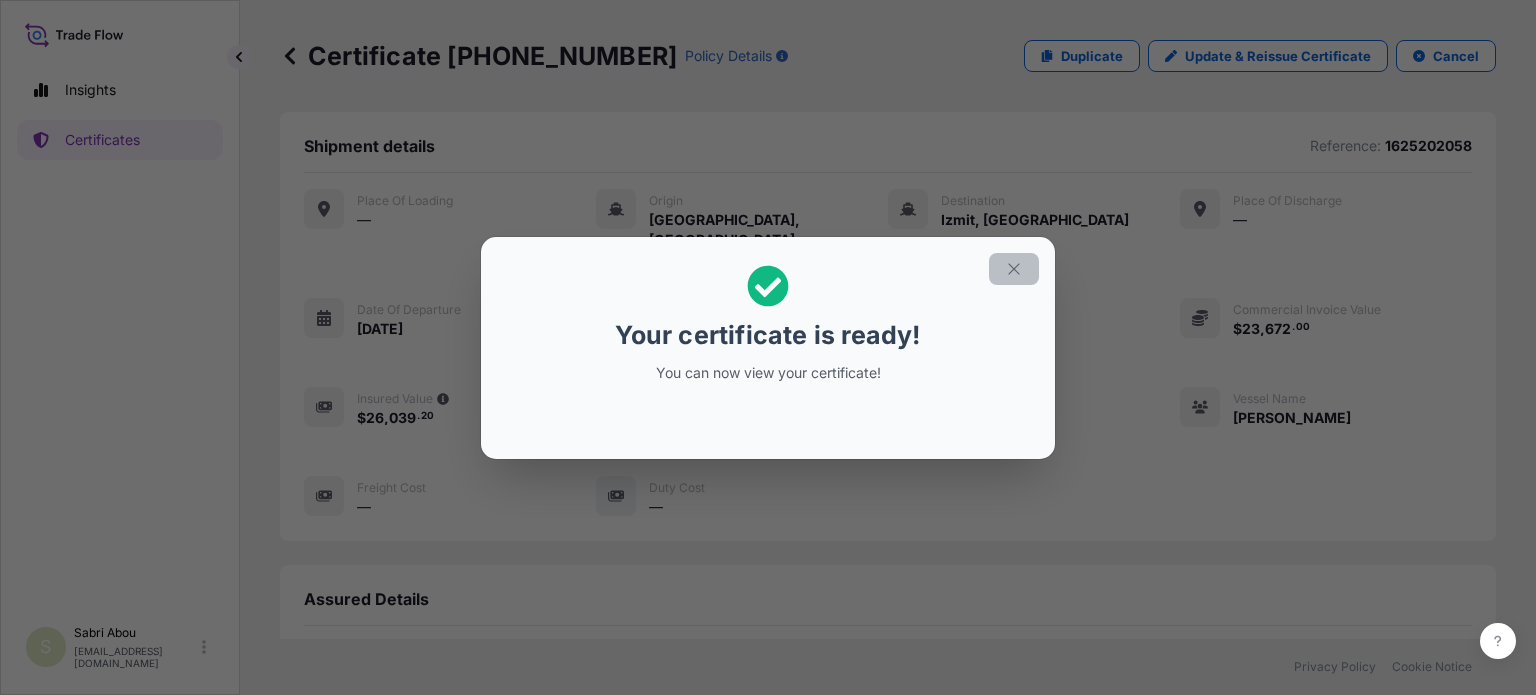 click 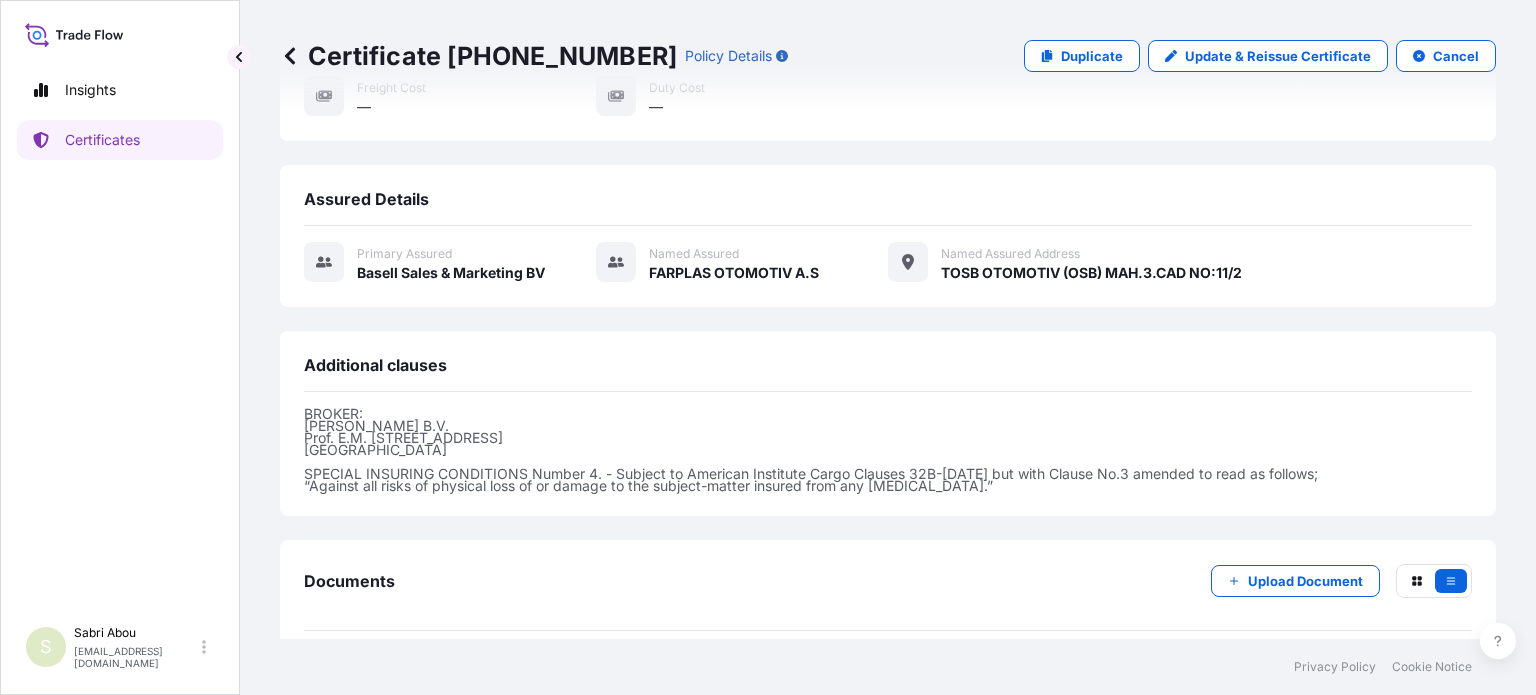 scroll, scrollTop: 461, scrollLeft: 0, axis: vertical 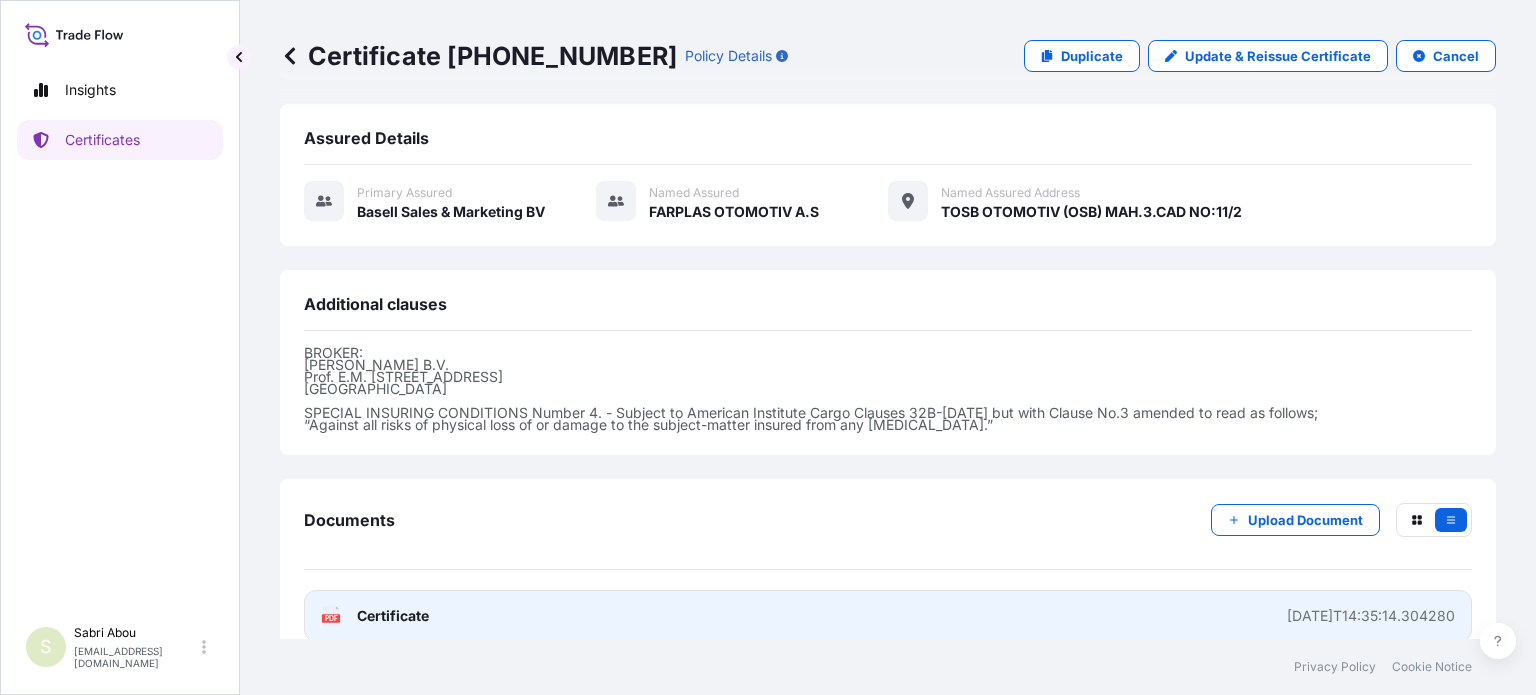 click on "PDF Certificate [DATE]T14:35:14.304280" at bounding box center (888, 616) 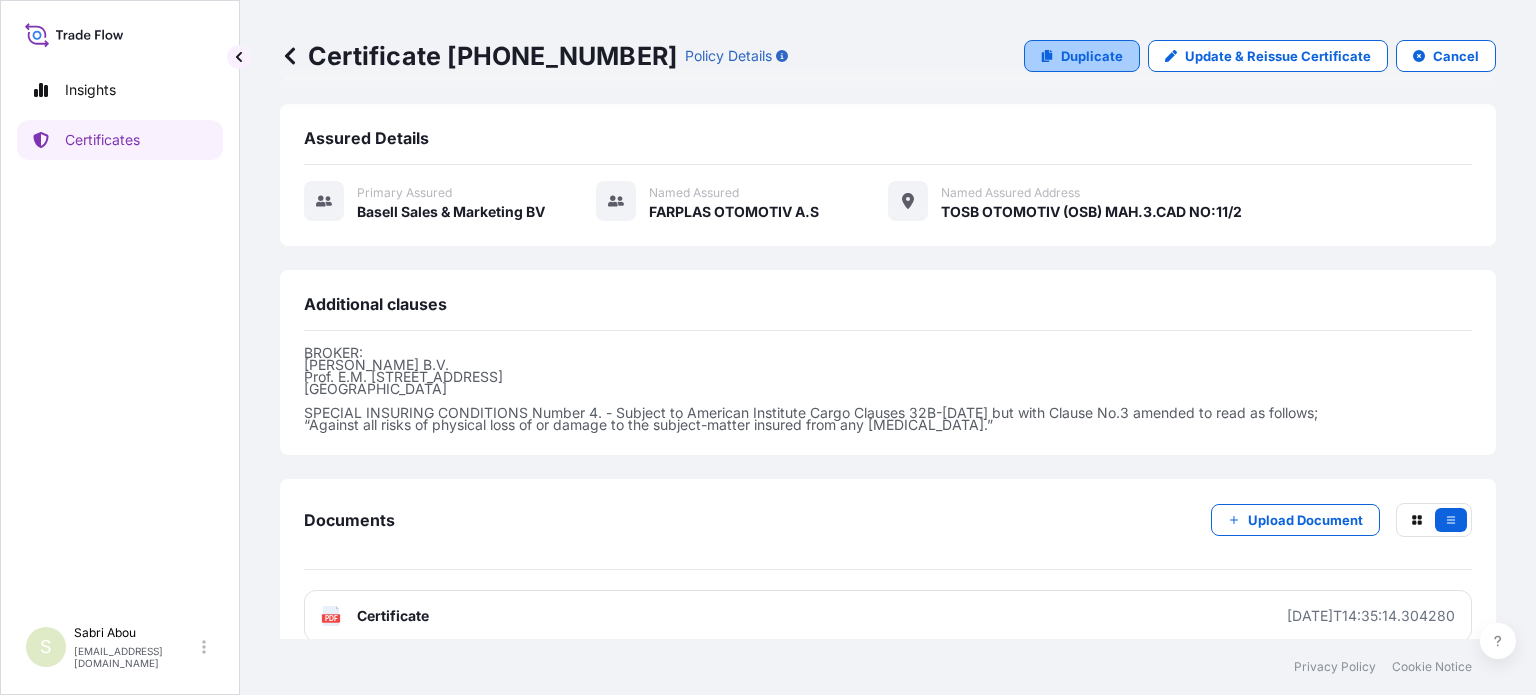click on "Duplicate" at bounding box center (1092, 56) 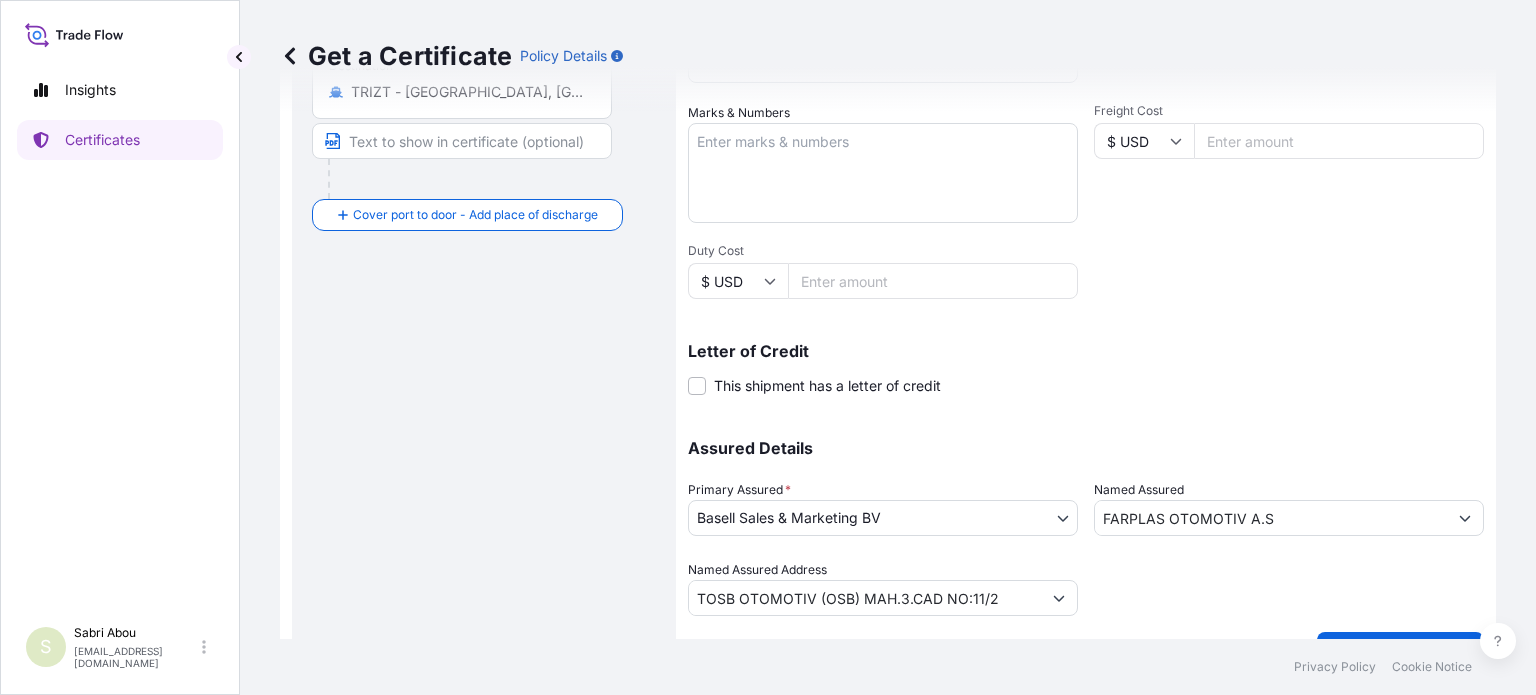 scroll, scrollTop: 0, scrollLeft: 0, axis: both 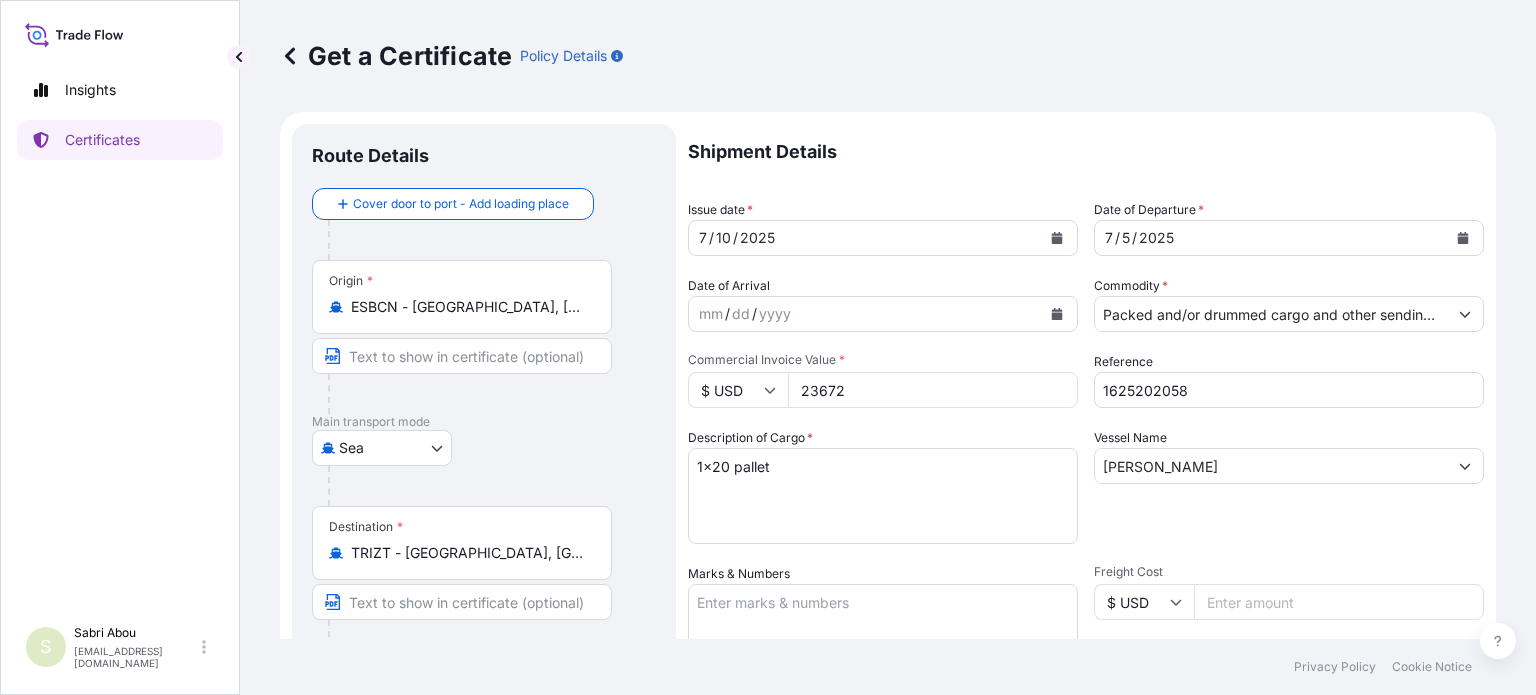 click on "Shipment Details Issue date * [DATE] Date of Departure * [DATE] Date of Arrival mm / dd / yyyy Commodity * Packed and/or drummed cargo and other sendings - non bulk Packing Category Commercial Invoice Value    * $ USD 23672 Reference 1625202058 Description of Cargo * 1x20 pallet Vessel Name [PERSON_NAME] & Numbers Freight Cost   $ USD Duty Cost   $ USD Letter of Credit This shipment has a letter of credit Letter of credit * Letter of credit may not exceed 12000 characters Assured Details Primary Assured * Basell Sales & Marketing BV  Basell Poliolefine Italia S.r.l. Basell International Trading FZE Basell Asia Pacific Limited Basell Polyolefine GmbH Lyondell Chemie Nederland B.V BDP International NV Basell Sales & Marketing BV  [GEOGRAPHIC_DATA] Chimie [GEOGRAPHIC_DATA] SAS  Named Assured FARPLAS OTOMOTIV A.S Named Assured Address TOSB OTOMOTIV ([STREET_ADDRESS]" at bounding box center [1086, 600] 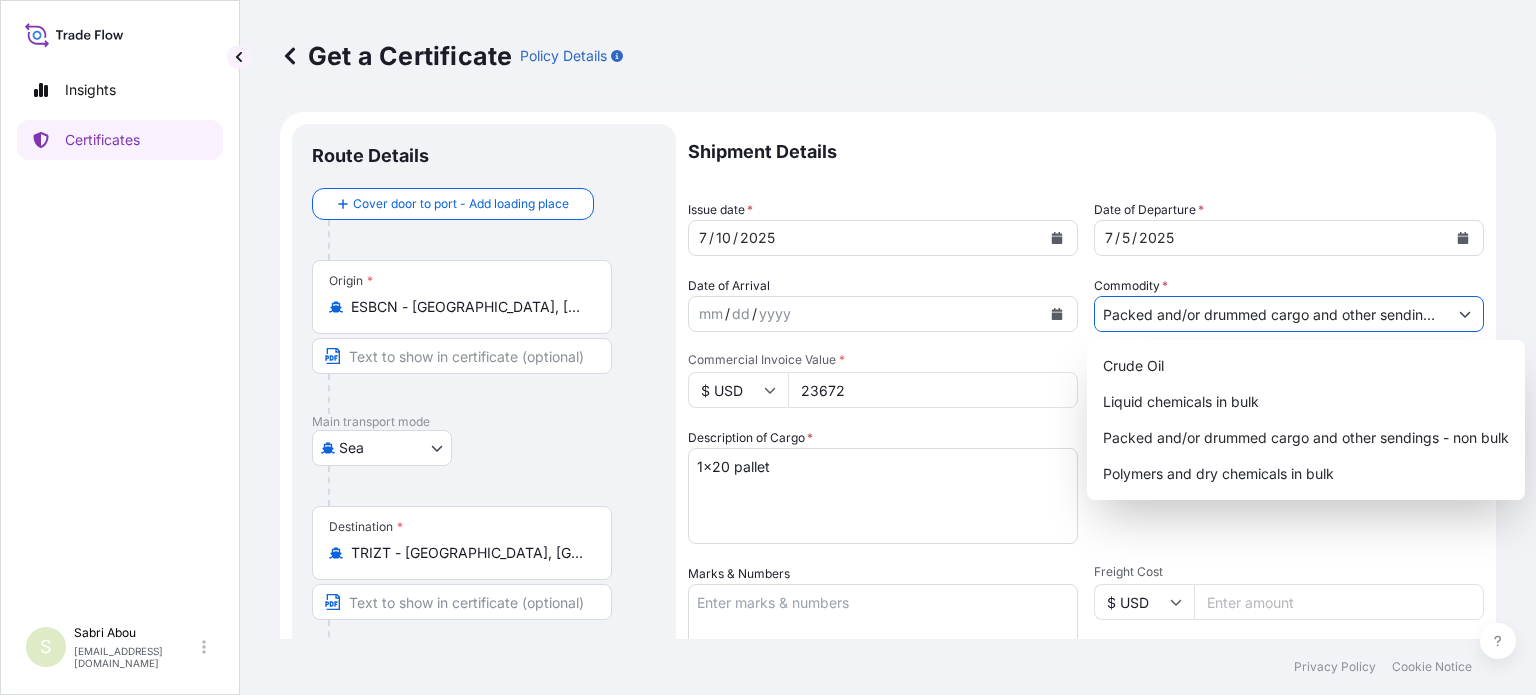 click on "Packed and/or drummed cargo and other sendings - non bulk" at bounding box center (1271, 314) 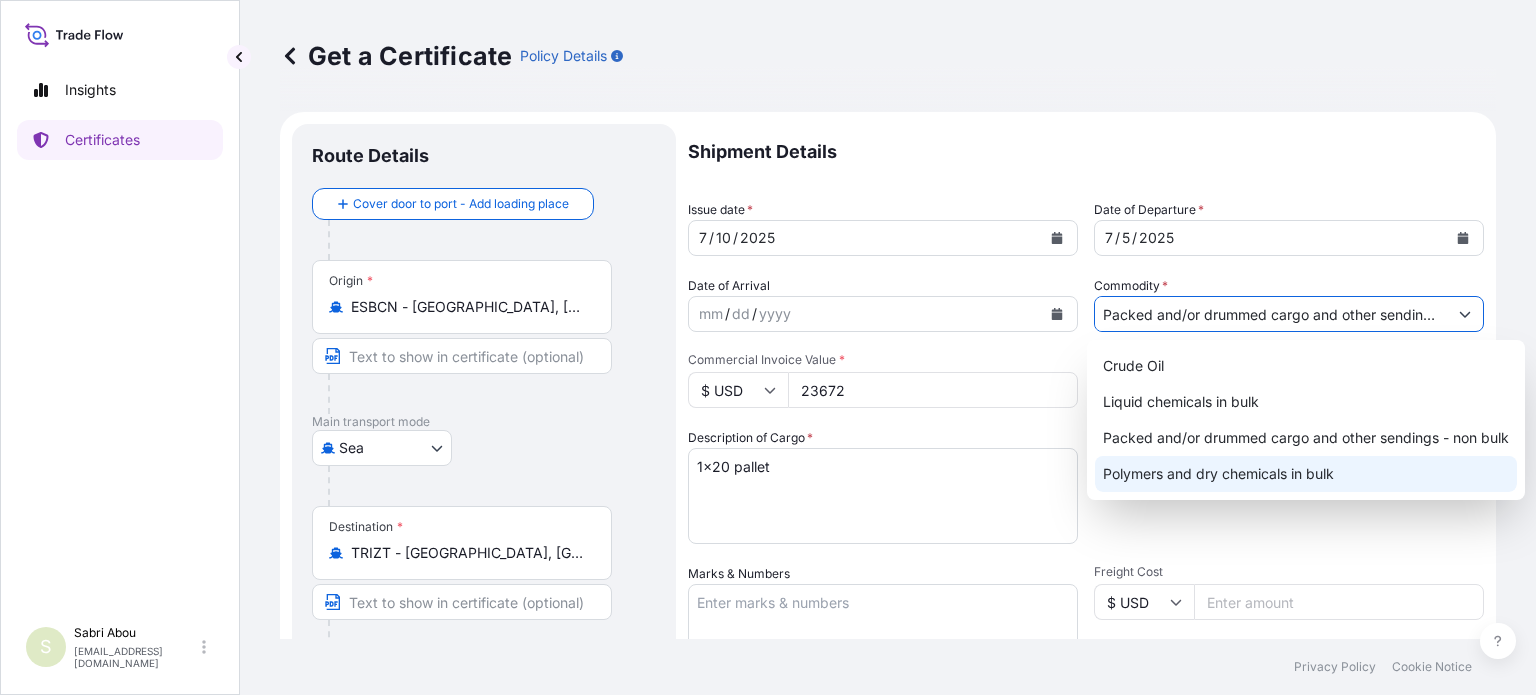 click on "Polymers and dry chemicals in bulk" at bounding box center [1306, 474] 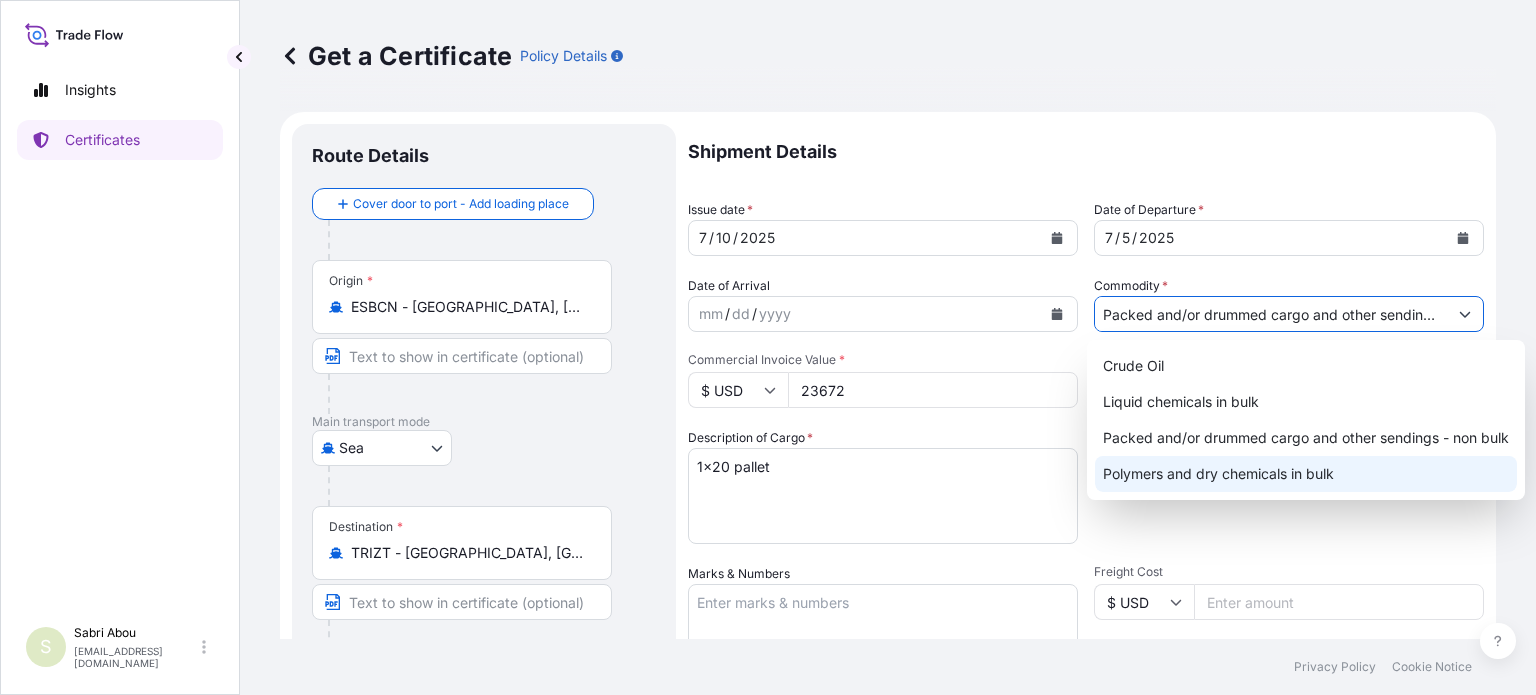 type on "Polymers and dry chemicals in bulk" 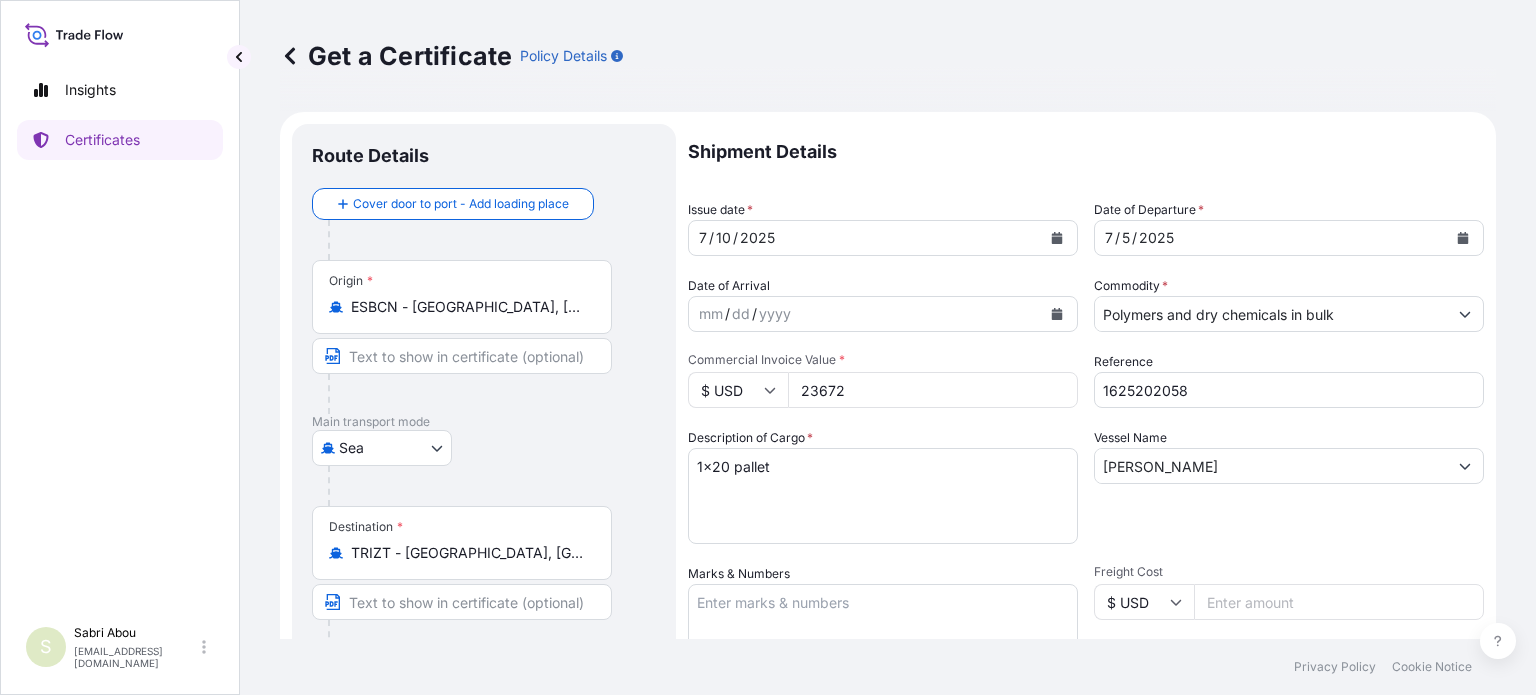 drag, startPoint x: 858, startPoint y: 391, endPoint x: 751, endPoint y: 394, distance: 107.042046 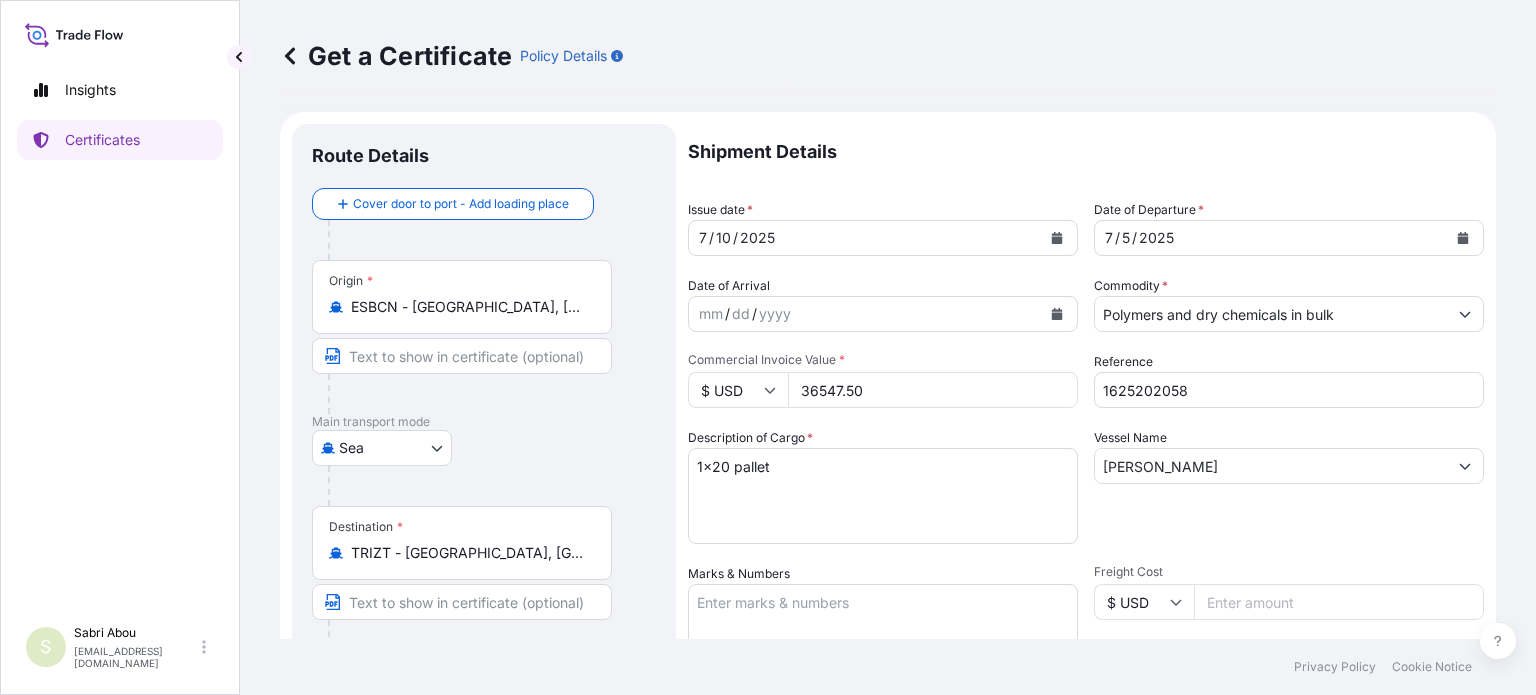 type on "36547.50" 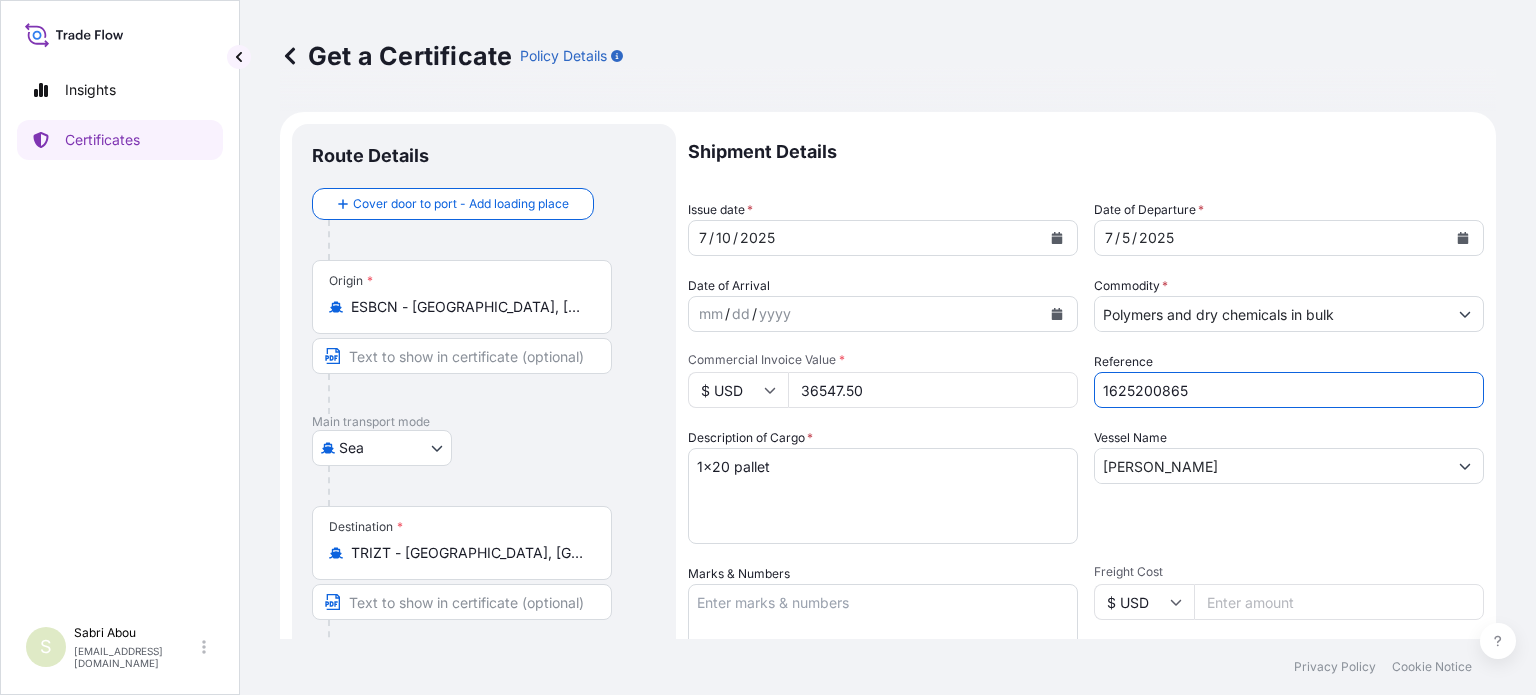 type on "1625200865" 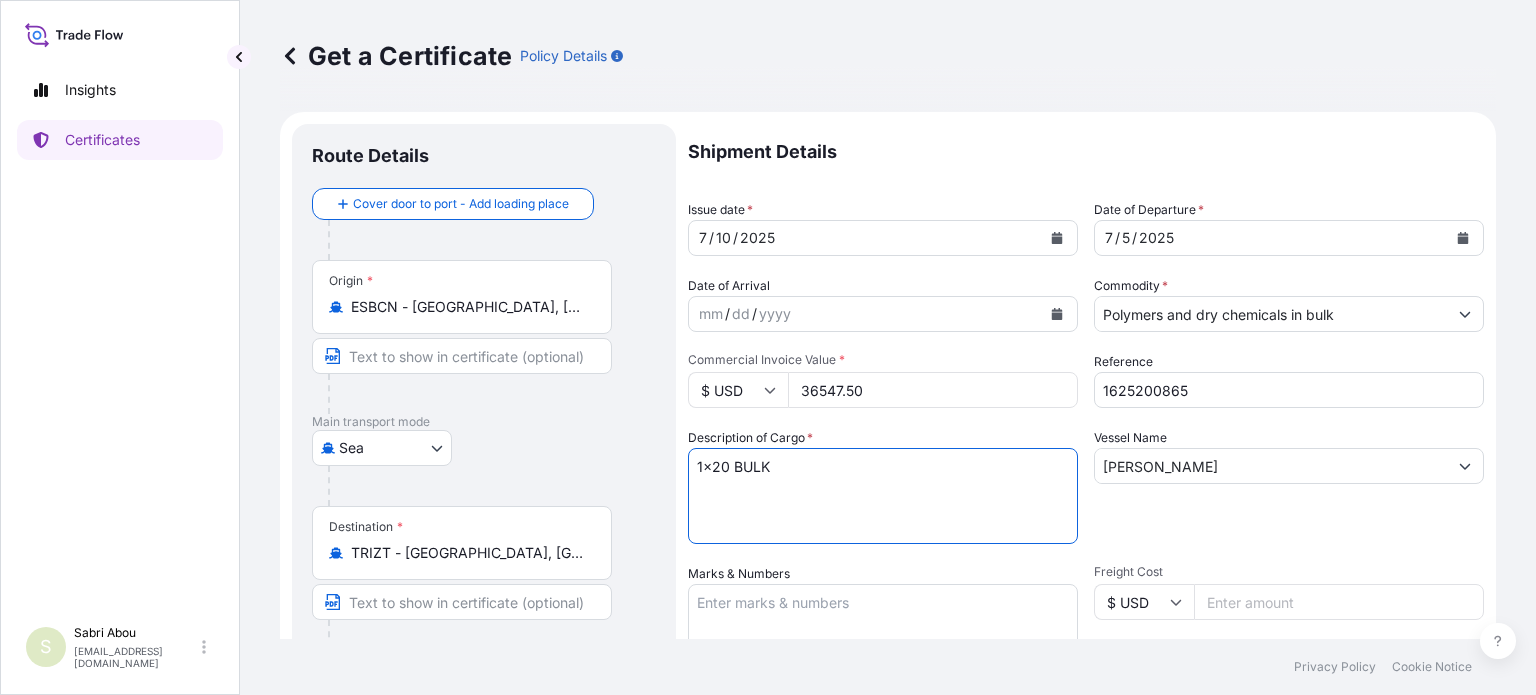 type on "1x20 BULK" 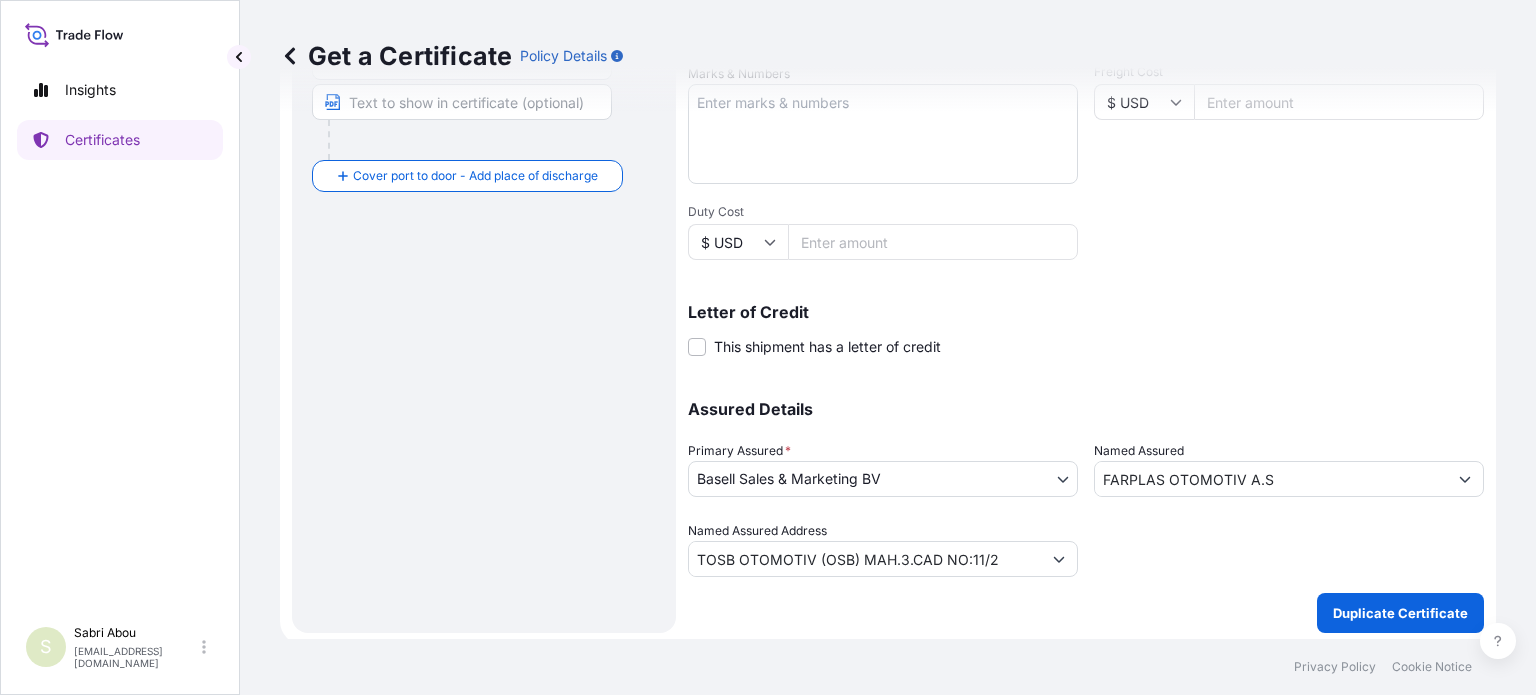 scroll, scrollTop: 504, scrollLeft: 0, axis: vertical 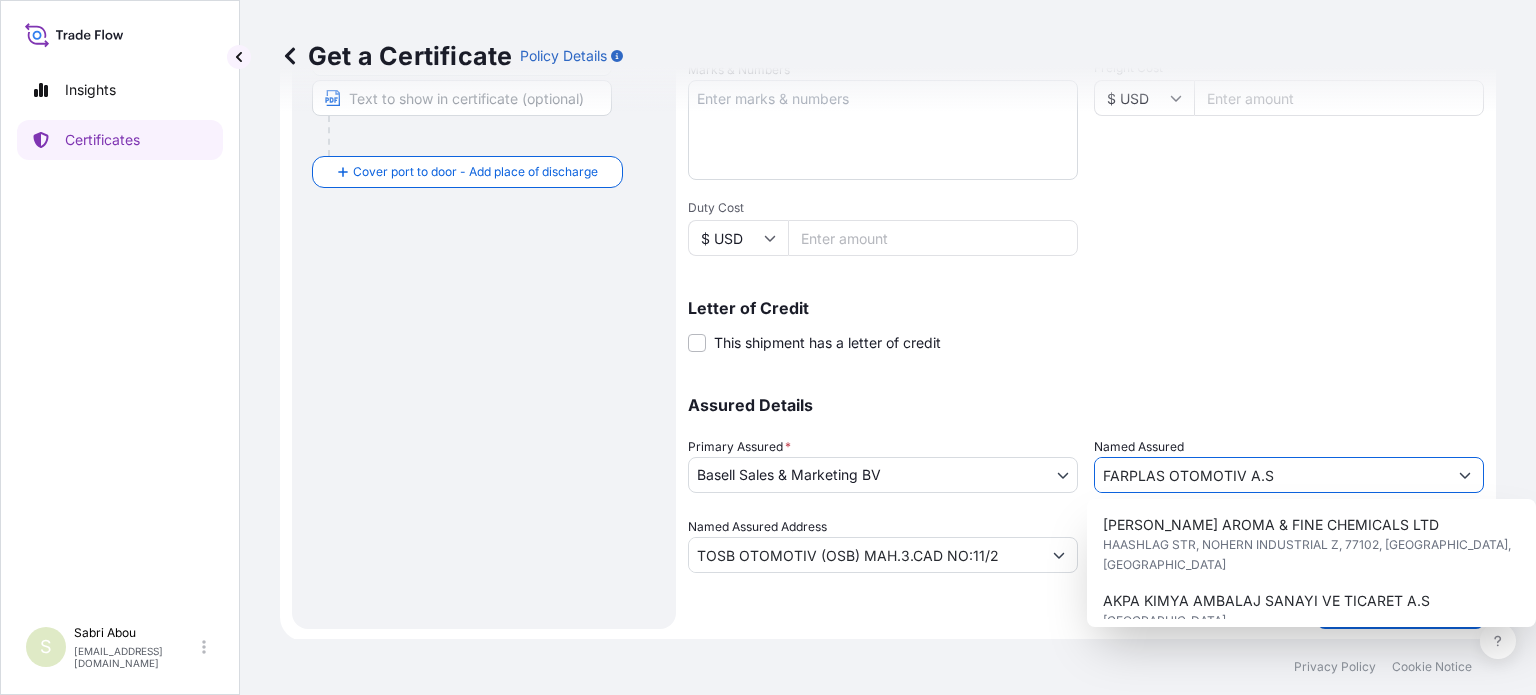 click on "FARPLAS OTOMOTIV A.S" at bounding box center (1271, 475) 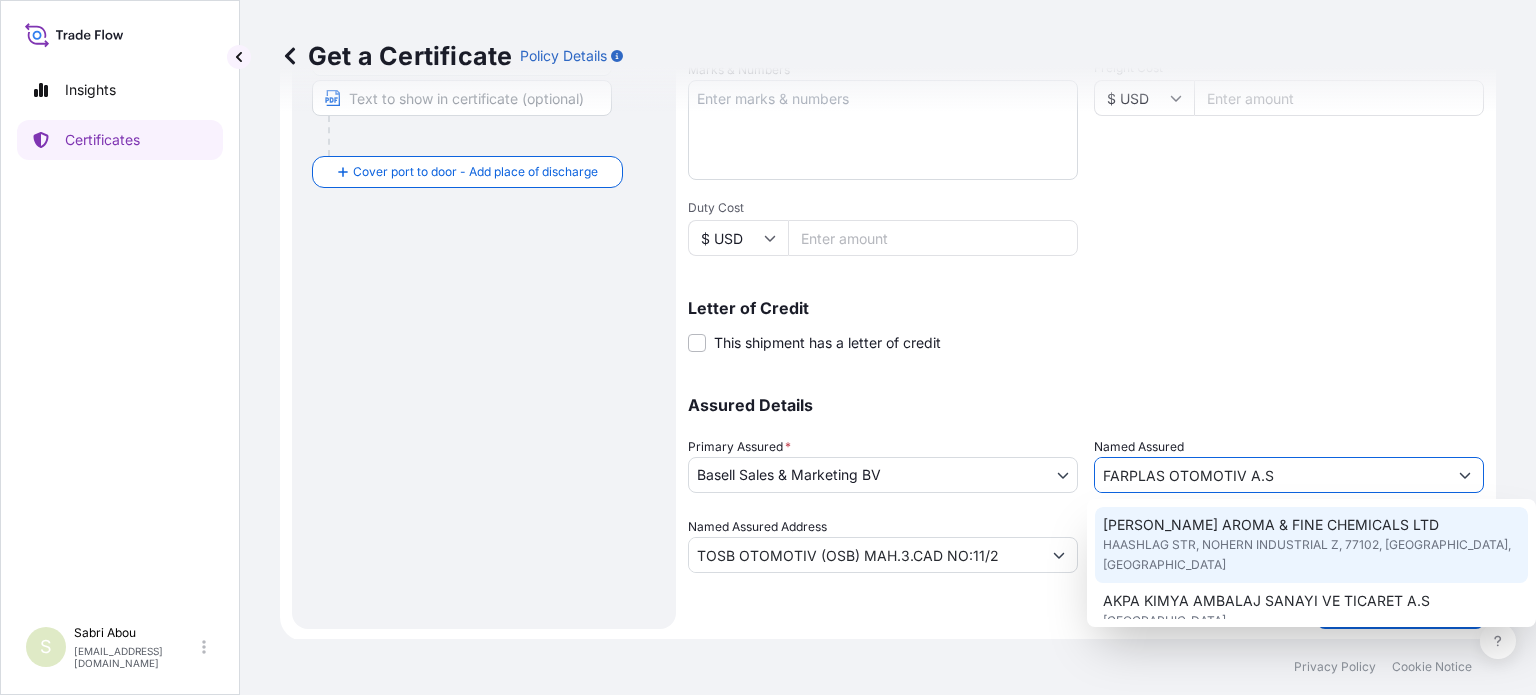 click on "Shipment Details Issue date * [DATE] Date of Departure * [DATE] Date of Arrival mm / dd / yyyy Commodity * Polymers and dry chemicals in bulk Packing Category Commercial Invoice Value    * $ USD 36547.50 Reference 1625200865 Description of Cargo * 1x20 pallet Vessel Name [PERSON_NAME] & Numbers Freight Cost   $ USD Duty Cost   $ USD Letter of Credit This shipment has a letter of credit Letter of credit * Letter of credit may not exceed 12000 characters Assured Details Primary Assured * Basell Sales & Marketing BV  Basell Poliolefine [GEOGRAPHIC_DATA] S.r.l. Basell International Trading FZE Basell Asia Pacific Limited Basell Polyolefine GmbH Lyondell Chemie Nederland B.V BDP International NV Basell Sales & Marketing BV  [GEOGRAPHIC_DATA] Chimie [GEOGRAPHIC_DATA] SAS  Named Assured FARPLAS OTOMOTIV A.S Named Assured Address TOSB OTOMOTIV ([STREET_ADDRESS]" at bounding box center [1086, 96] 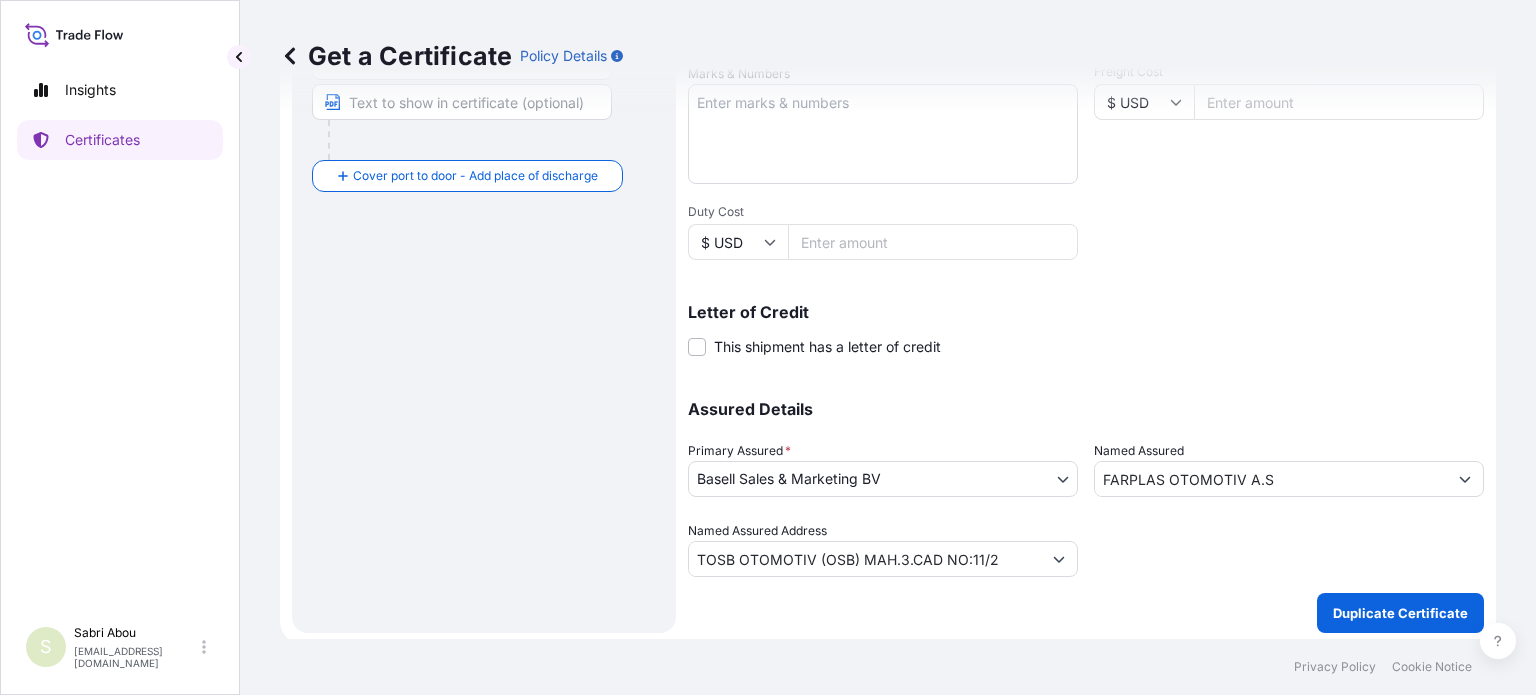 scroll, scrollTop: 504, scrollLeft: 0, axis: vertical 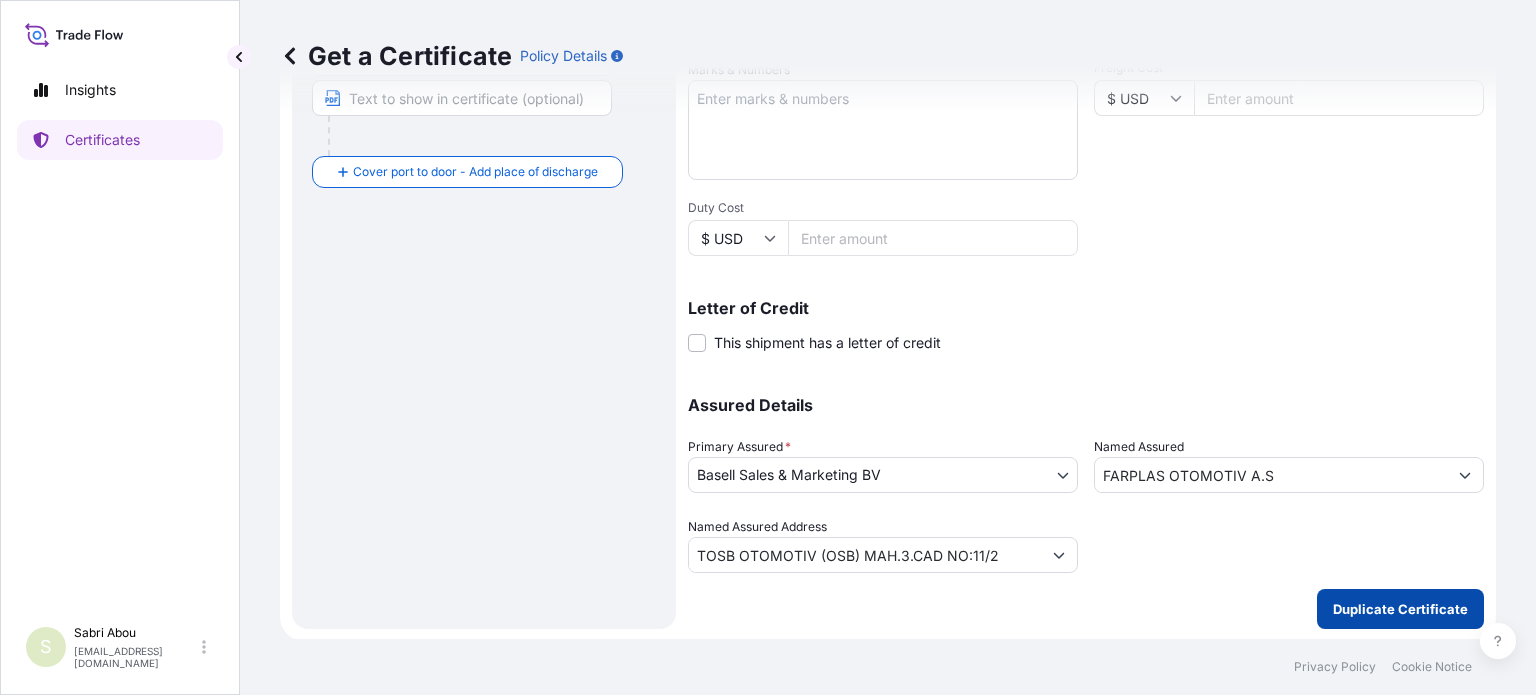 click on "Duplicate Certificate" at bounding box center (1400, 609) 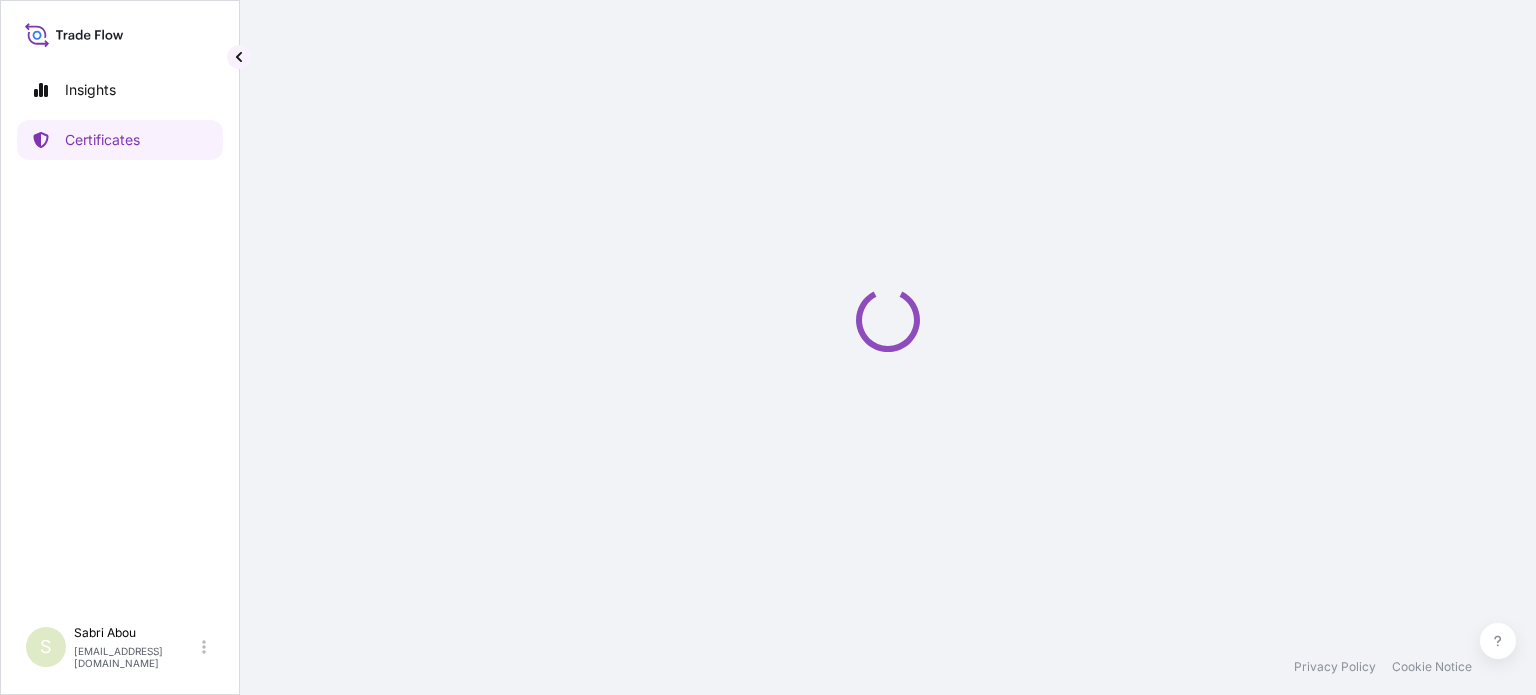 scroll, scrollTop: 0, scrollLeft: 0, axis: both 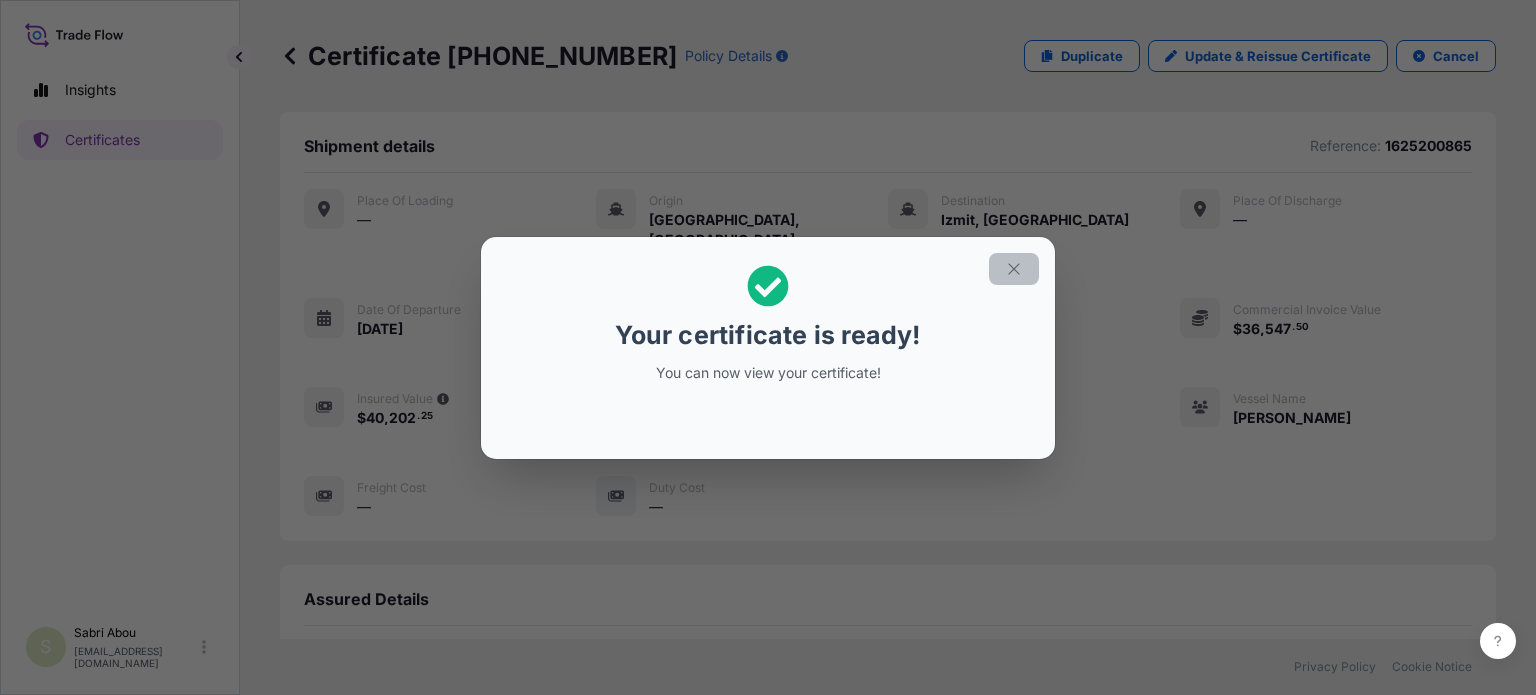 click at bounding box center (1014, 269) 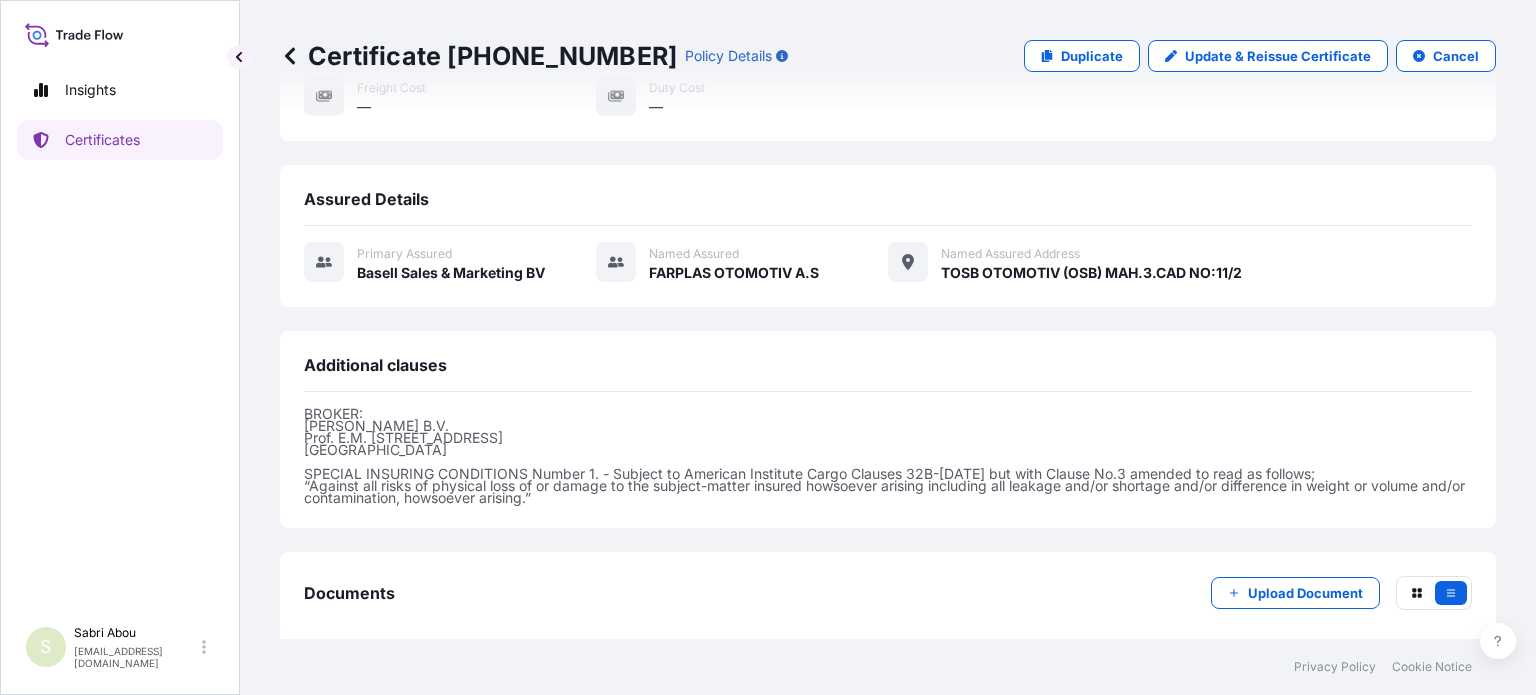 scroll, scrollTop: 473, scrollLeft: 0, axis: vertical 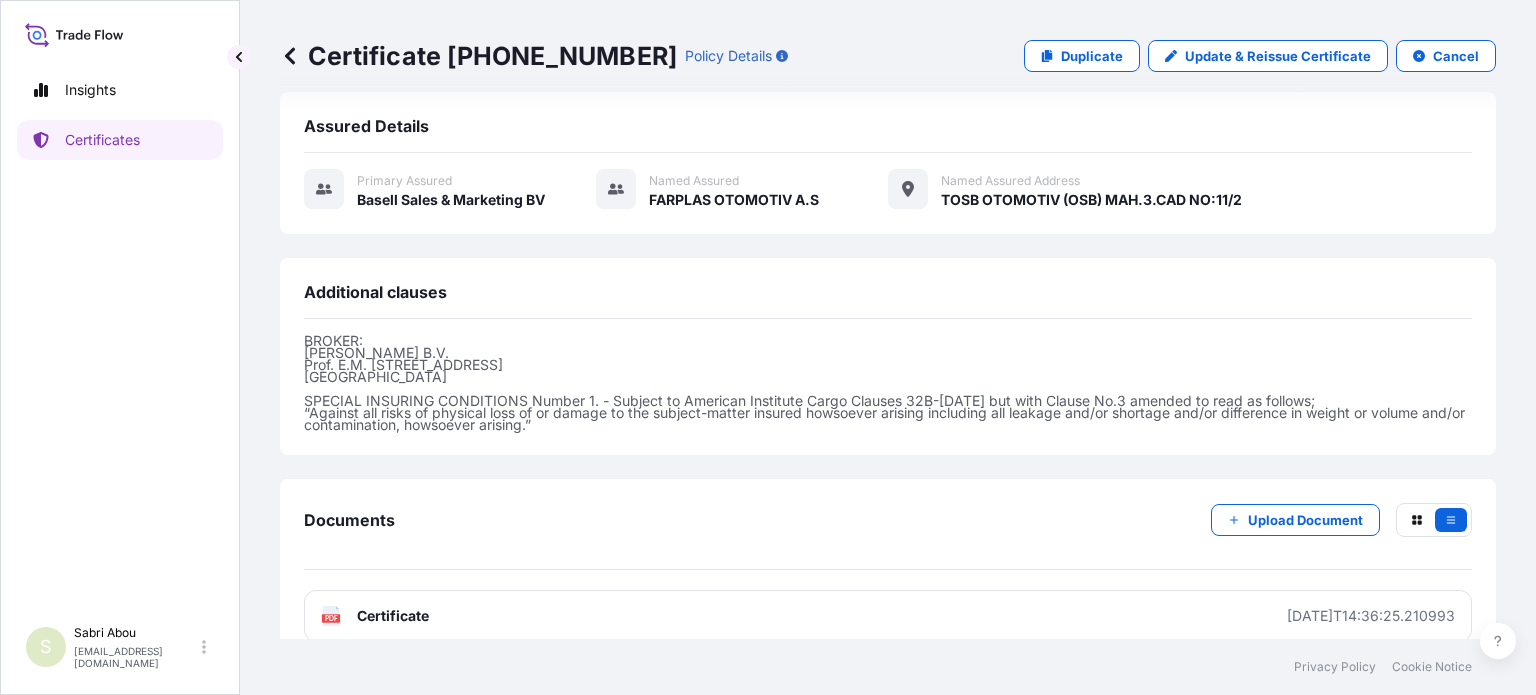 click on "PDF Certificate [DATE]T14:36:25.210993" at bounding box center (888, 616) 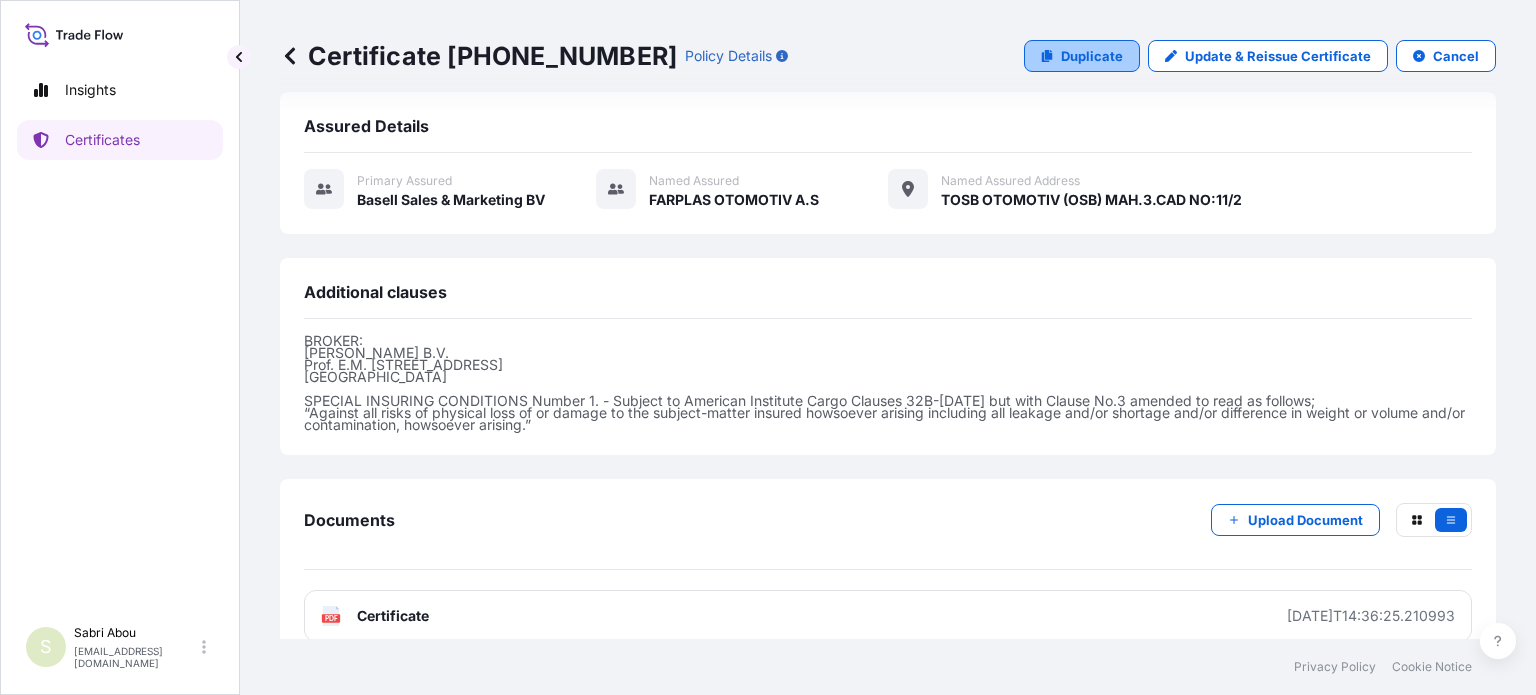 click on "Duplicate" at bounding box center [1092, 56] 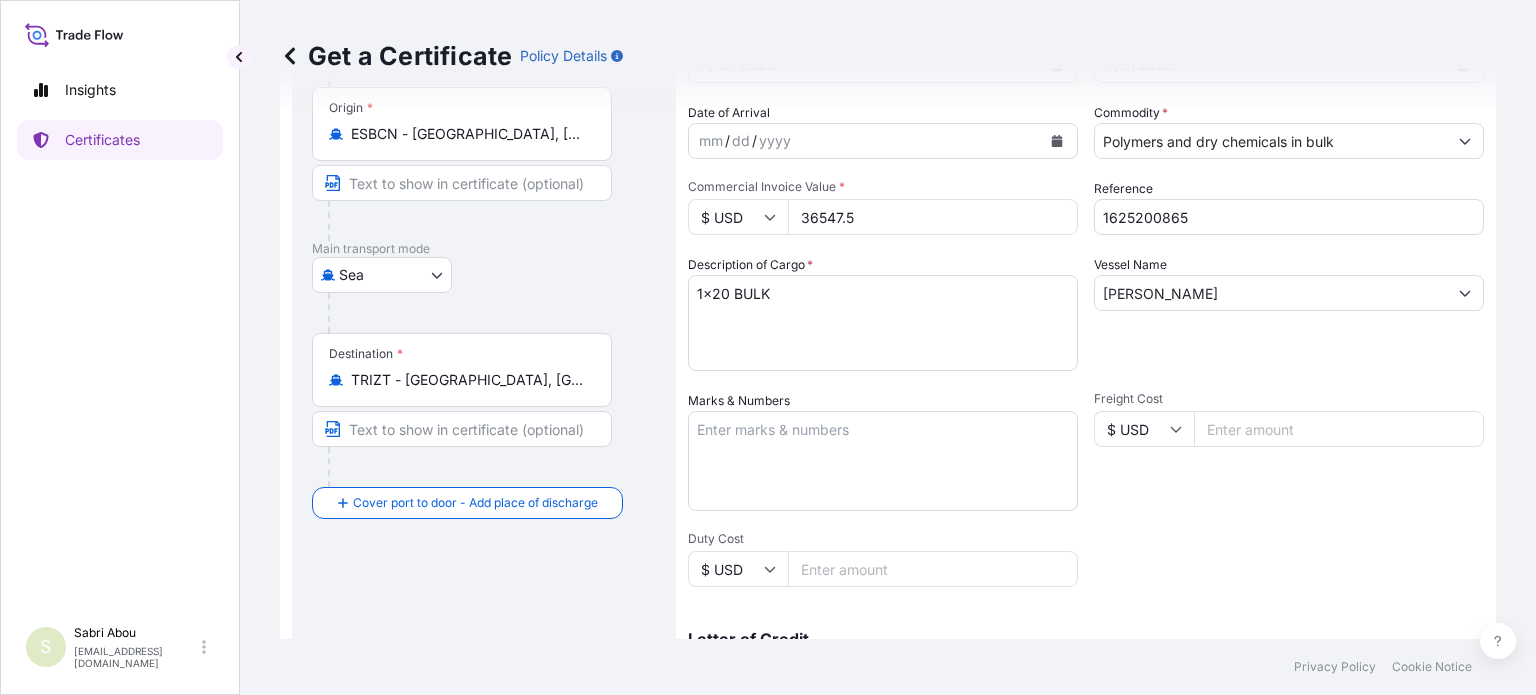scroll, scrollTop: 73, scrollLeft: 0, axis: vertical 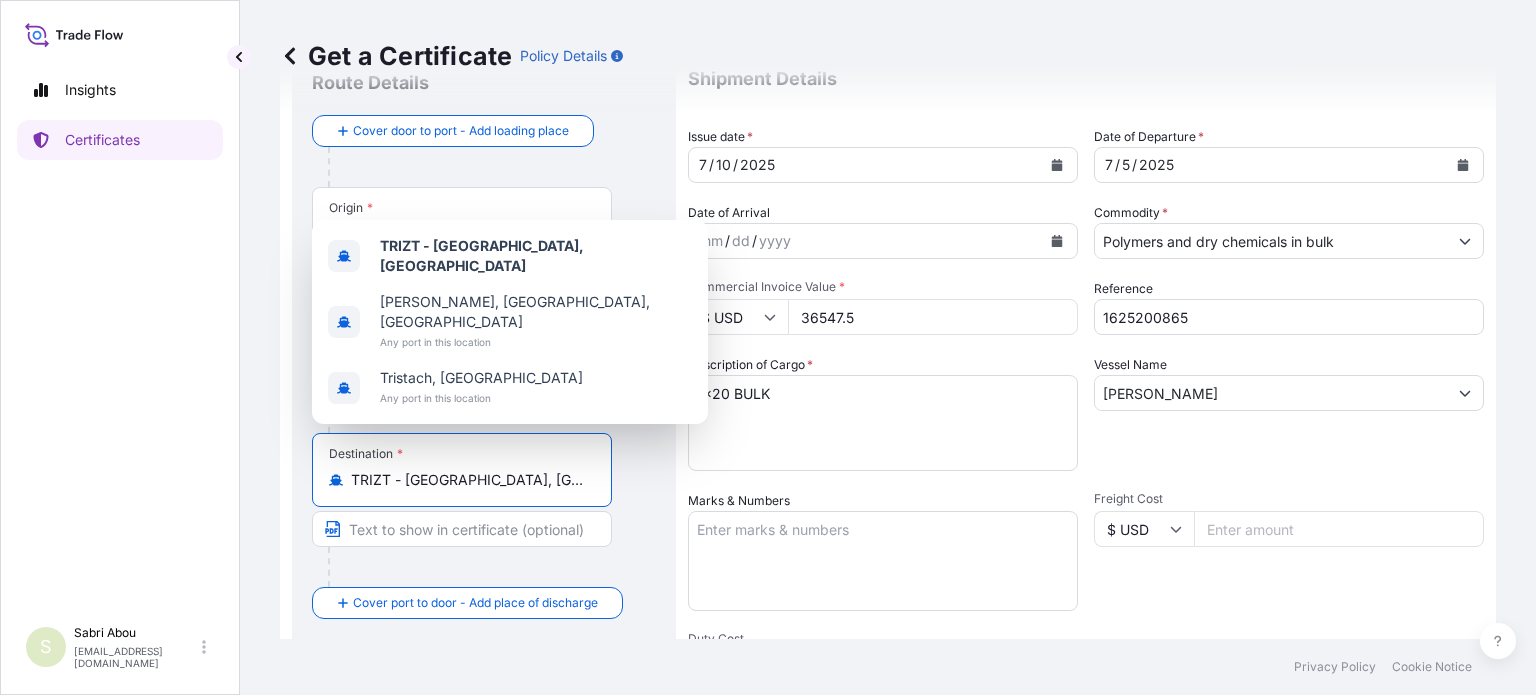 drag, startPoint x: 507, startPoint y: 485, endPoint x: 343, endPoint y: 469, distance: 164.77864 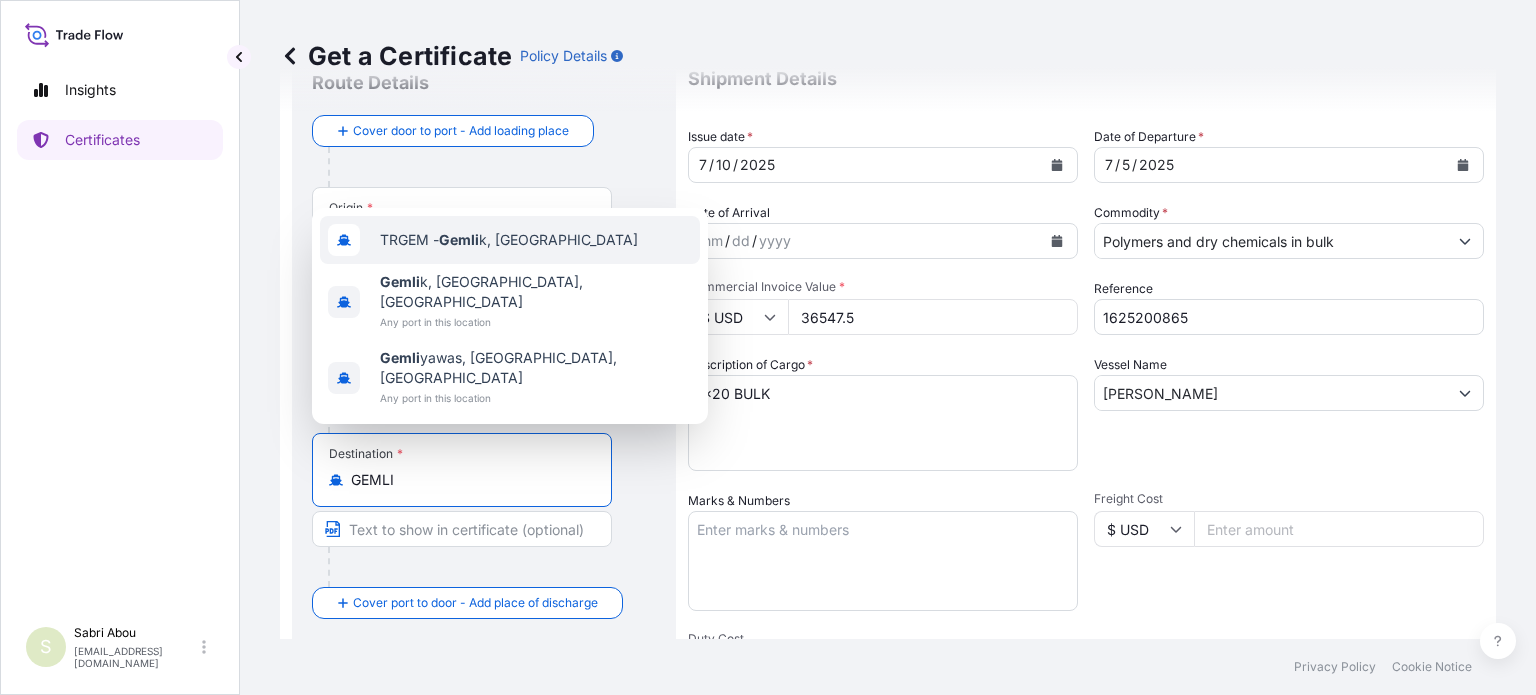 click on "TRGEM -  Gemli k, [GEOGRAPHIC_DATA]" at bounding box center (510, 240) 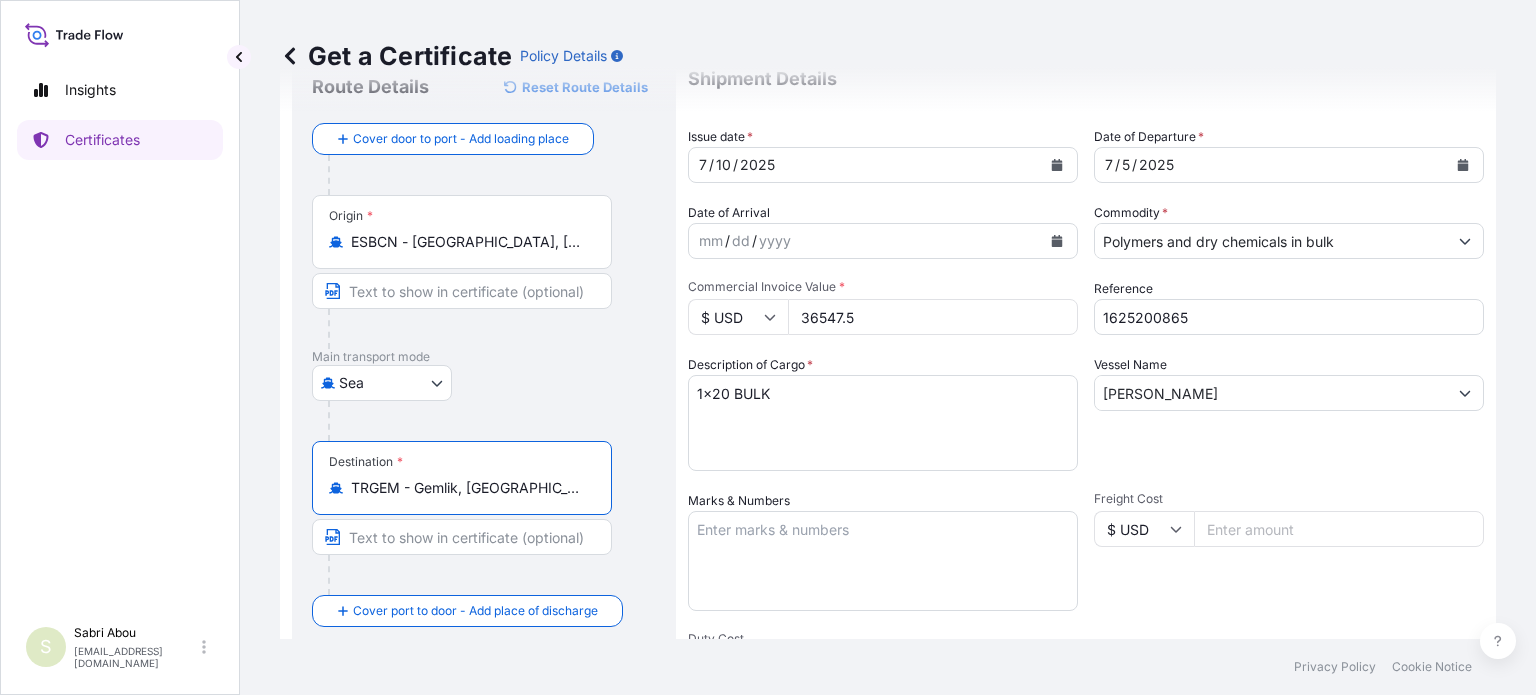 scroll, scrollTop: 0, scrollLeft: 0, axis: both 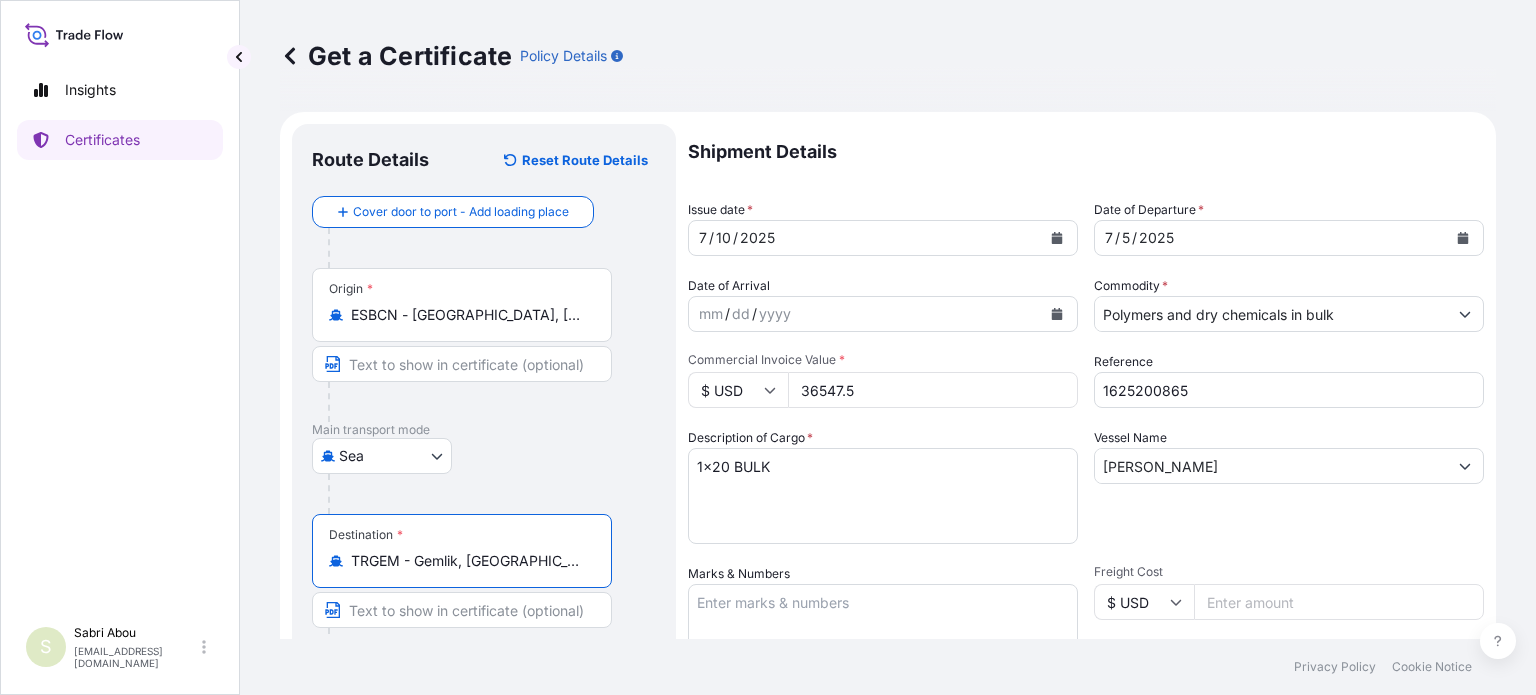 type on "TRGEM - Gemlik, [GEOGRAPHIC_DATA]" 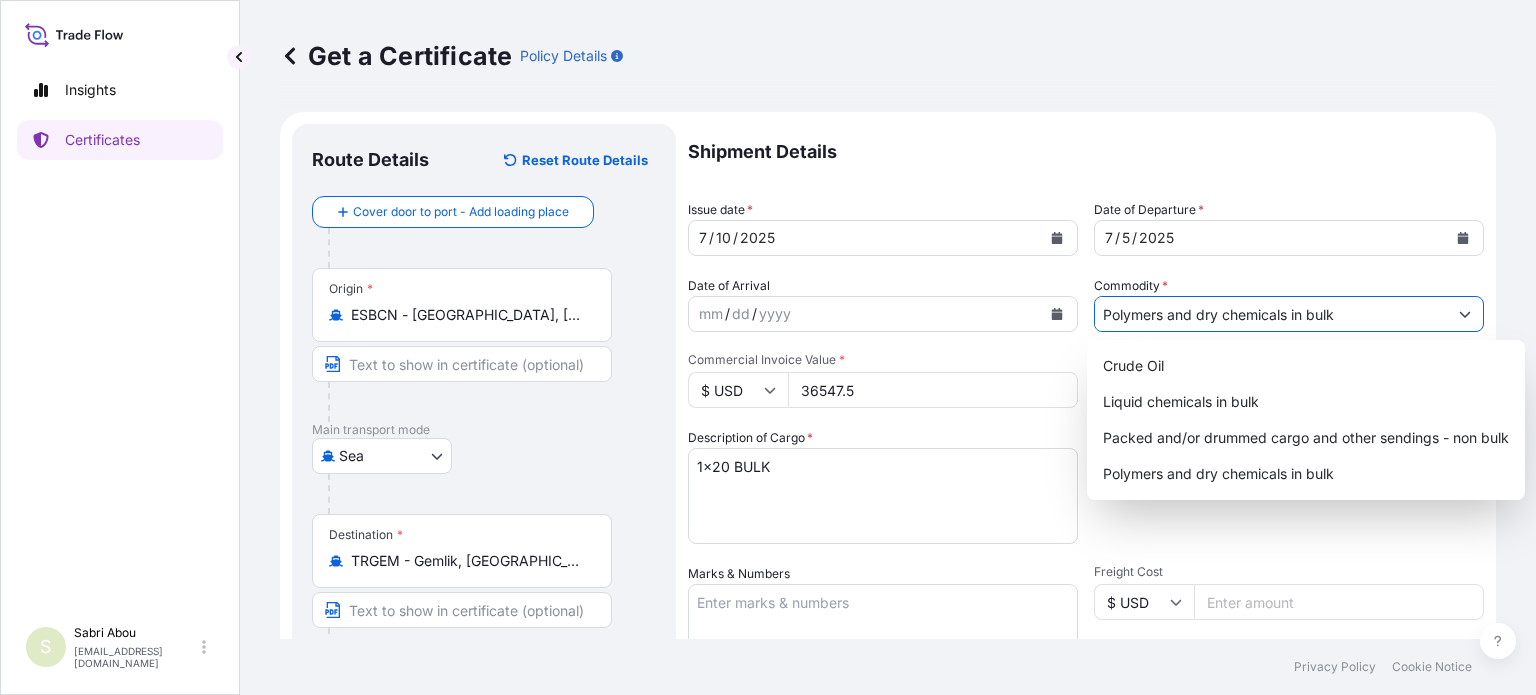 click on "Polymers and dry chemicals in bulk" at bounding box center [1271, 314] 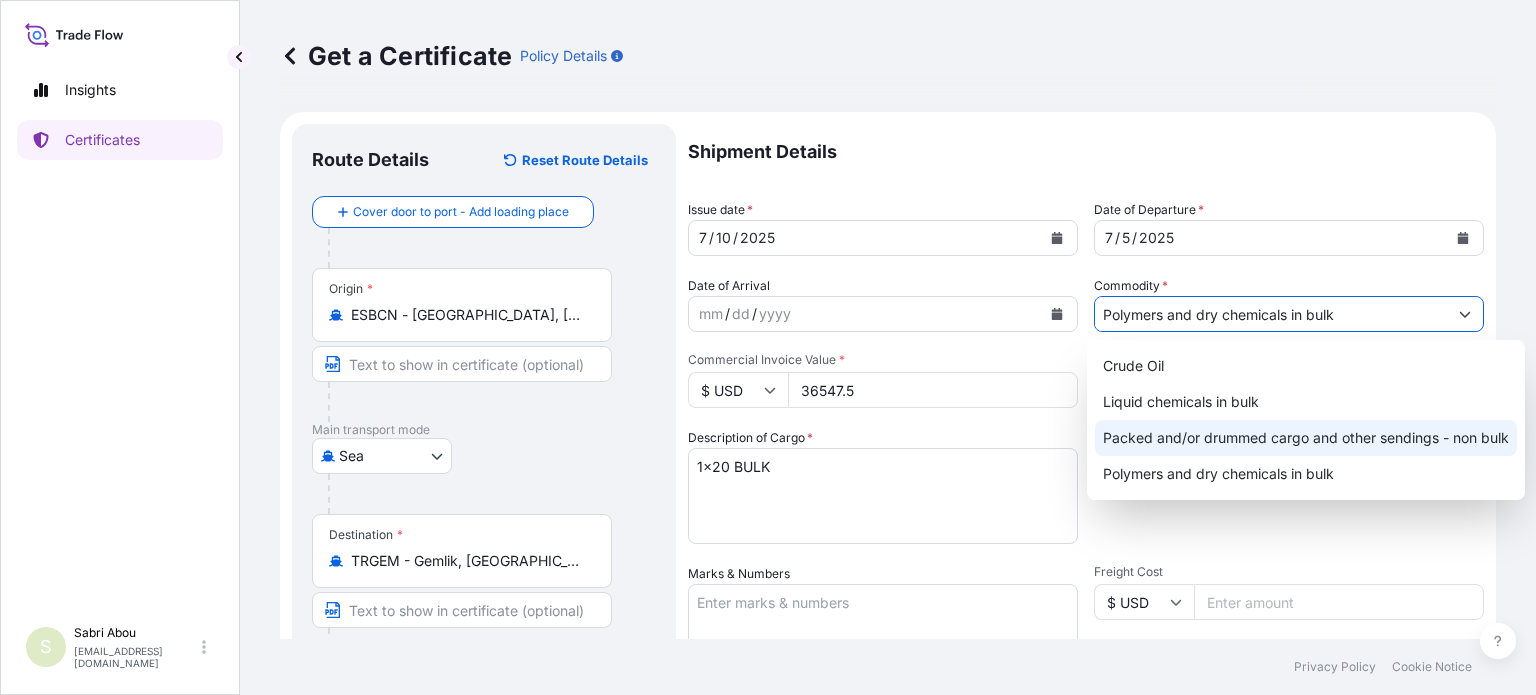 click on "Packed and/or drummed cargo and other sendings - non bulk" at bounding box center (1306, 438) 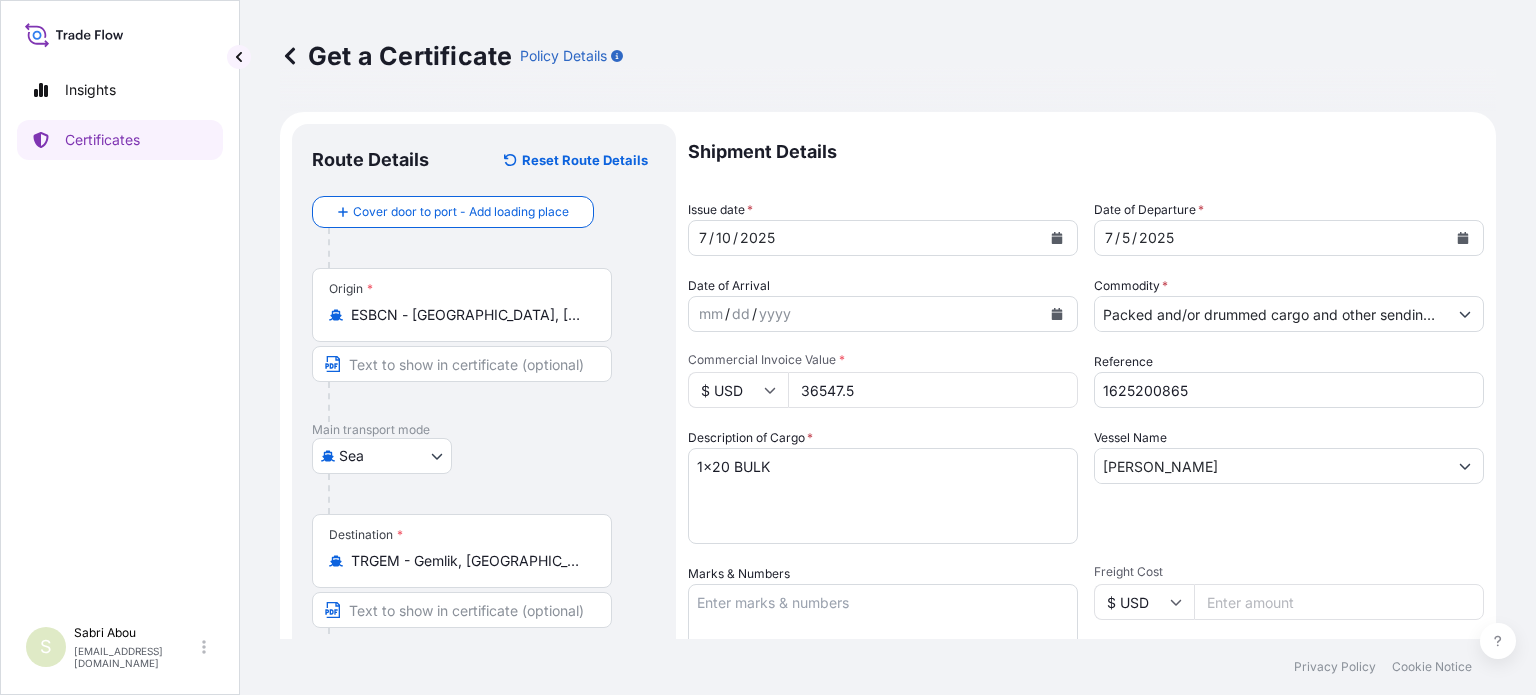 drag, startPoint x: 878, startPoint y: 393, endPoint x: 753, endPoint y: 393, distance: 125 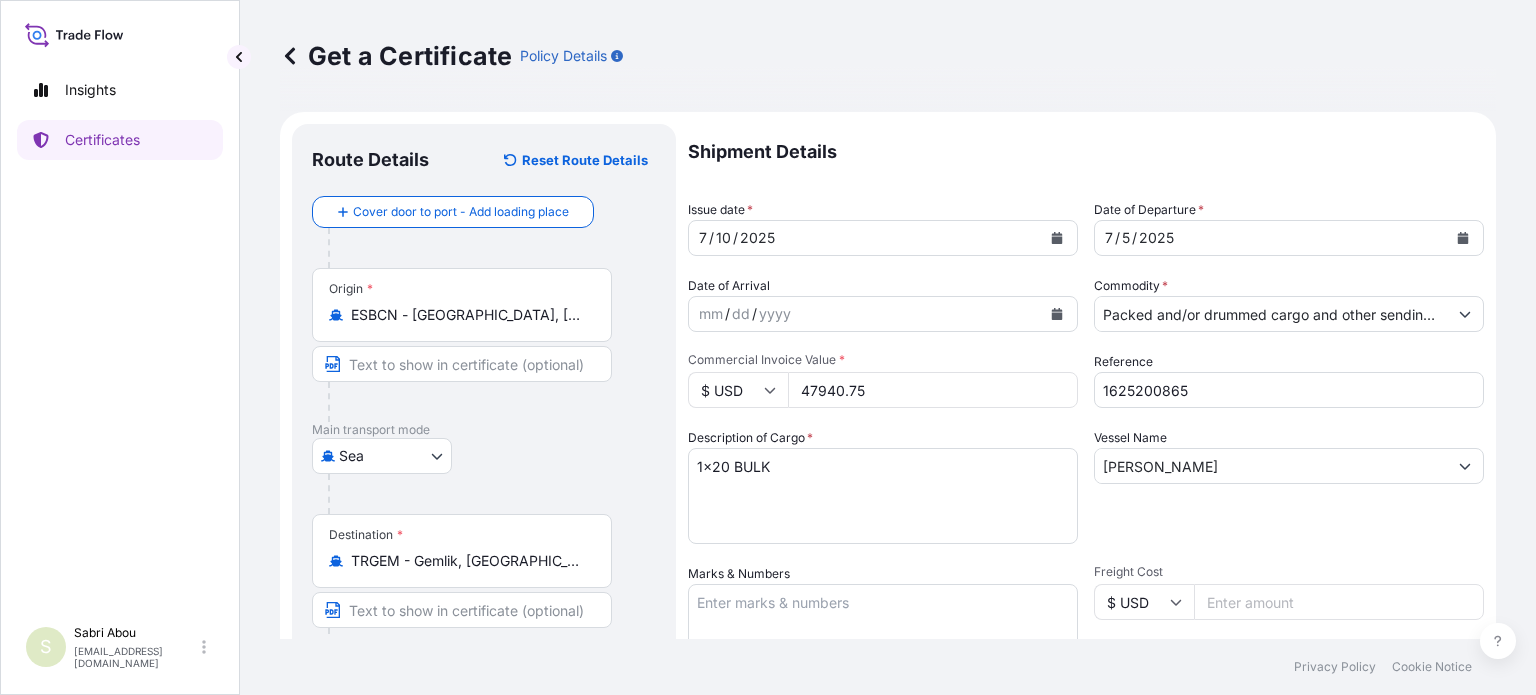 type on "47940.75" 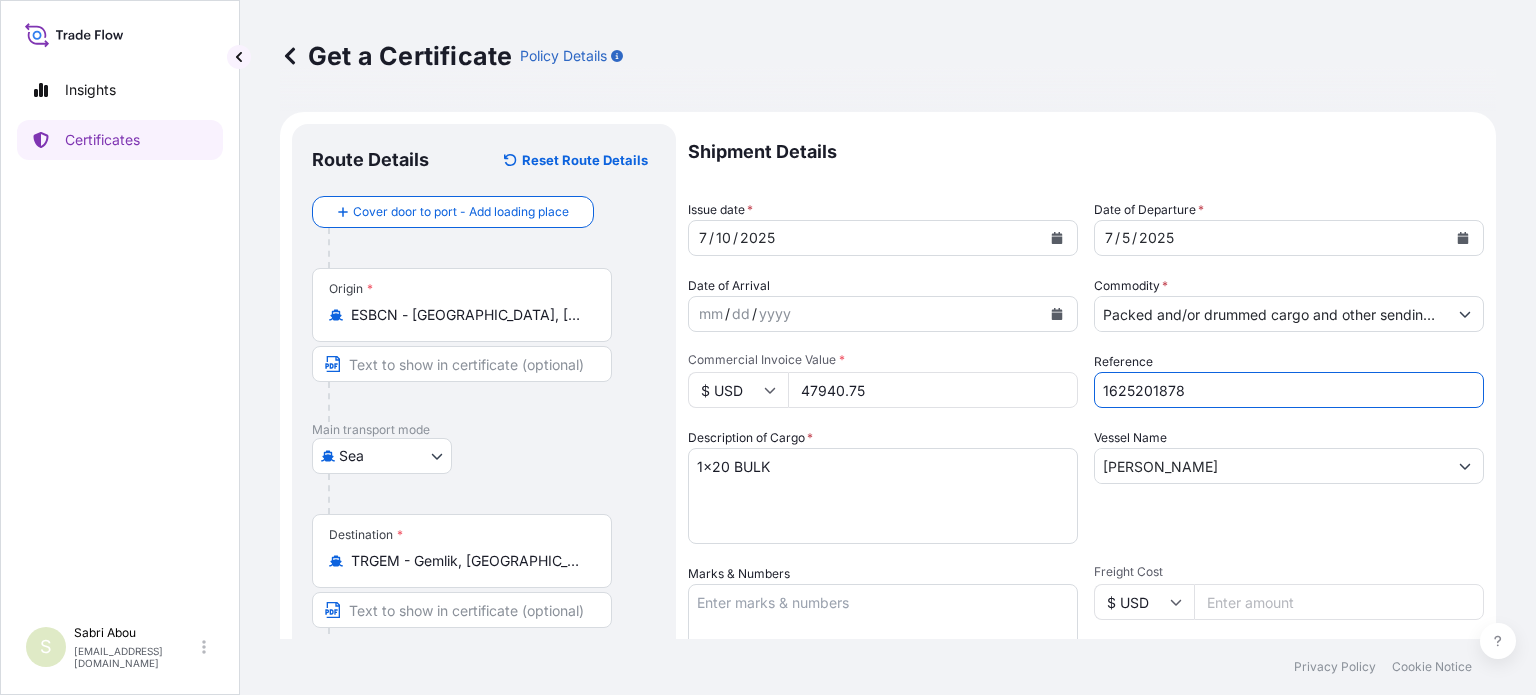 type on "1625201878" 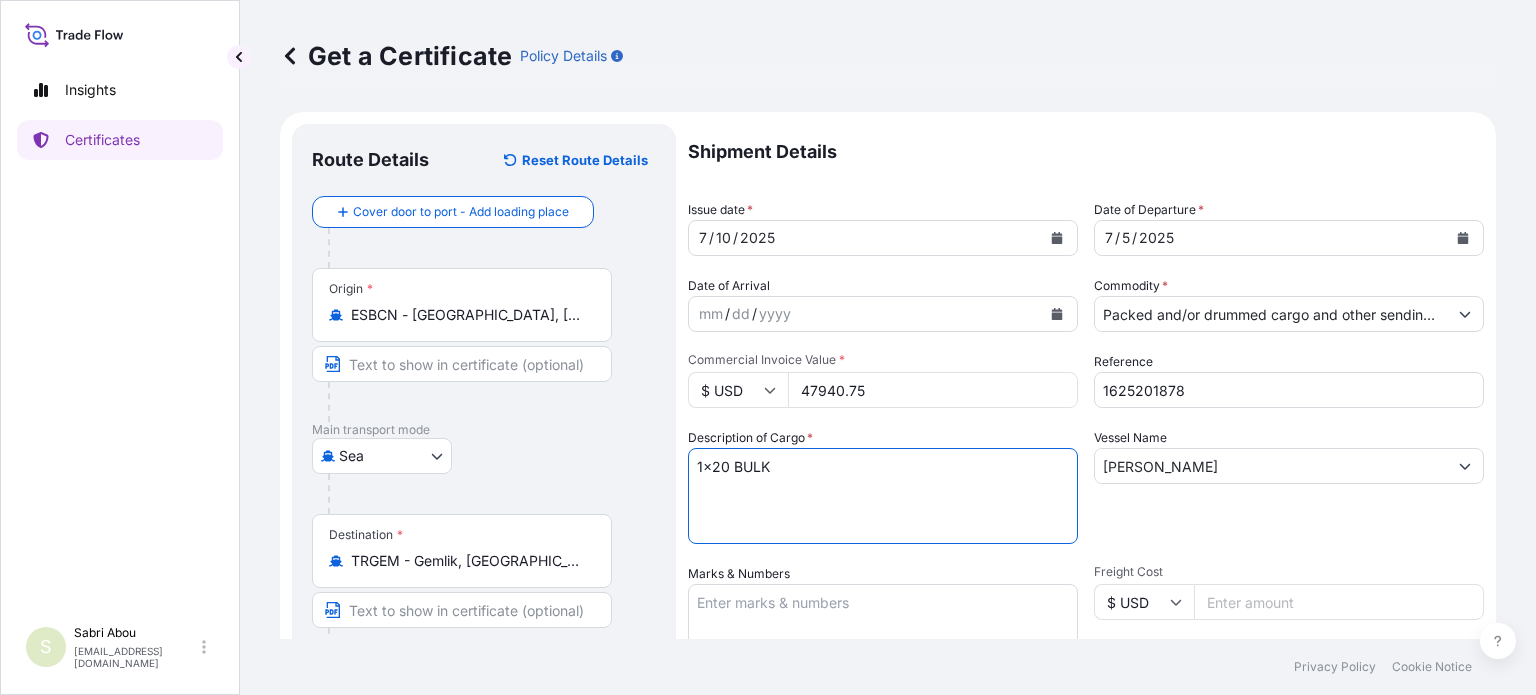 click on "1x20 BULK" at bounding box center (883, 496) 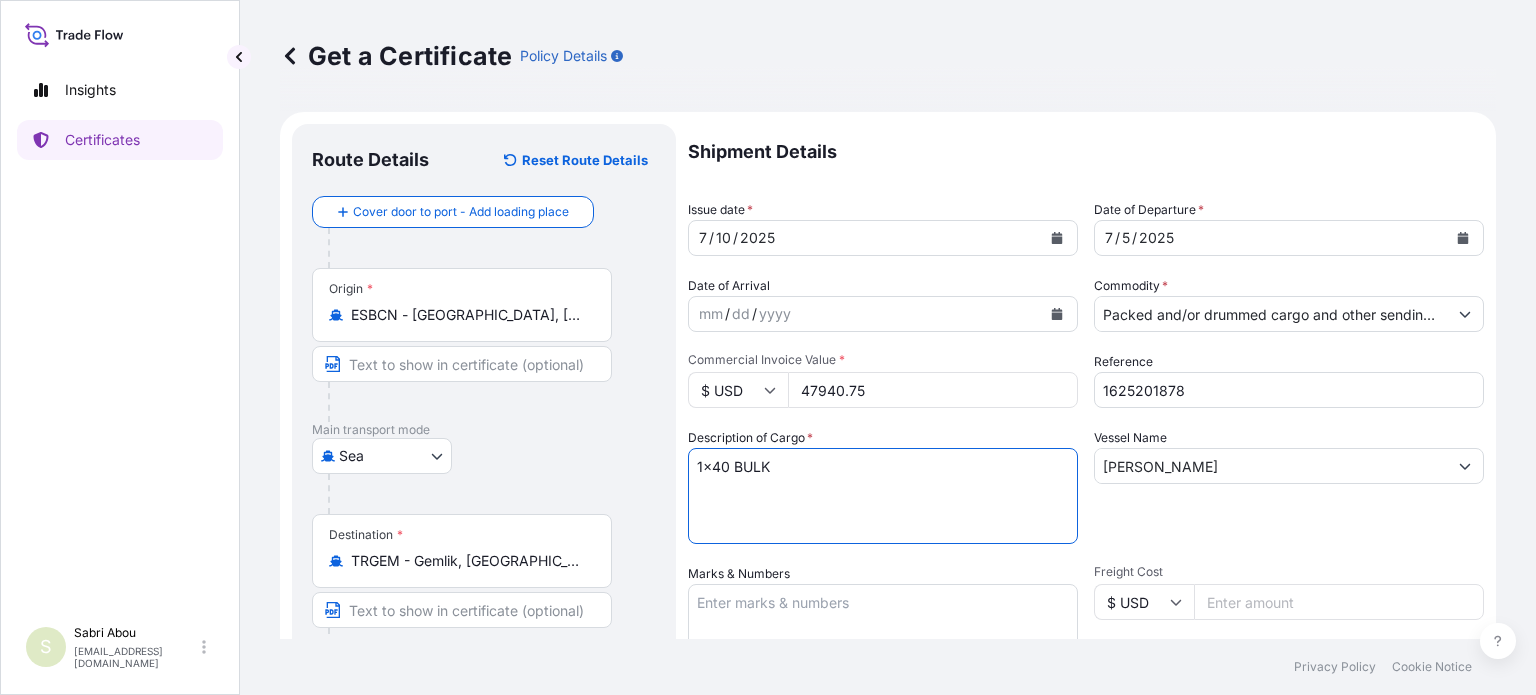 click on "1x20 BULK" at bounding box center (883, 496) 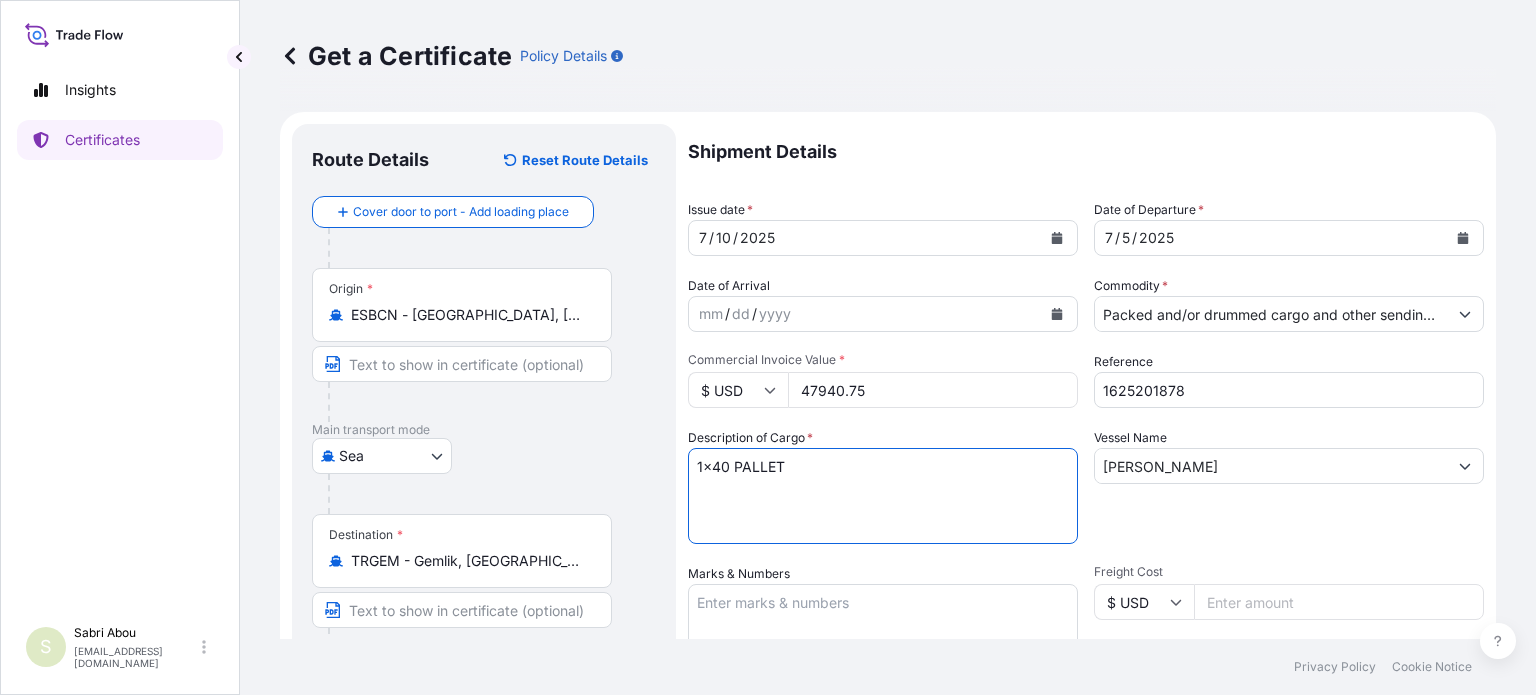 type on "1x40 PALLET" 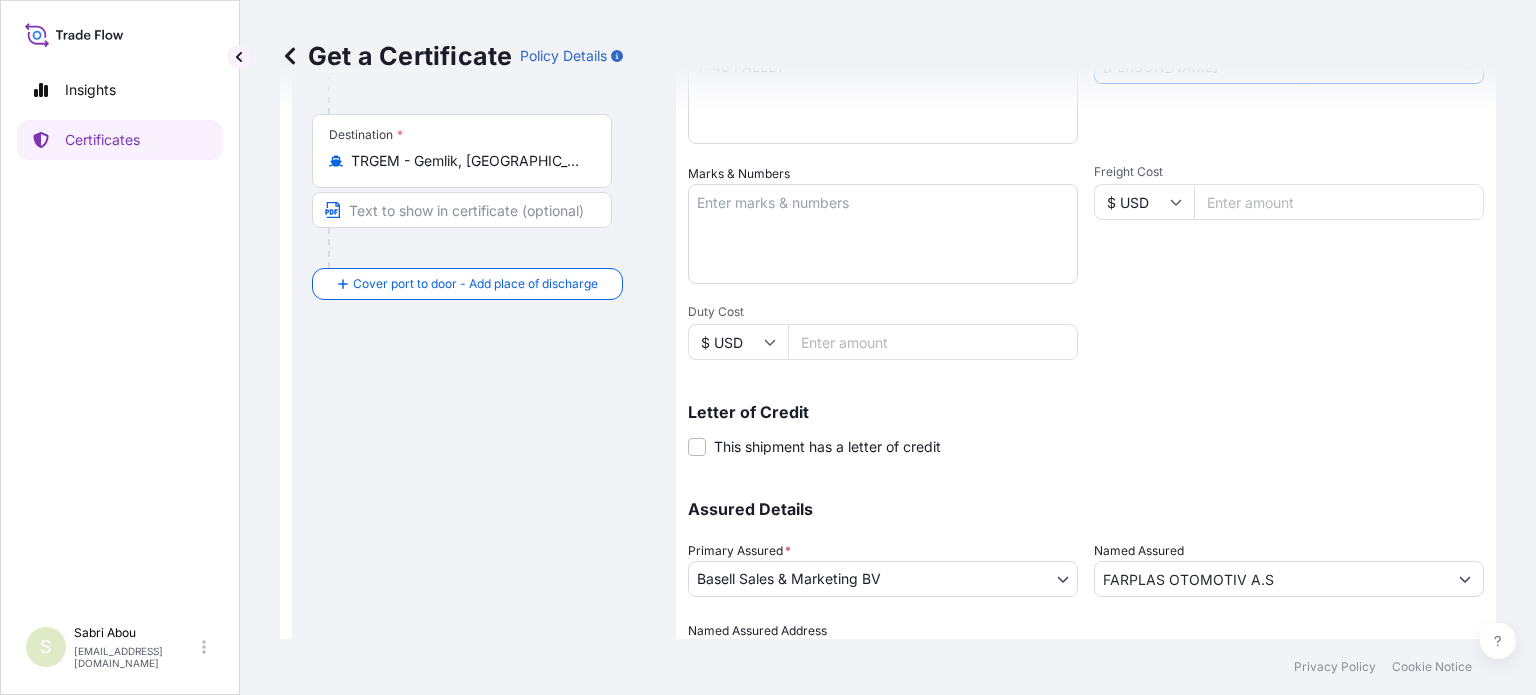 scroll, scrollTop: 500, scrollLeft: 0, axis: vertical 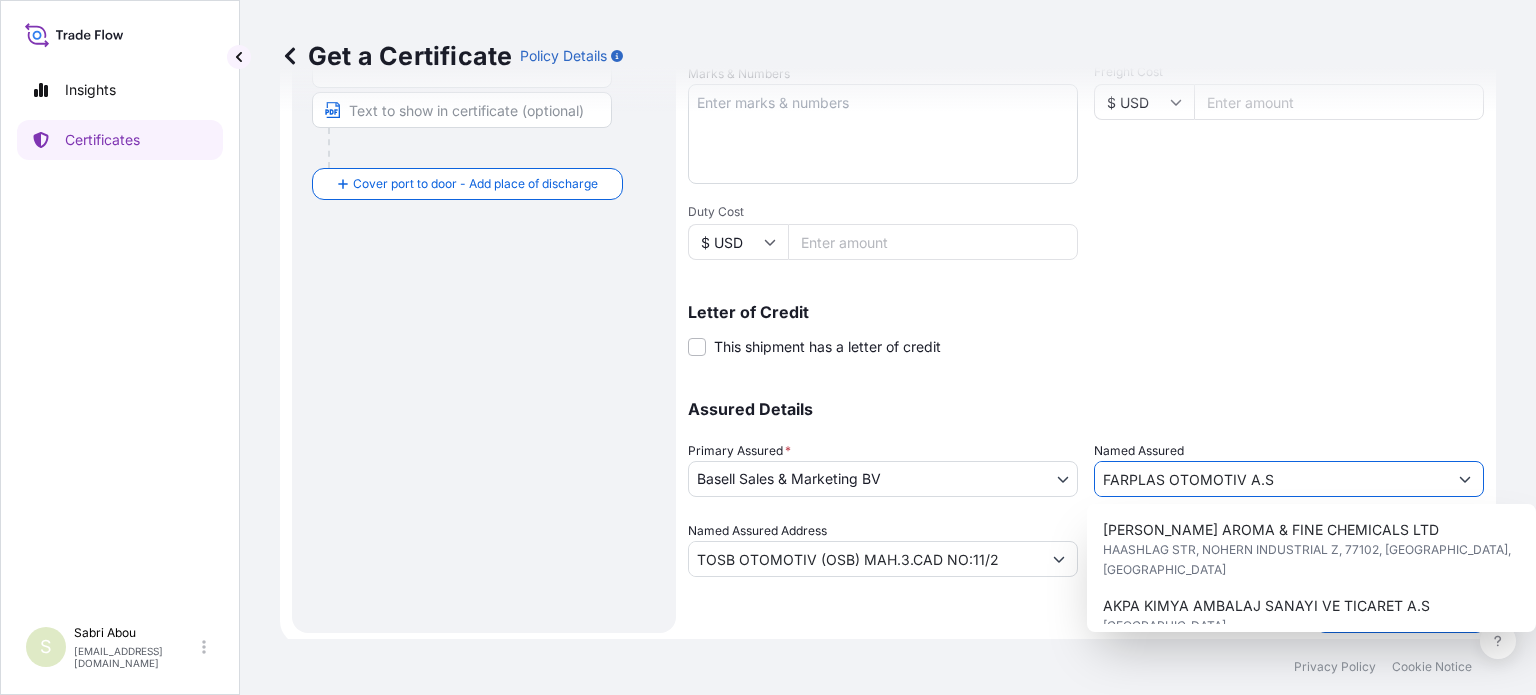 drag, startPoint x: 1287, startPoint y: 475, endPoint x: 1049, endPoint y: 478, distance: 238.0189 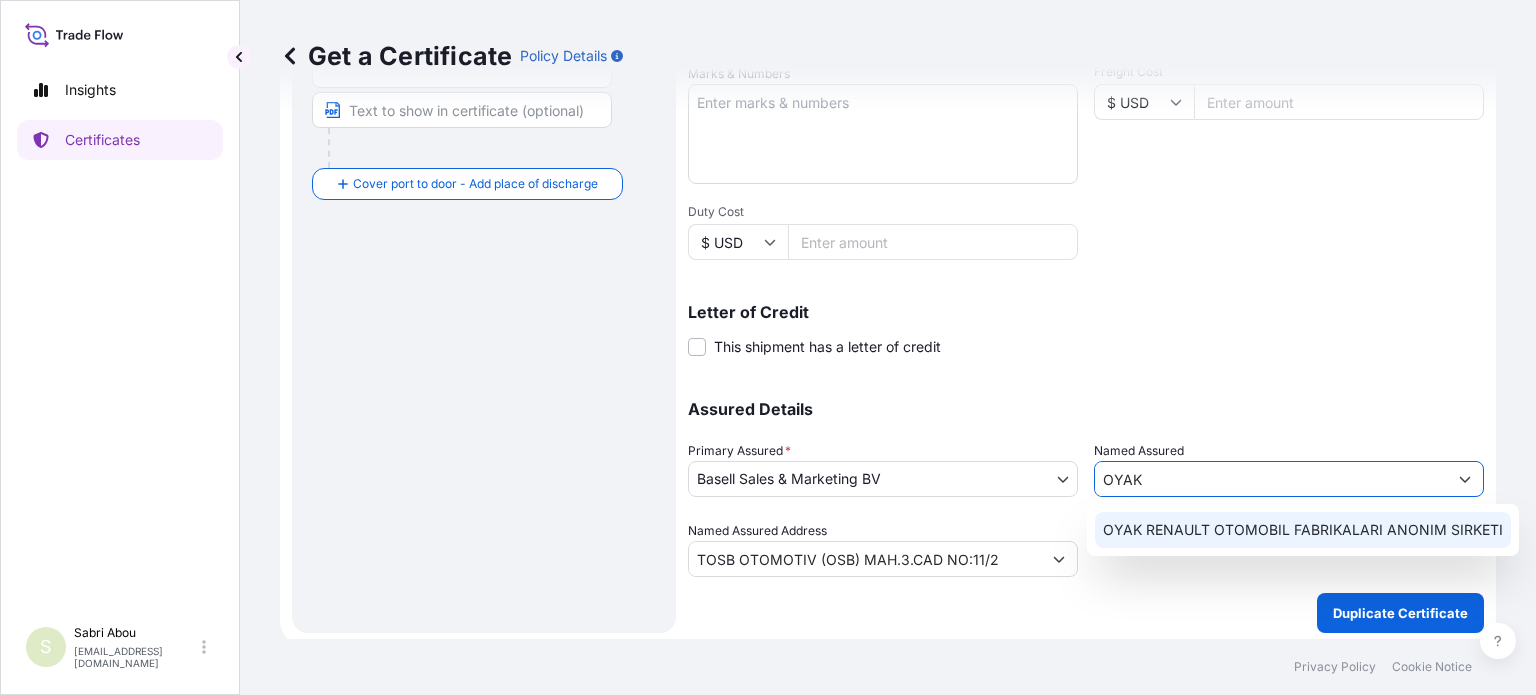 click on "OYAK RENAULT OTOMOBIL FABRIKALARI ANONIM SIRKETI" at bounding box center [1303, 530] 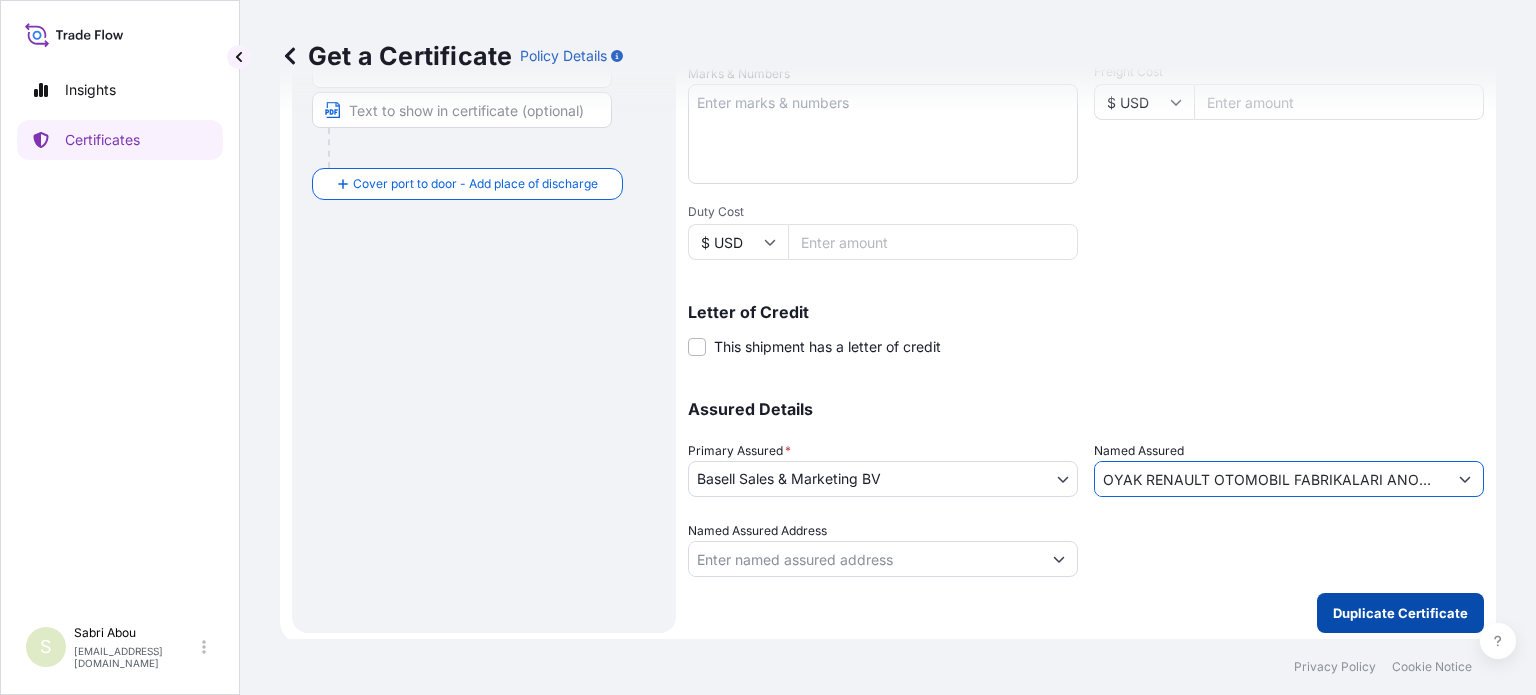 type on "OYAK RENAULT OTOMOBIL FABRIKALARI ANONIM SIRKETI" 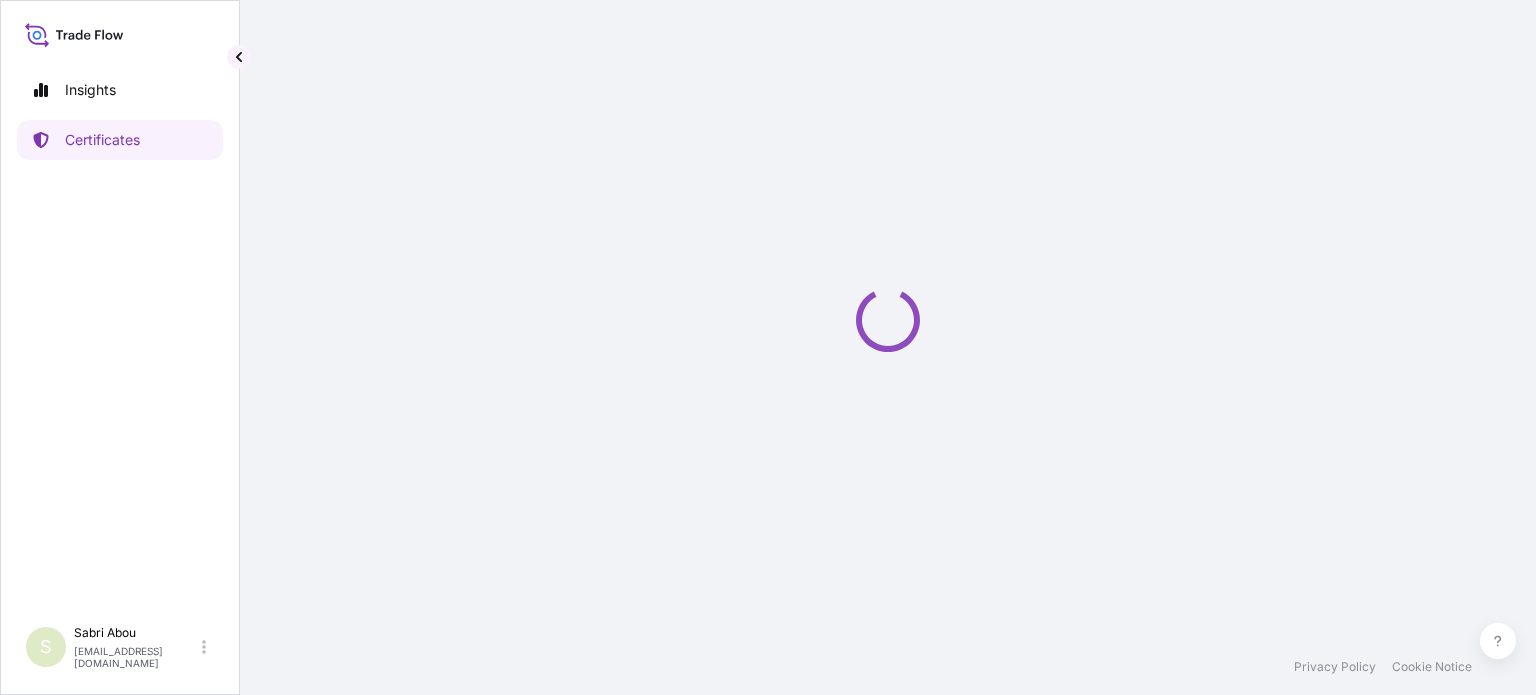 scroll, scrollTop: 0, scrollLeft: 0, axis: both 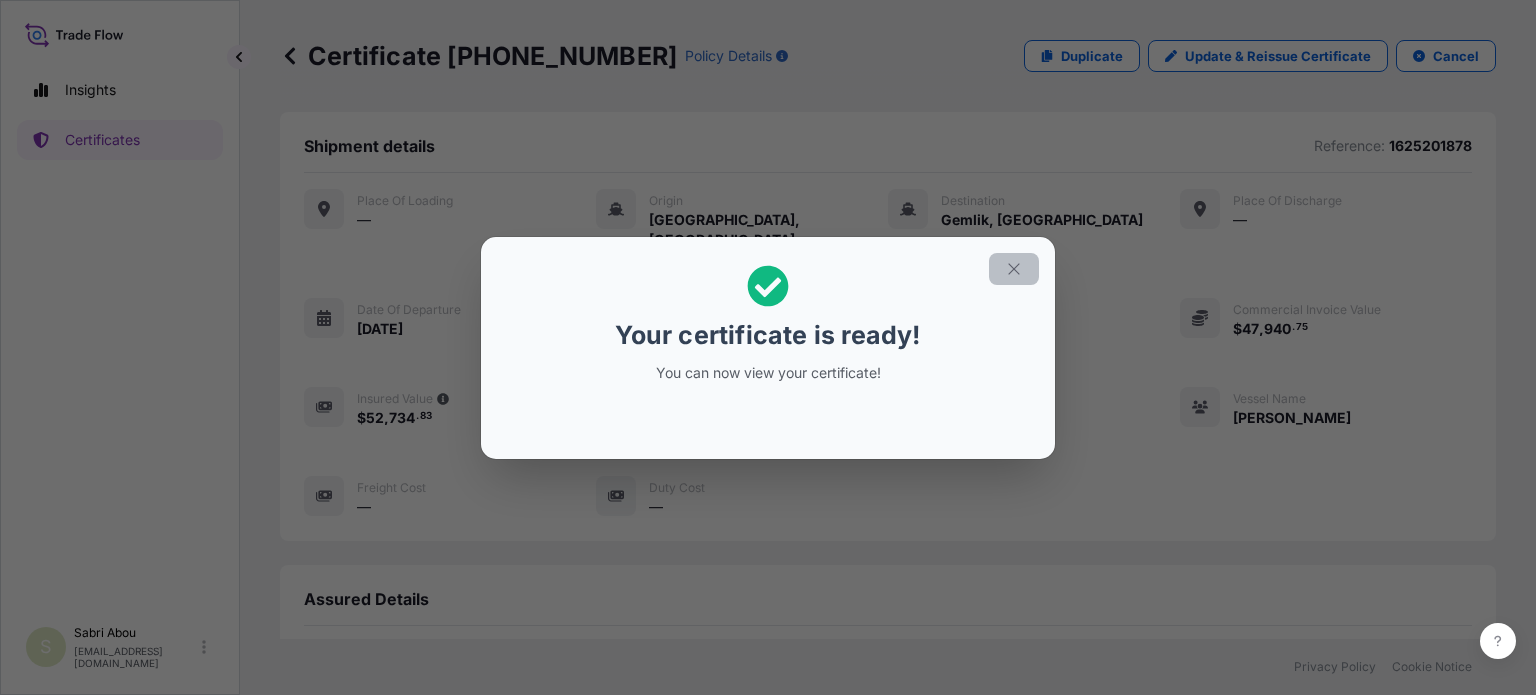 click 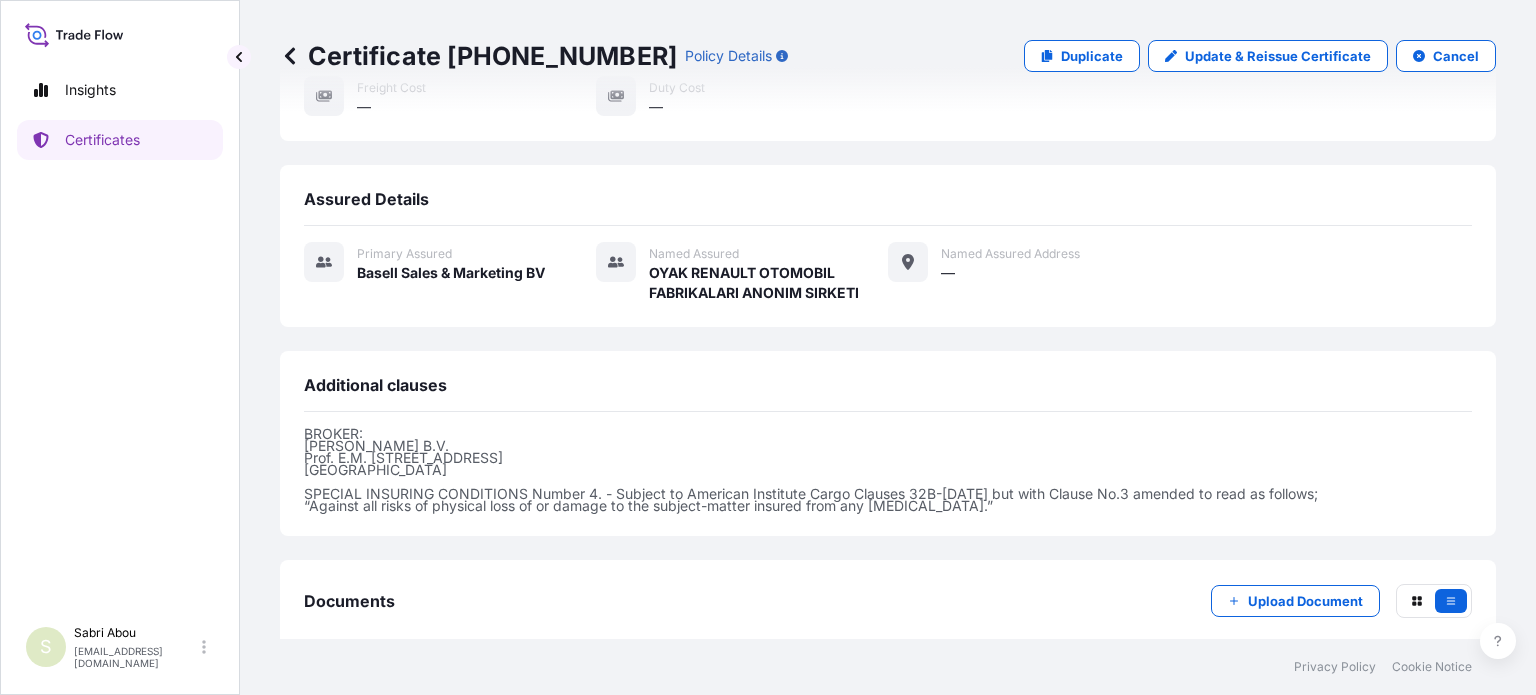 scroll, scrollTop: 481, scrollLeft: 0, axis: vertical 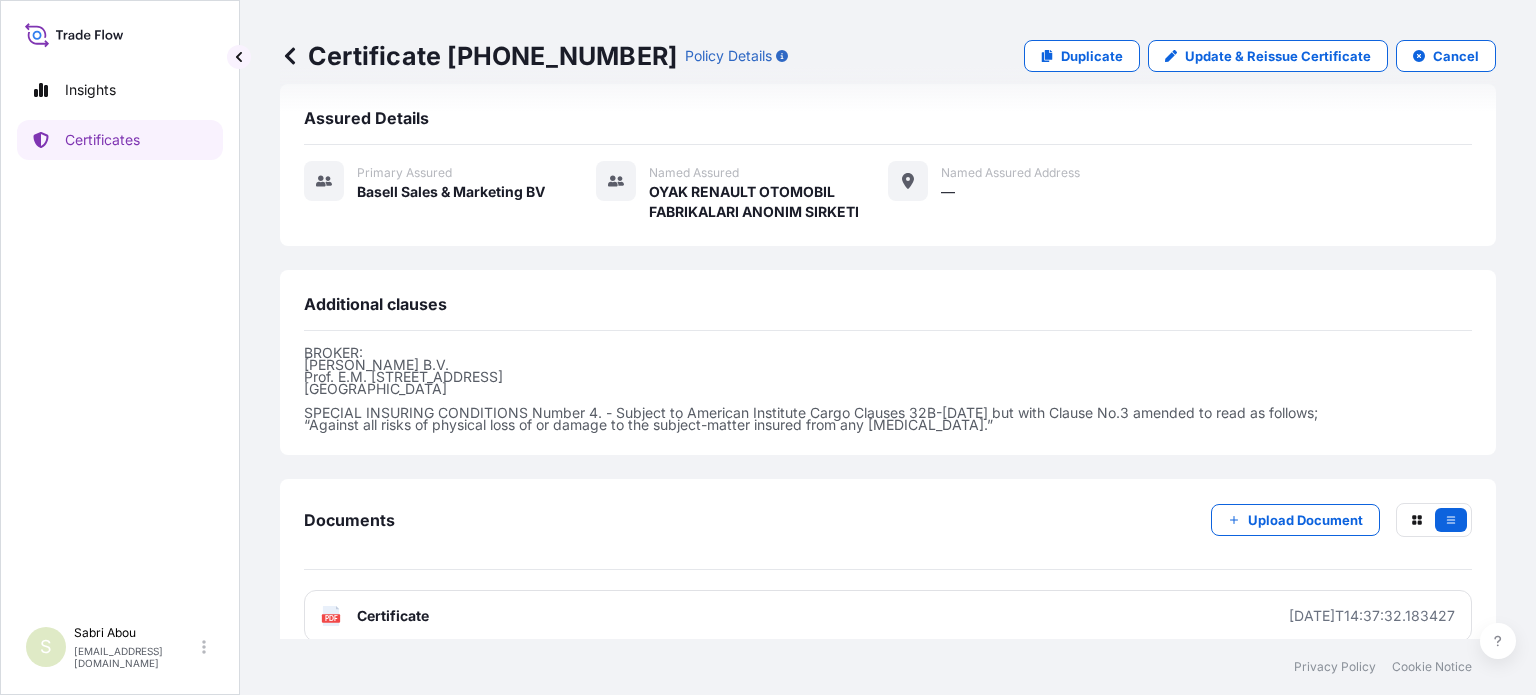 click on "PDF Certificate [DATE]T14:37:32.183427" at bounding box center [888, 616] 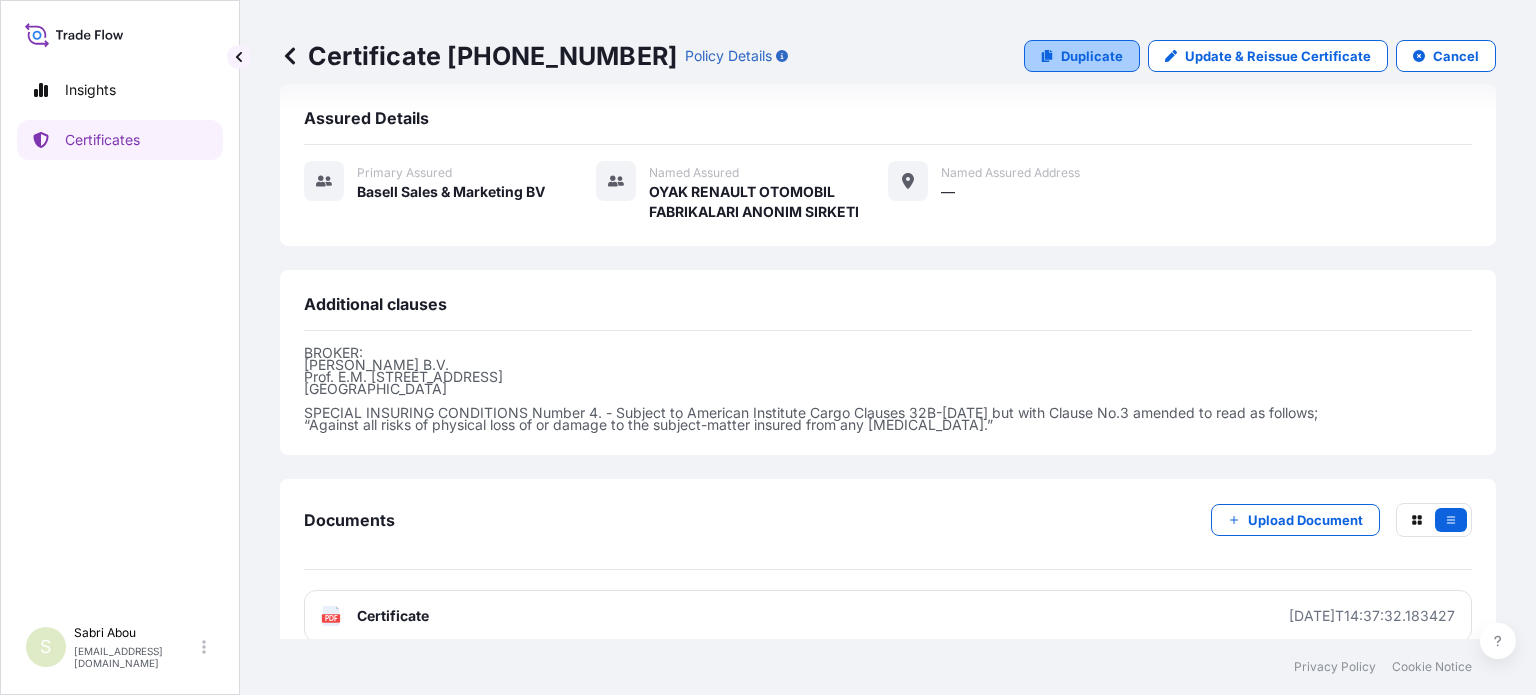 click on "Duplicate" at bounding box center (1092, 56) 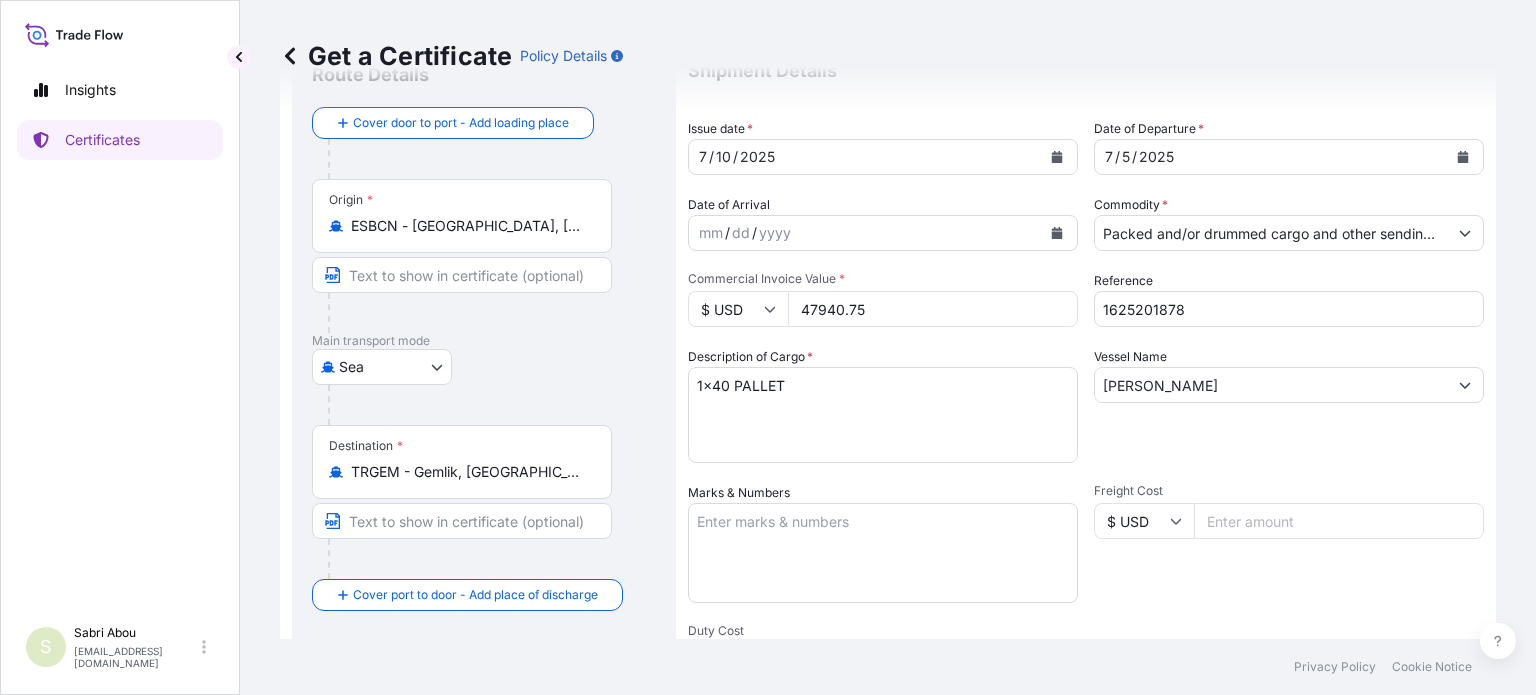 scroll, scrollTop: 0, scrollLeft: 0, axis: both 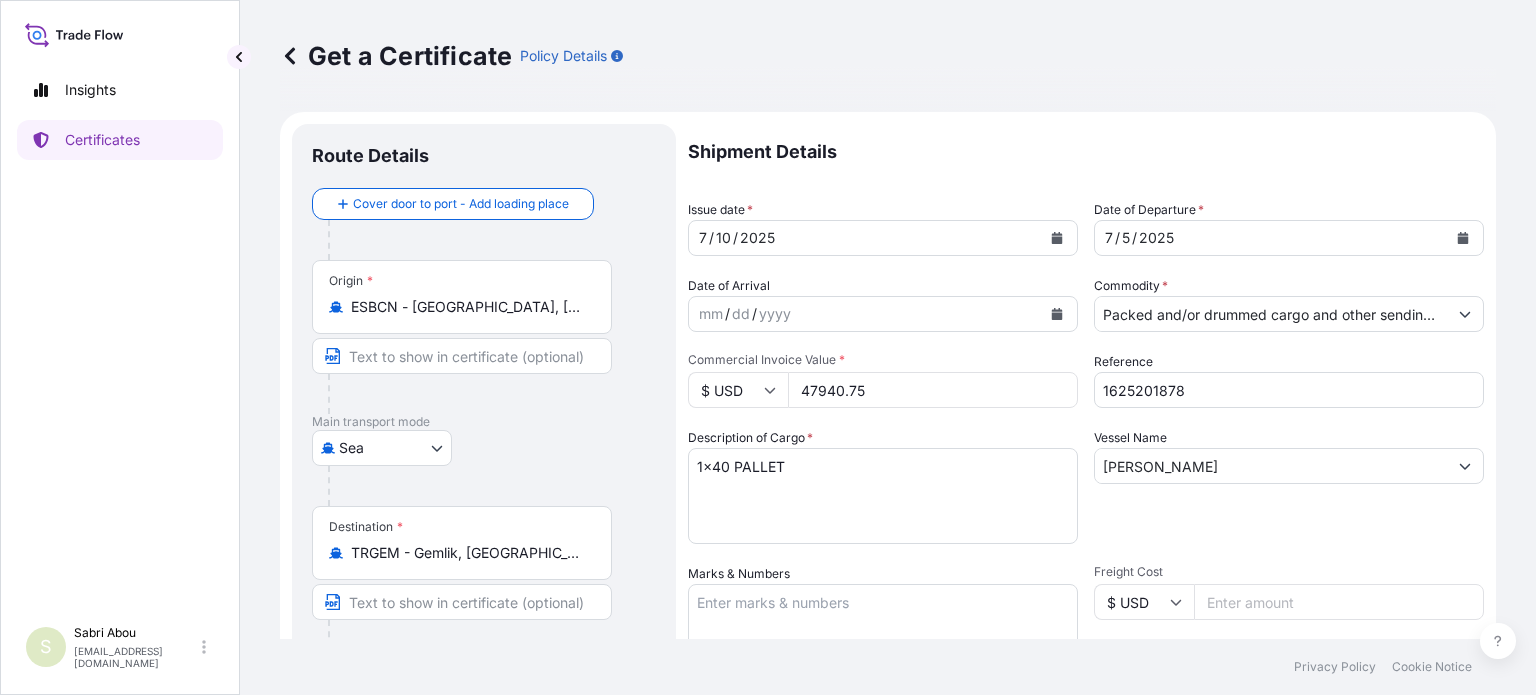 drag, startPoint x: 934, startPoint y: 398, endPoint x: 783, endPoint y: 399, distance: 151.00331 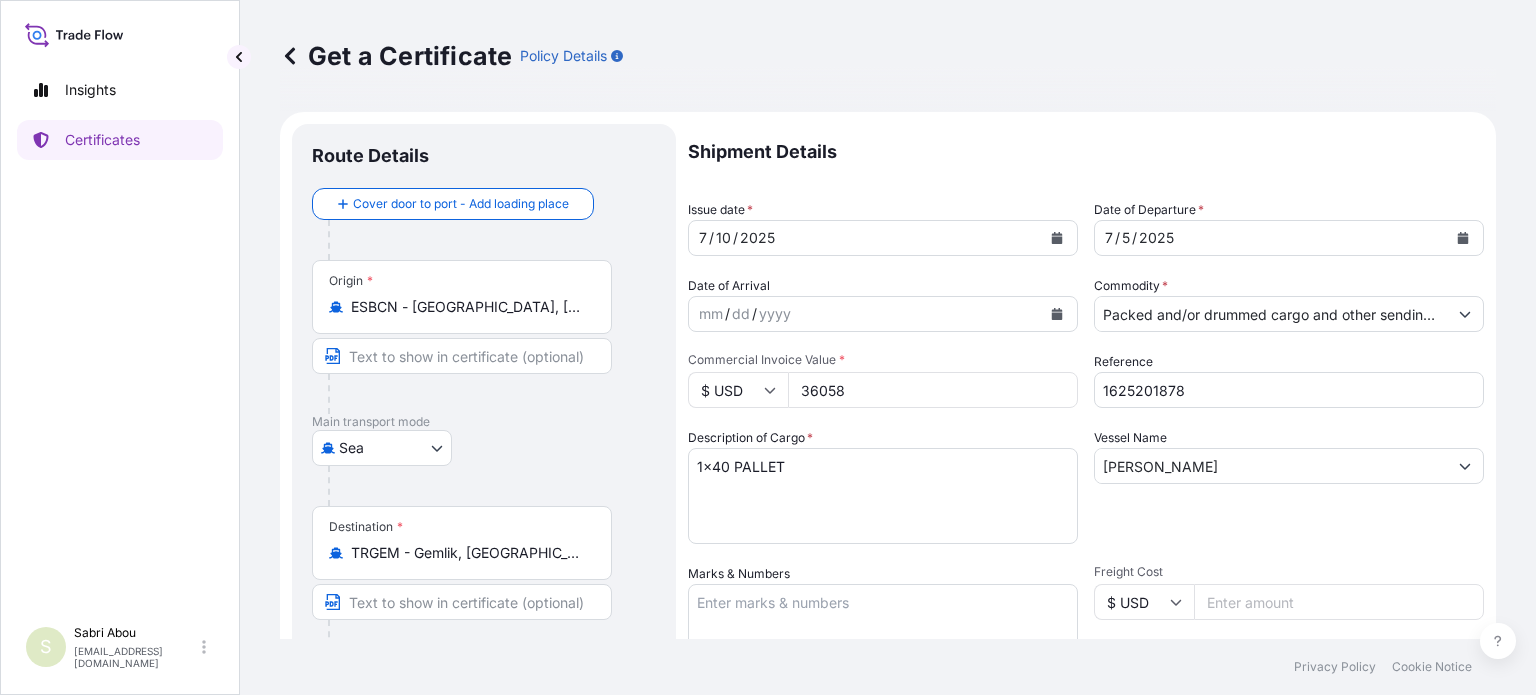 type on "36058" 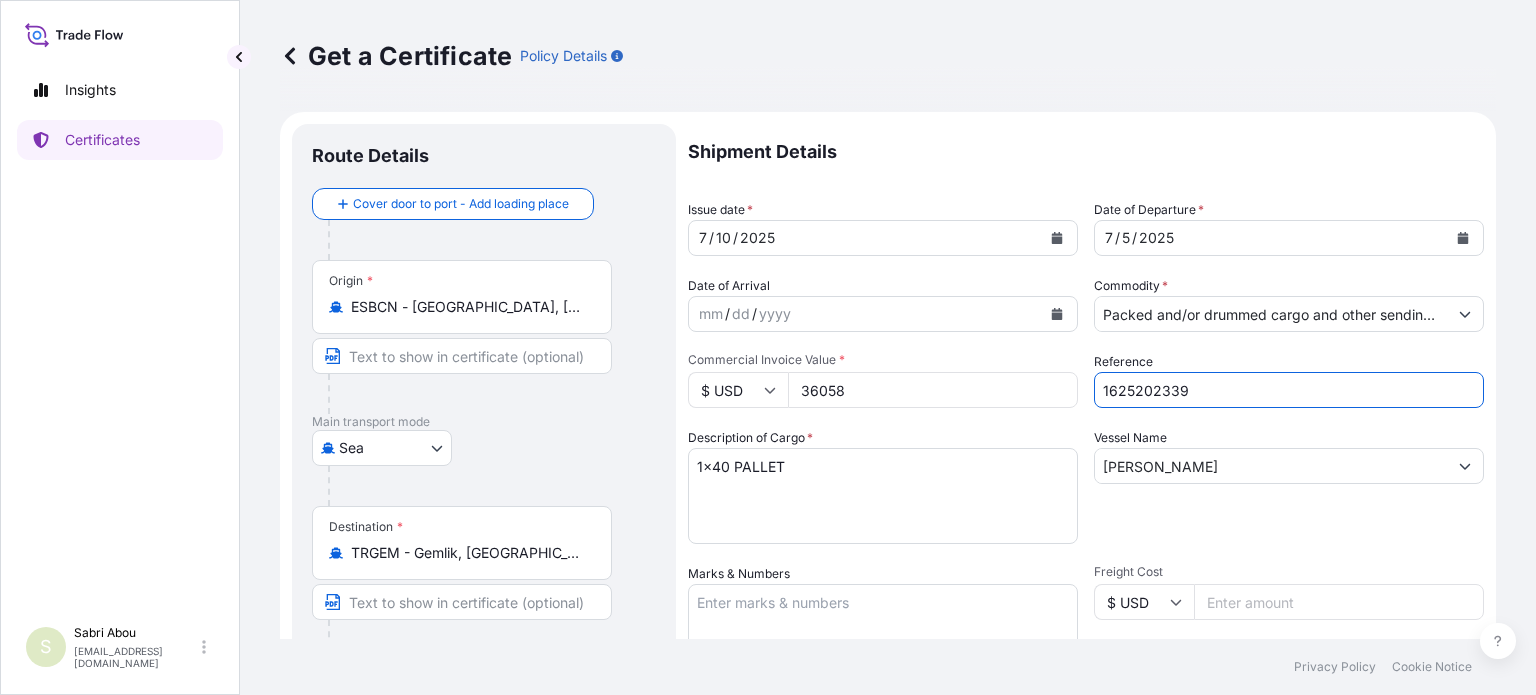 type on "1625202339" 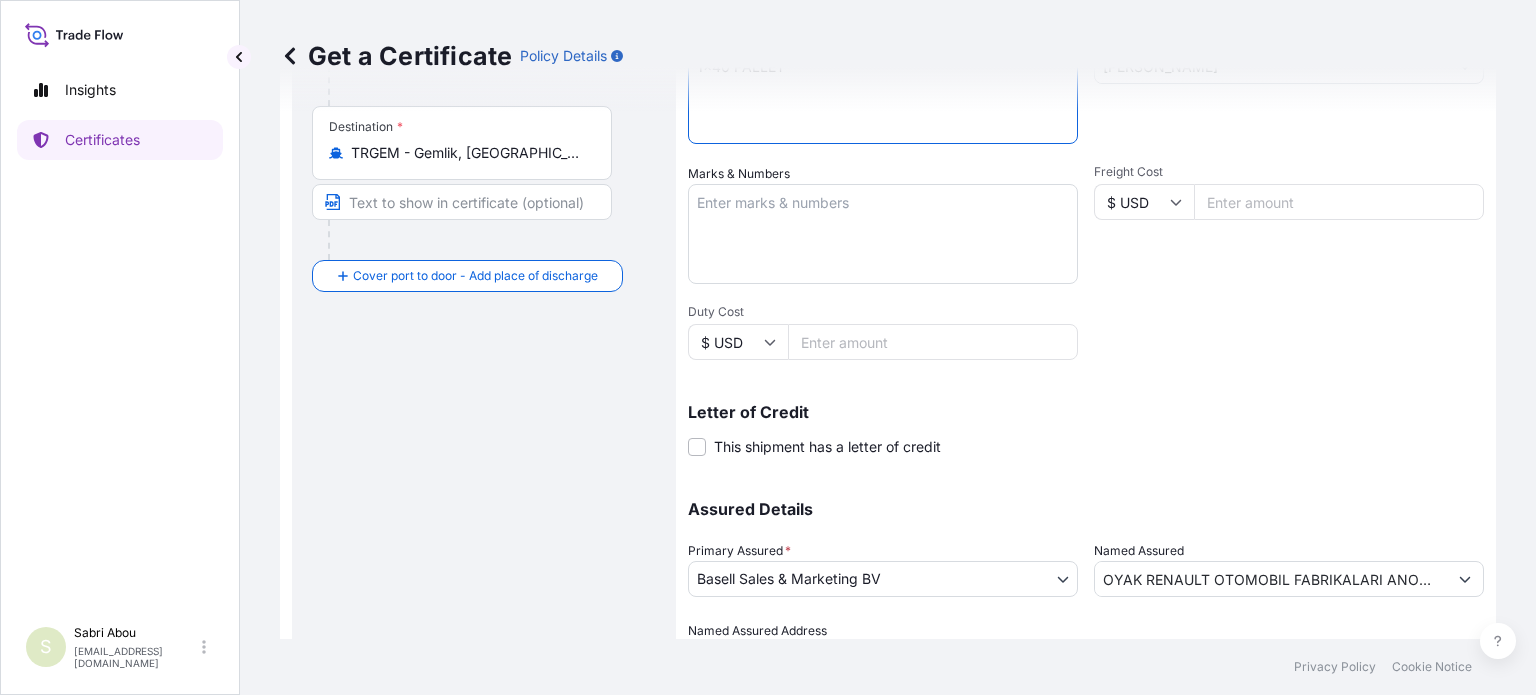 scroll, scrollTop: 504, scrollLeft: 0, axis: vertical 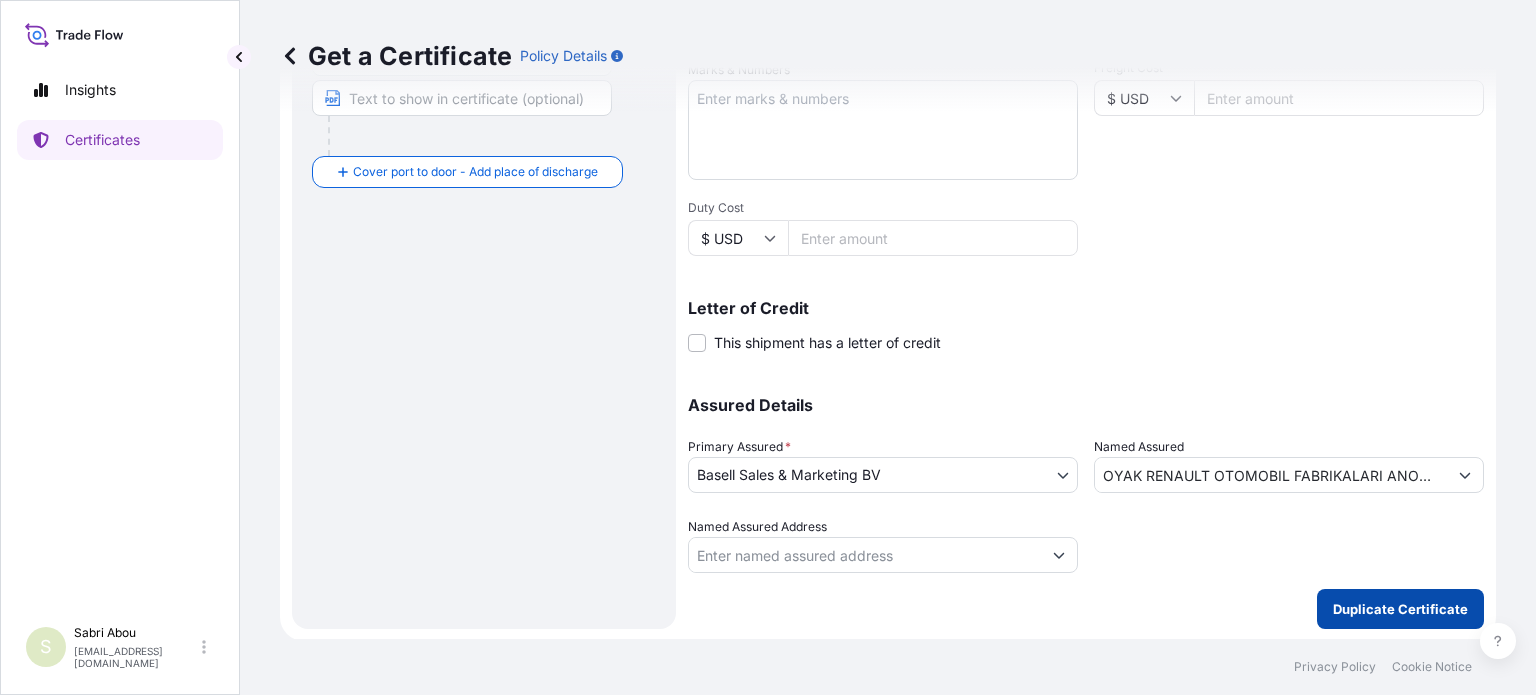 click on "Duplicate Certificate" at bounding box center (1400, 609) 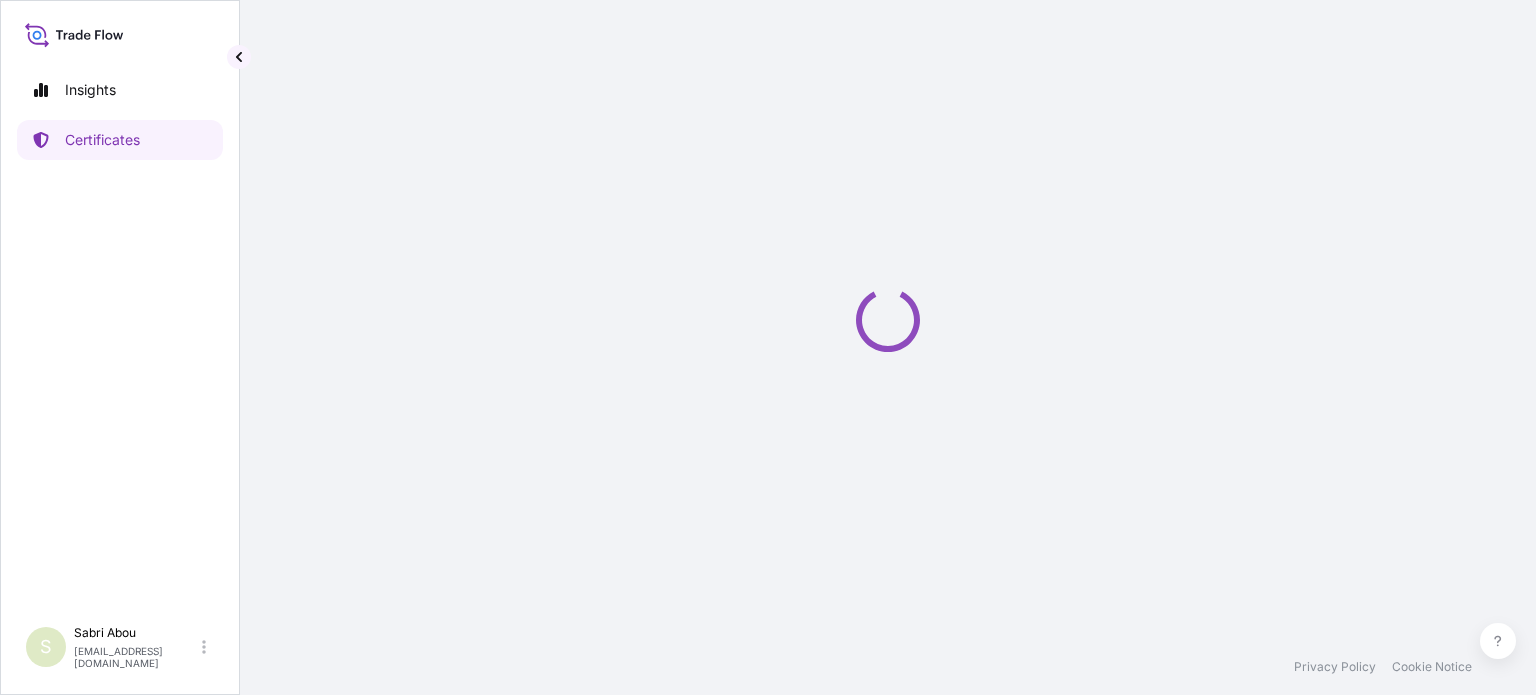 scroll, scrollTop: 0, scrollLeft: 0, axis: both 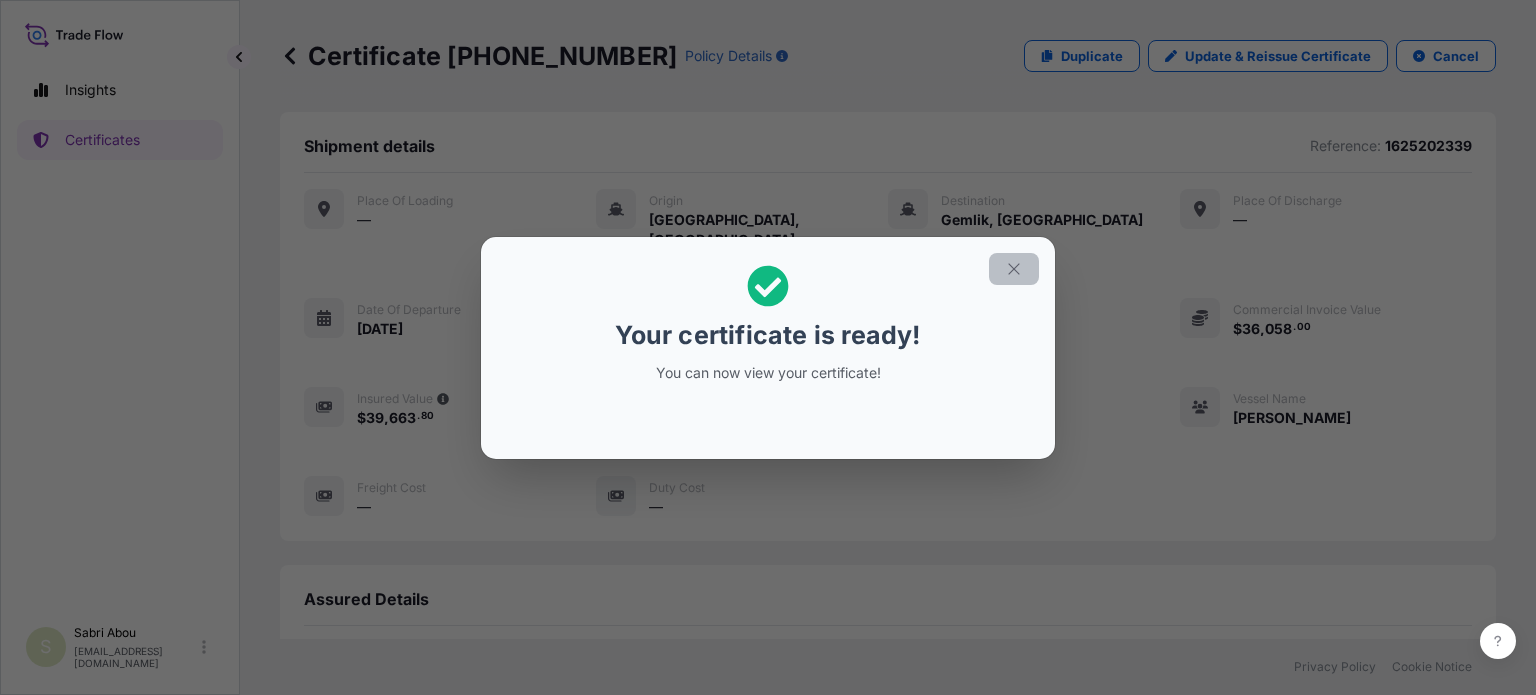 click 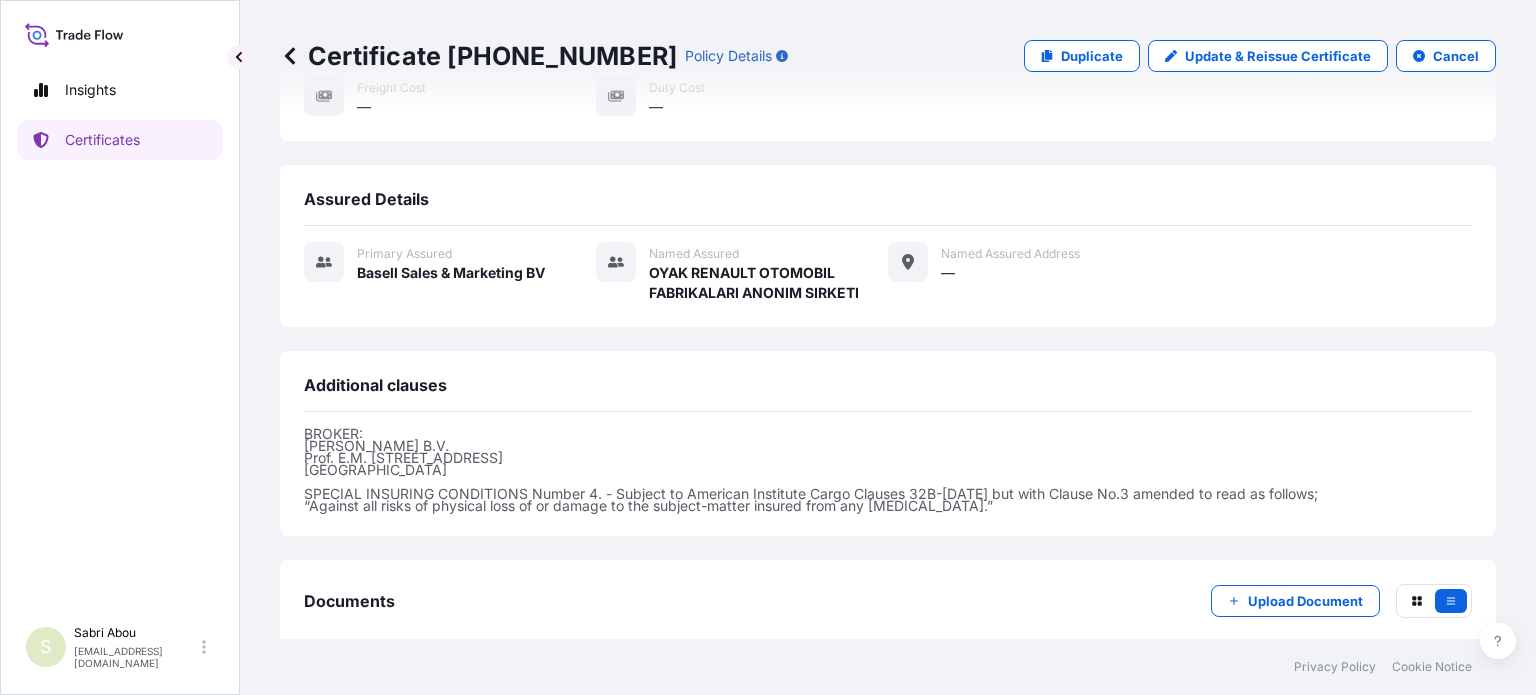 scroll, scrollTop: 481, scrollLeft: 0, axis: vertical 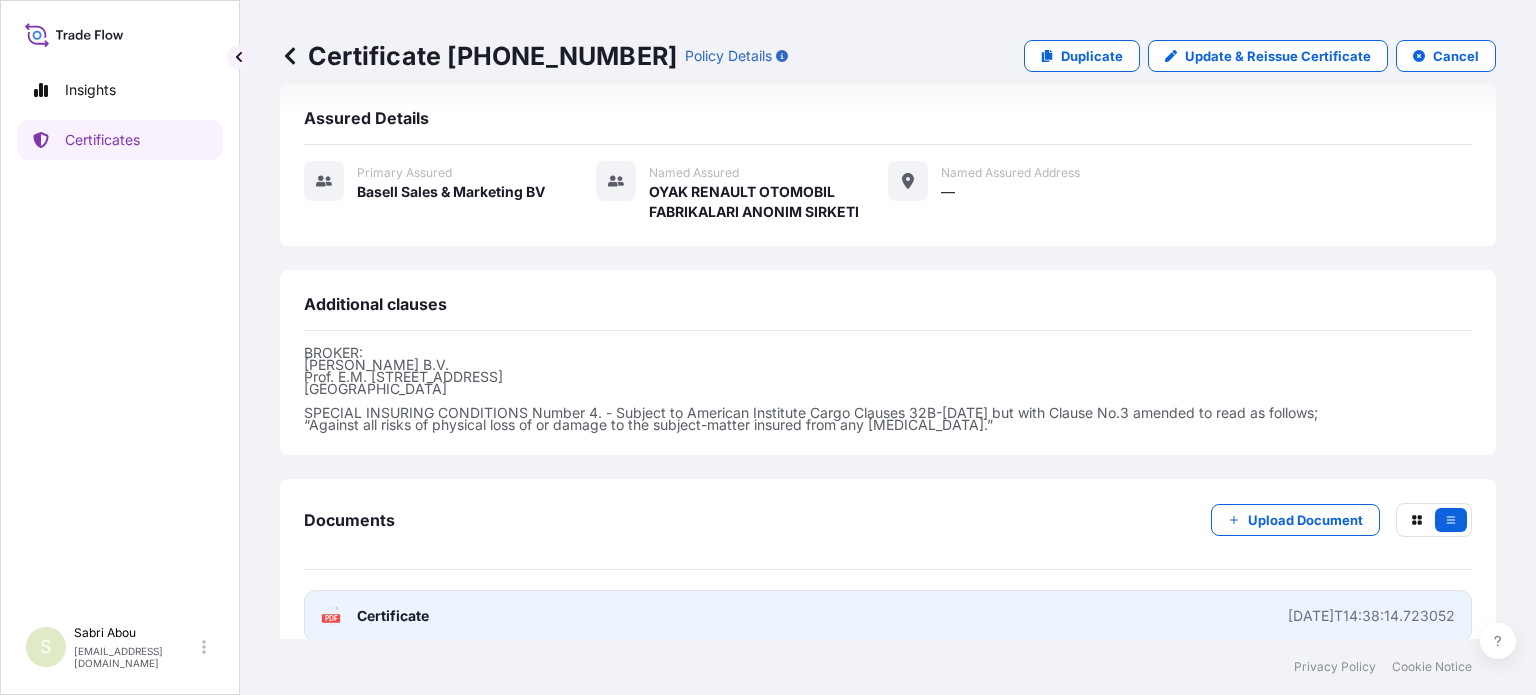 click on "PDF Certificate [DATE]T14:38:14.723052" at bounding box center [888, 616] 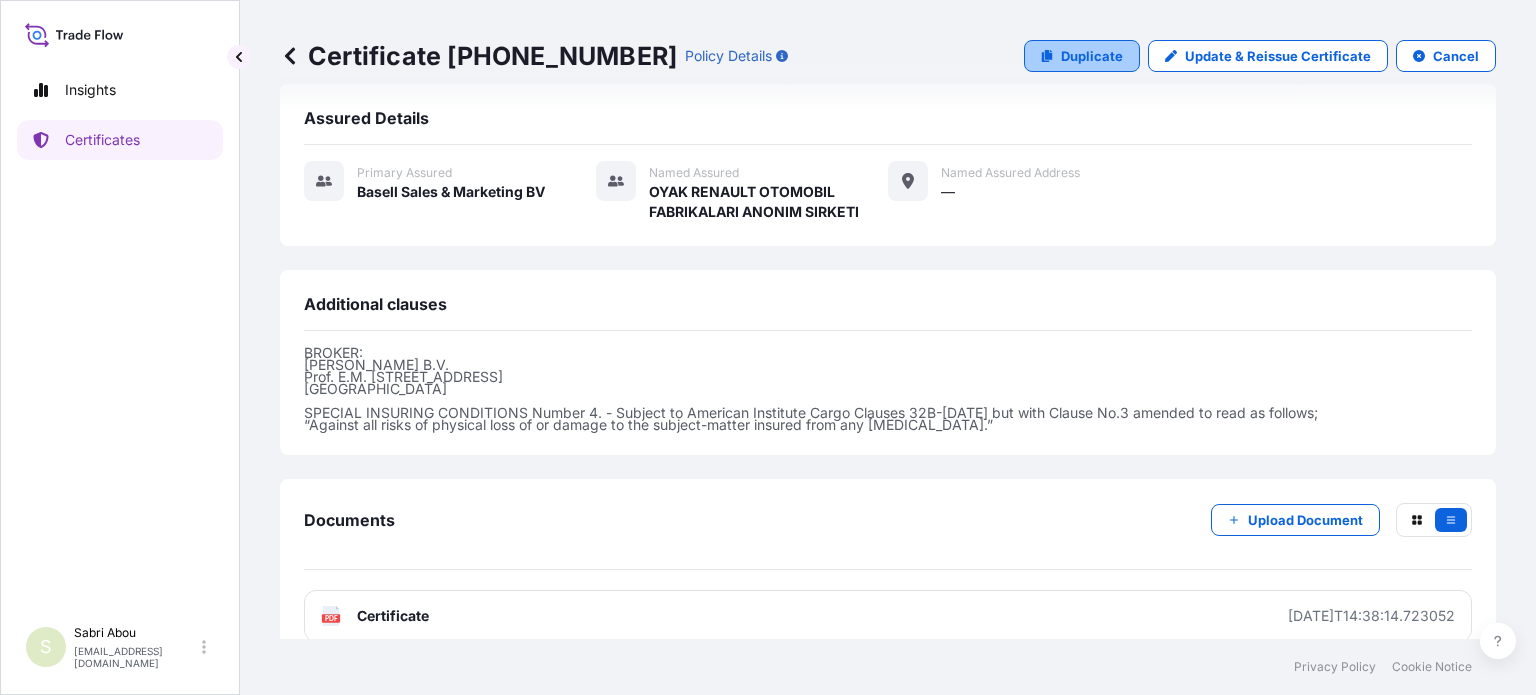 click on "Duplicate" at bounding box center (1092, 56) 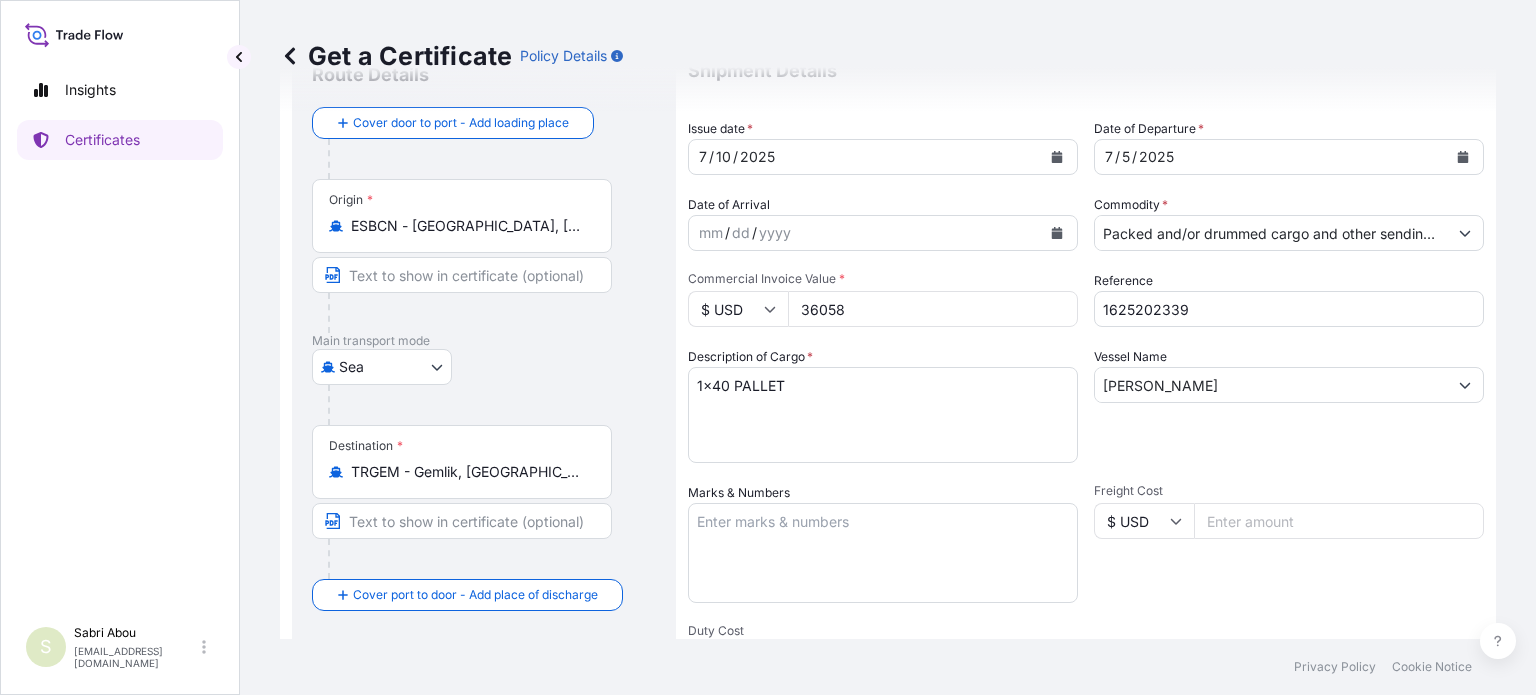 scroll, scrollTop: 0, scrollLeft: 0, axis: both 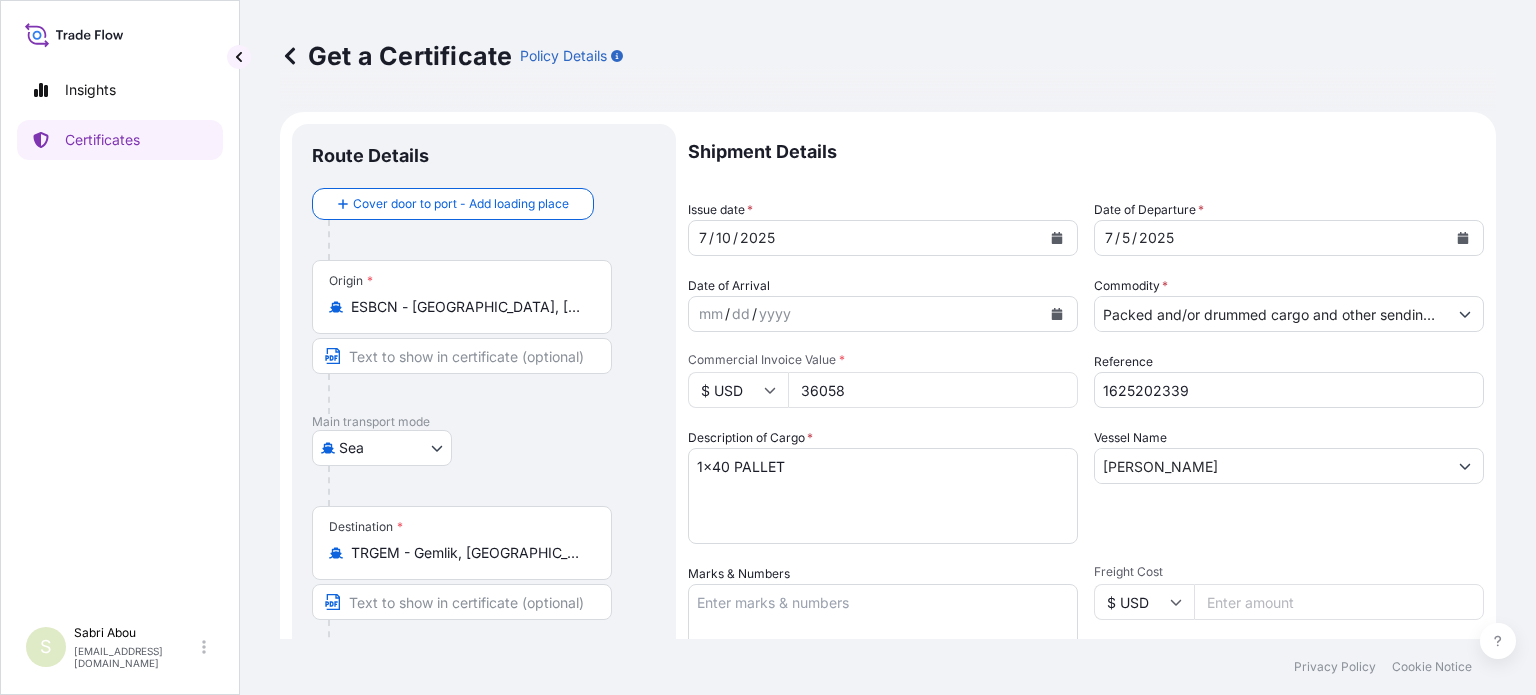 drag, startPoint x: 880, startPoint y: 399, endPoint x: 712, endPoint y: 423, distance: 169.70563 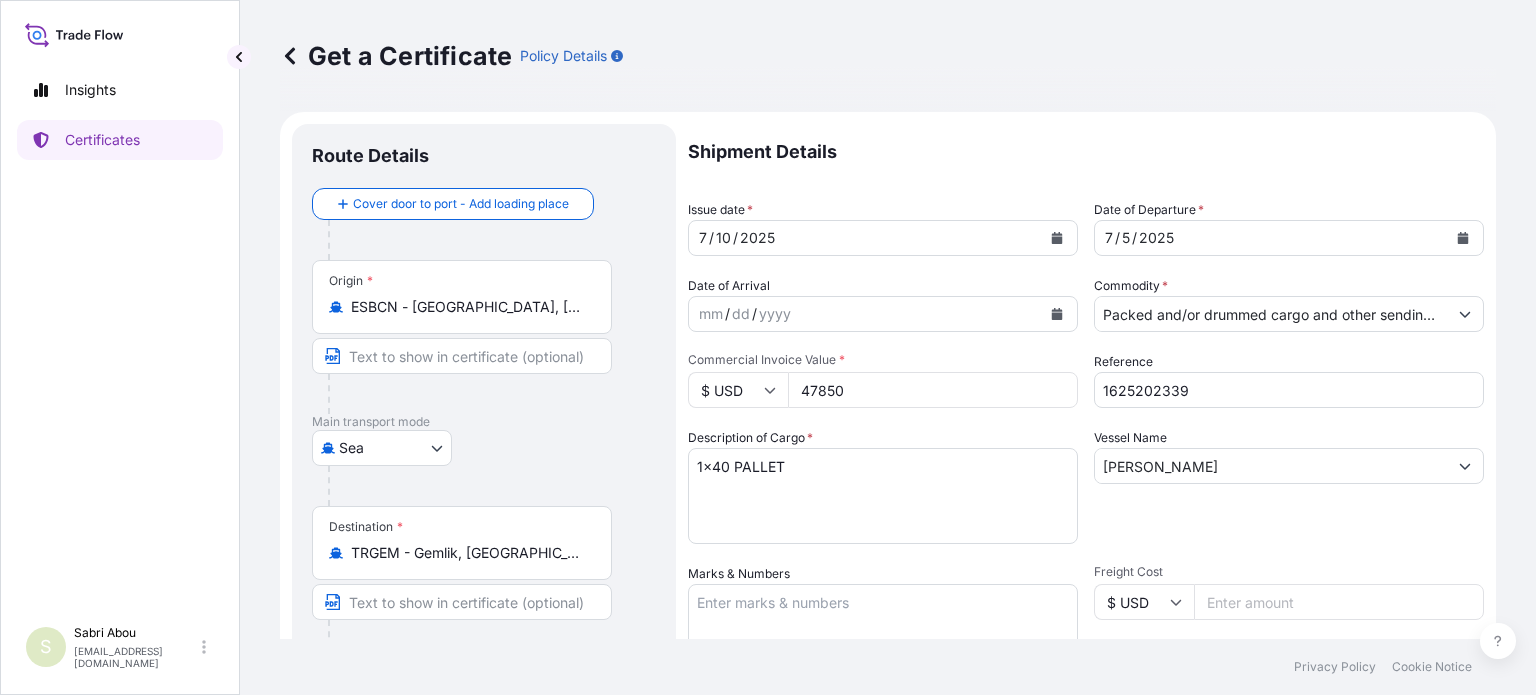 type on "47850" 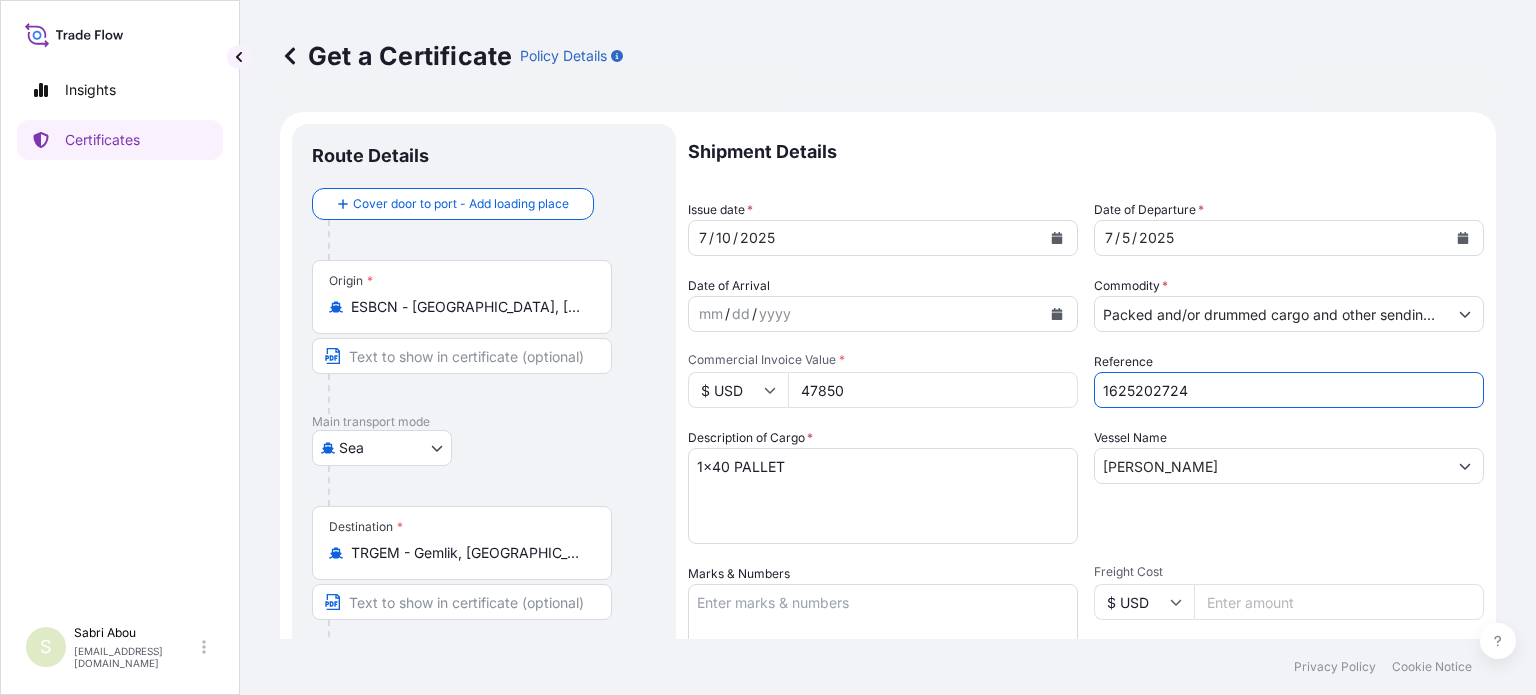 type on "1625202724" 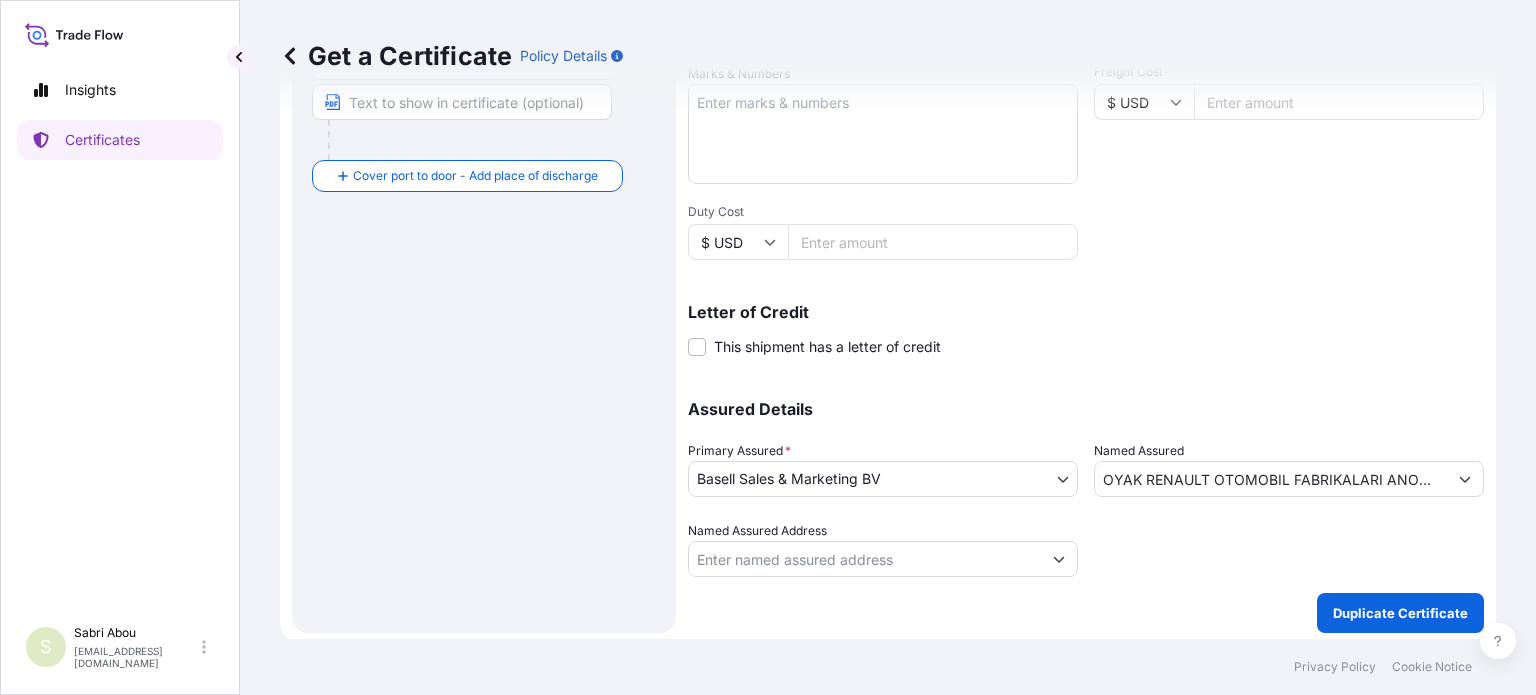scroll, scrollTop: 504, scrollLeft: 0, axis: vertical 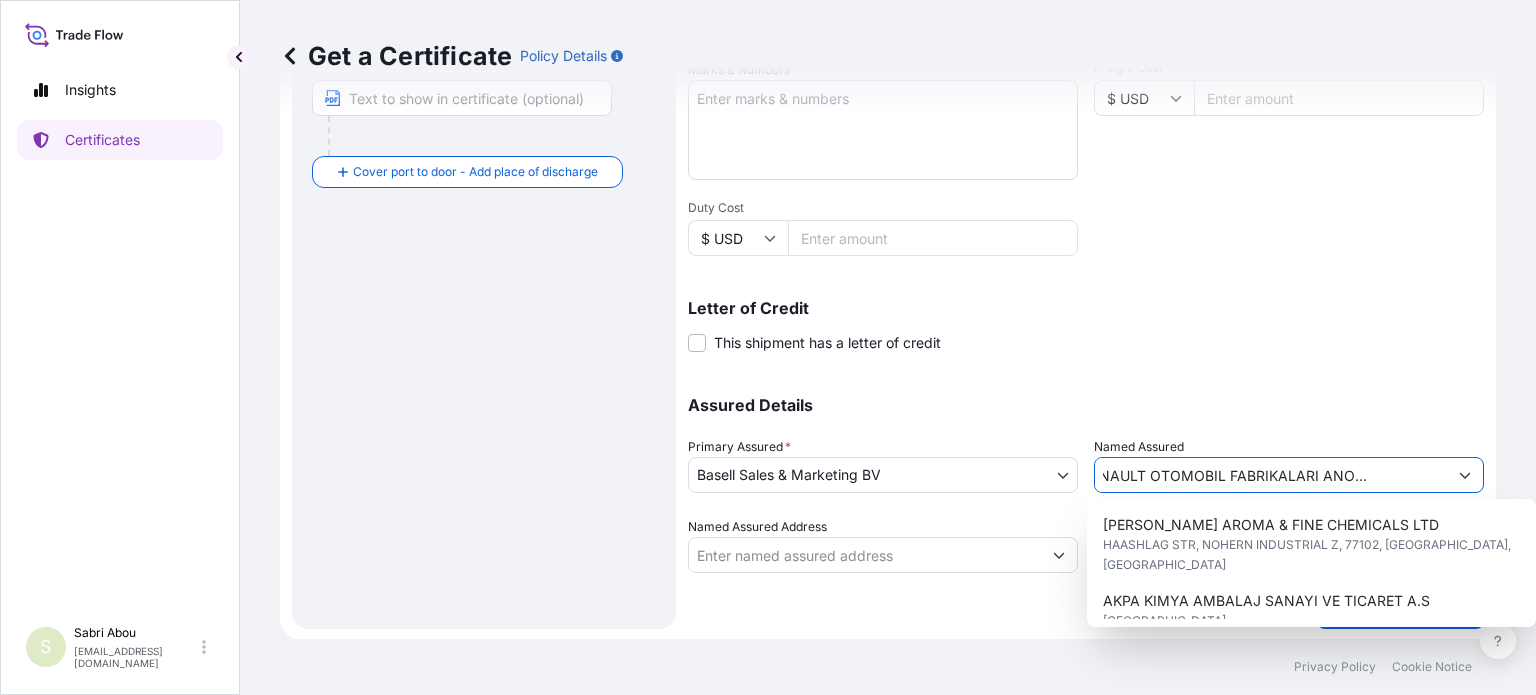 drag, startPoint x: 1094, startPoint y: 474, endPoint x: 1529, endPoint y: 471, distance: 435.01035 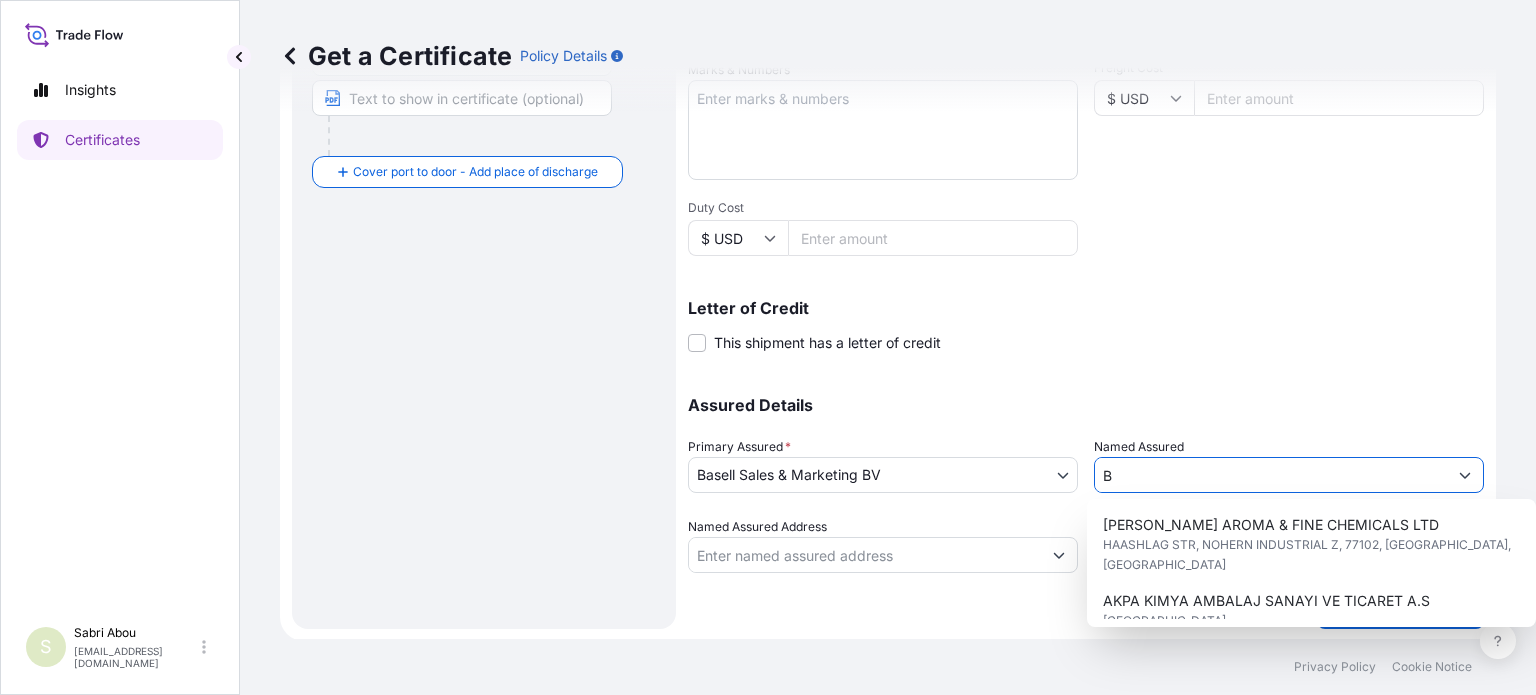 scroll, scrollTop: 0, scrollLeft: 0, axis: both 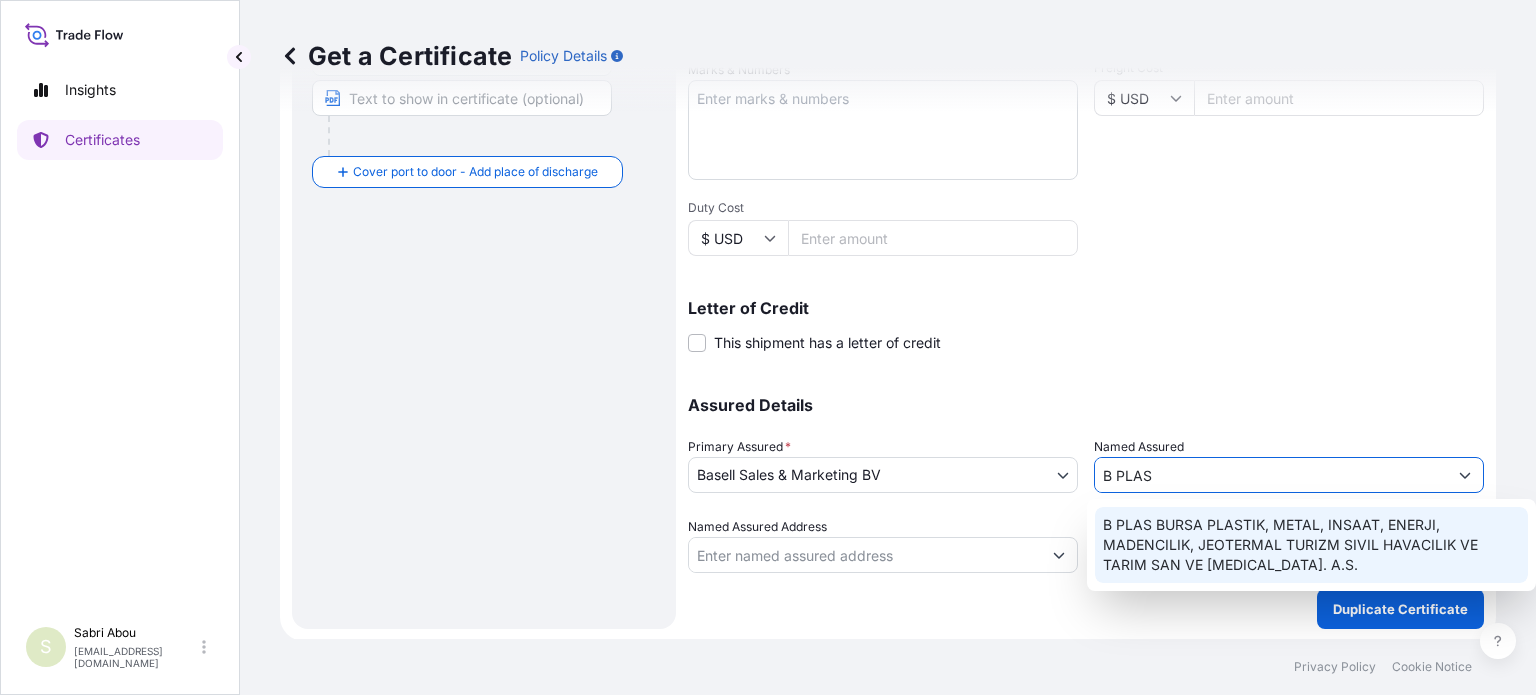 click on "B PLAS BURSA PLASTIK, METAL, INSAAT, ENERJI, MADENCILIK, JEOTERMAL TURIZM SIVIL HAVACILIK VE TARIM SAN VE [MEDICAL_DATA]. A.S." at bounding box center [1311, 545] 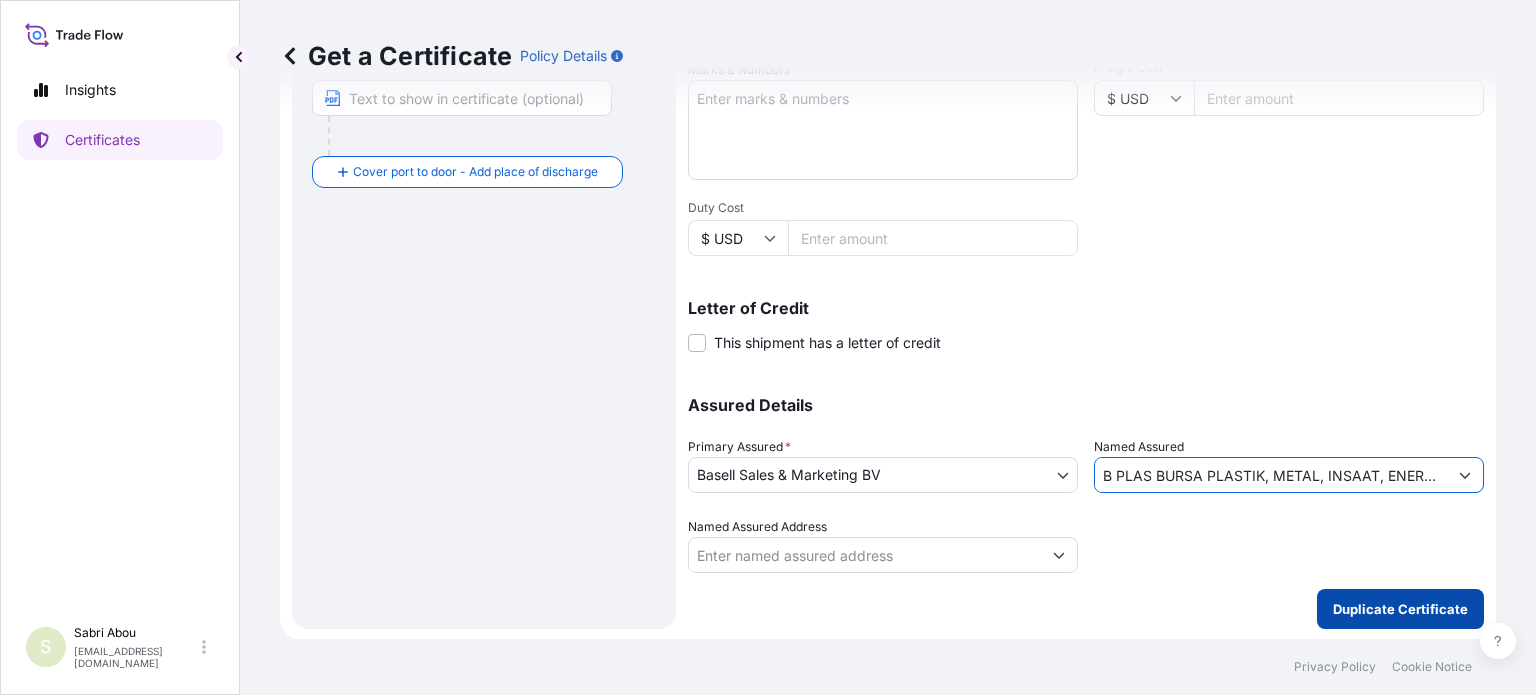 type on "B PLAS BURSA PLASTIK, METAL, INSAAT, ENERJI, MADENCILIK, JEOTERMAL TURIZM SIVIL HAVACILIK VE TARIM SAN VE [MEDICAL_DATA]. A.S." 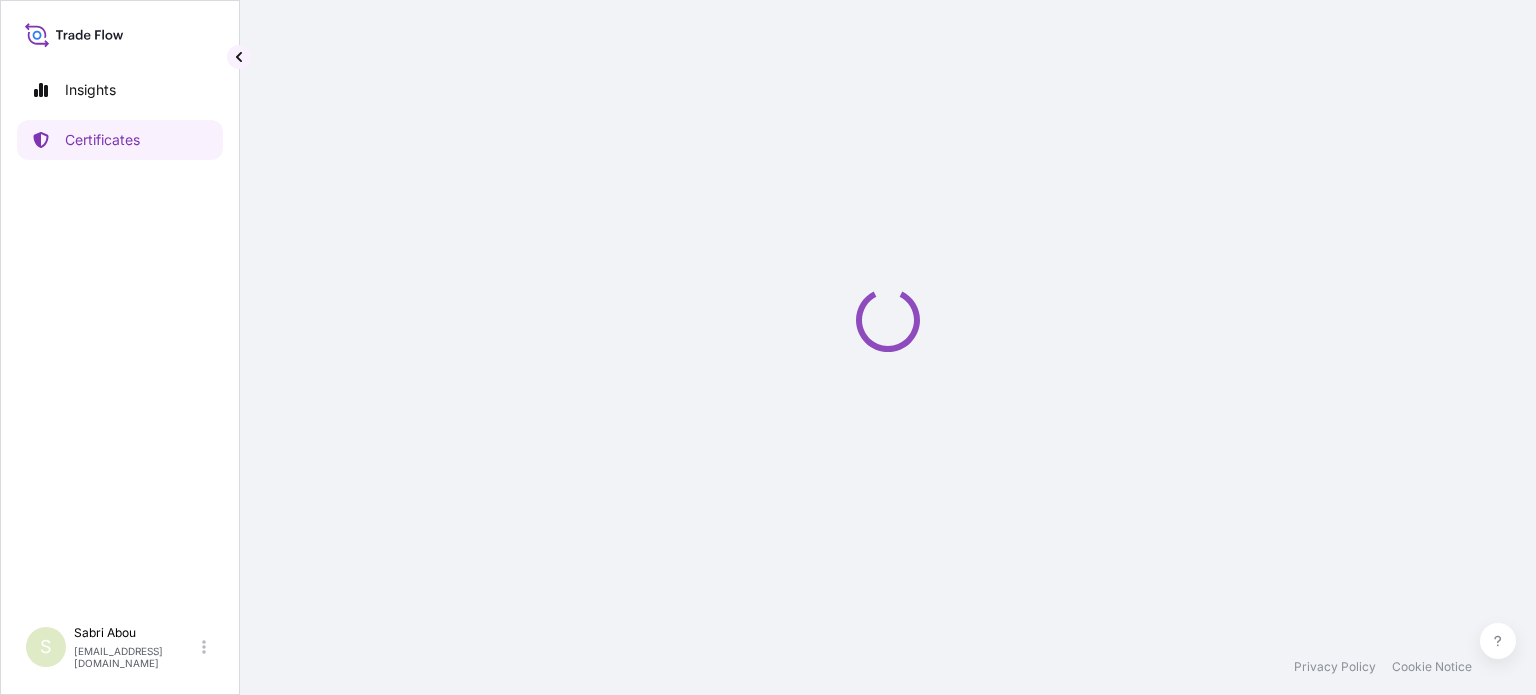 scroll, scrollTop: 0, scrollLeft: 0, axis: both 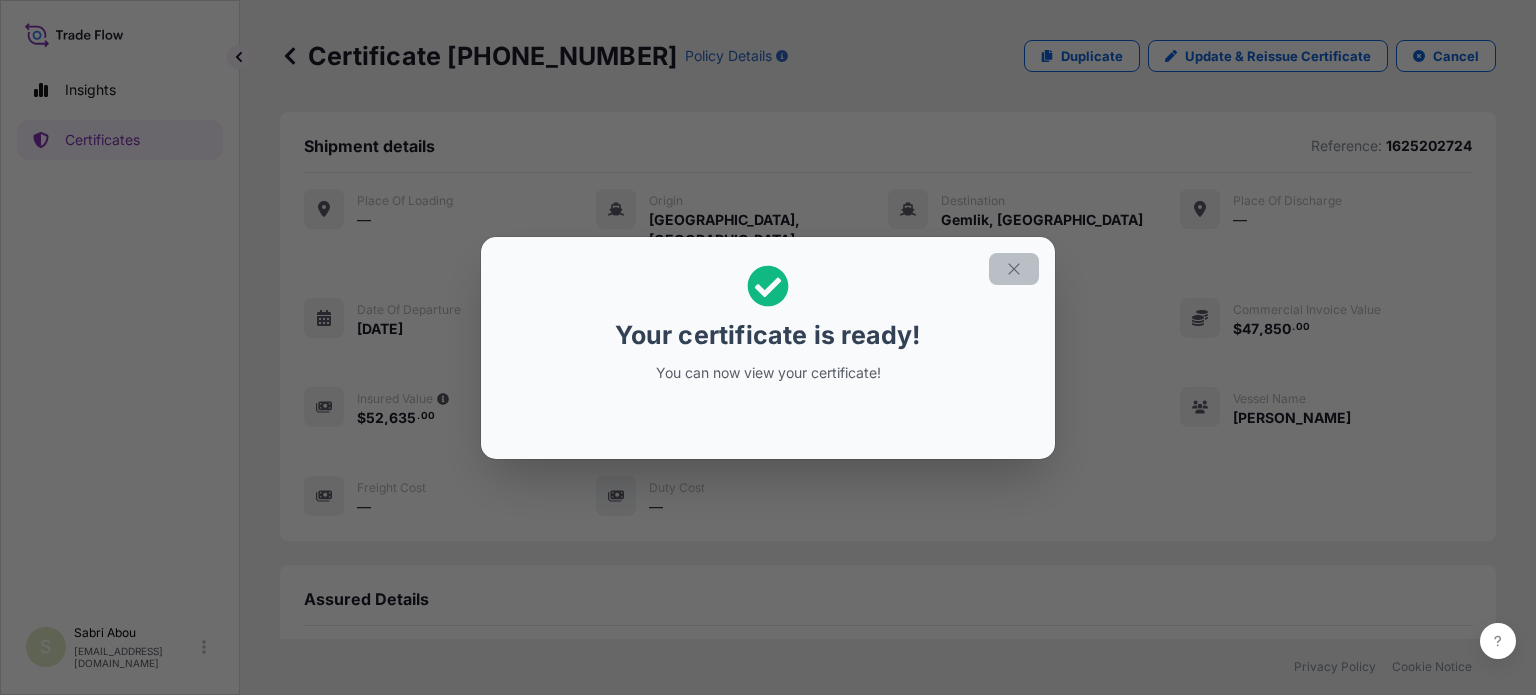 click 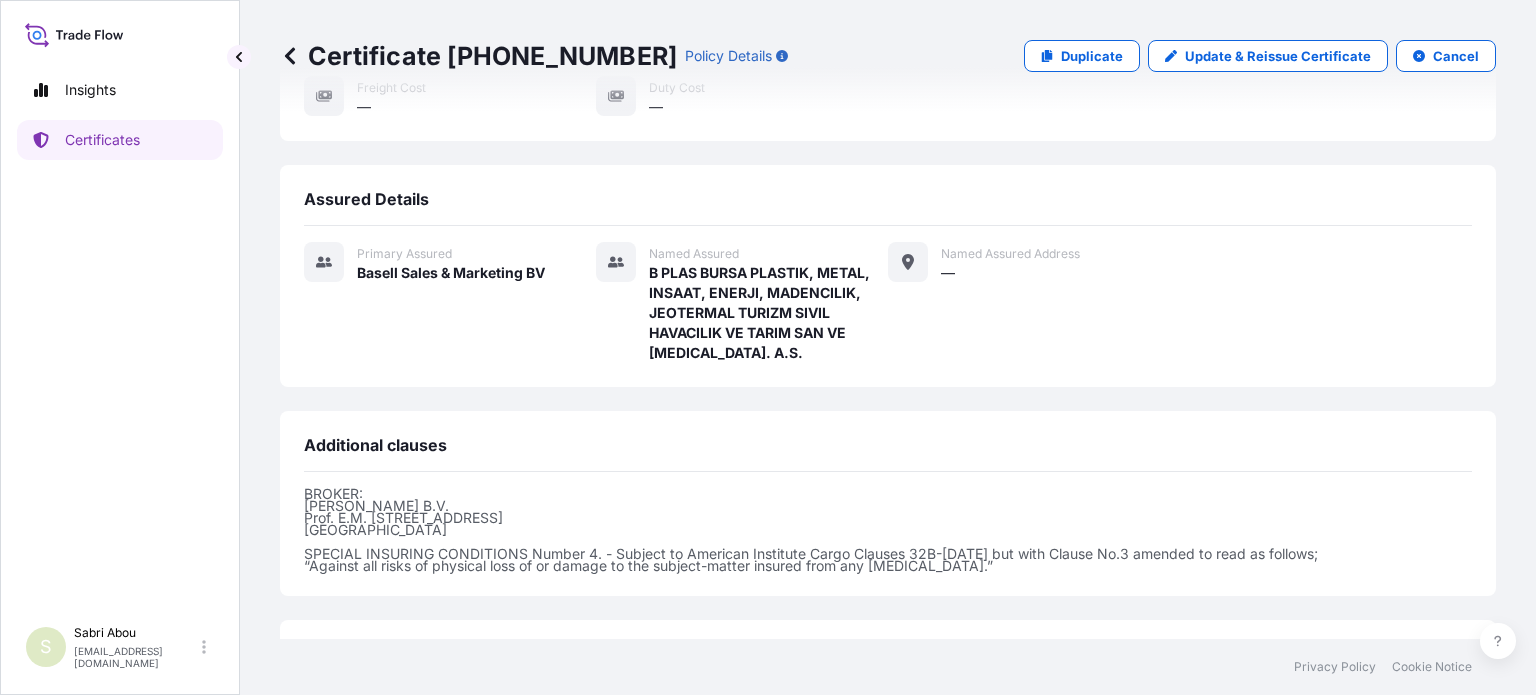 scroll, scrollTop: 541, scrollLeft: 0, axis: vertical 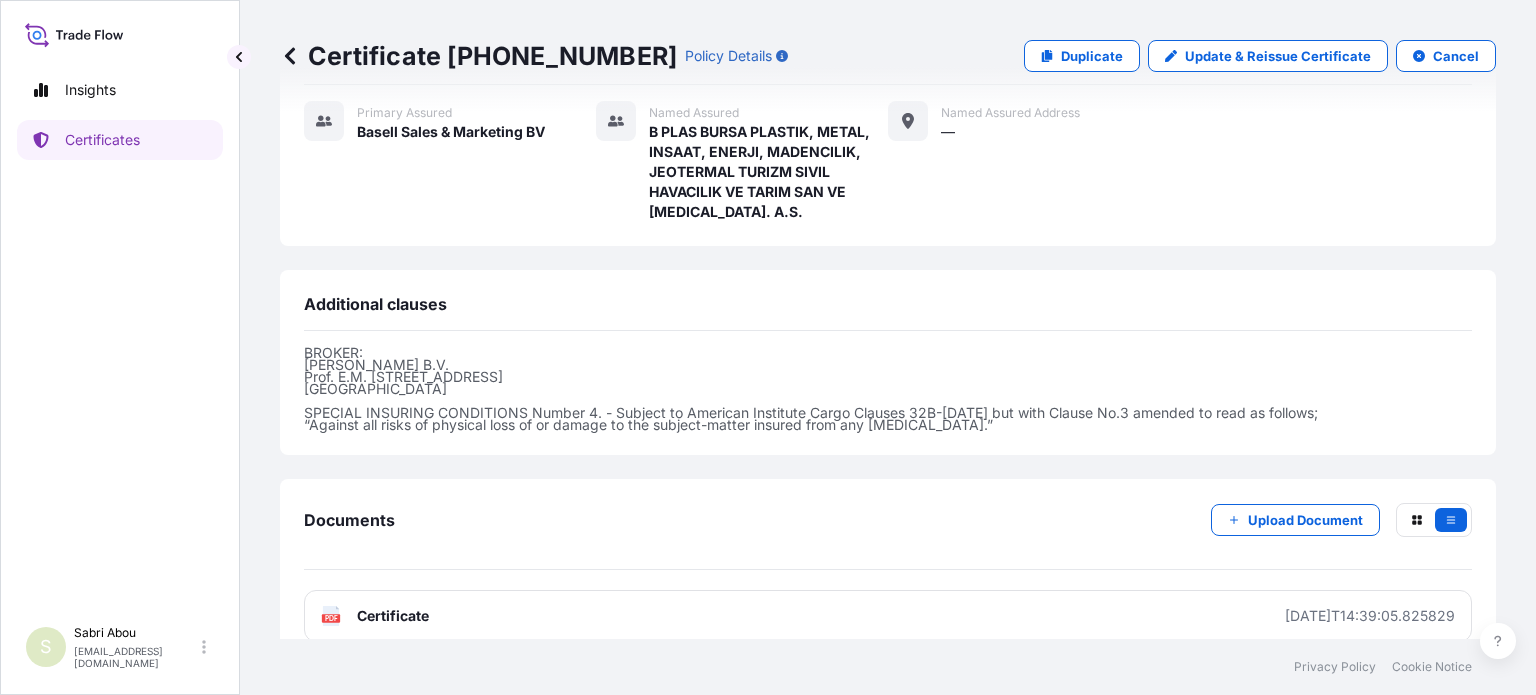 click on "PDF Certificate [DATE]T14:39:05.825829" at bounding box center [888, 616] 